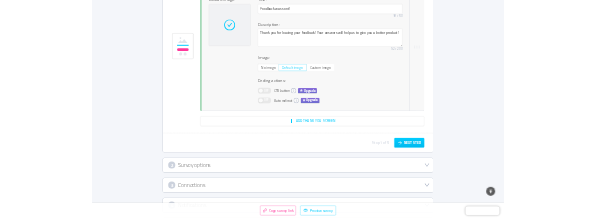 scroll, scrollTop: 6117, scrollLeft: 0, axis: vertical 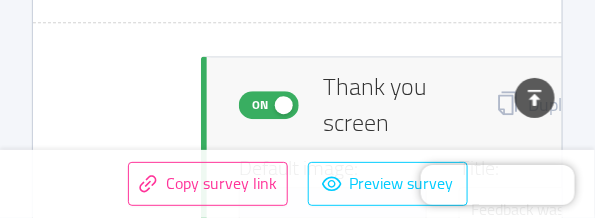 type 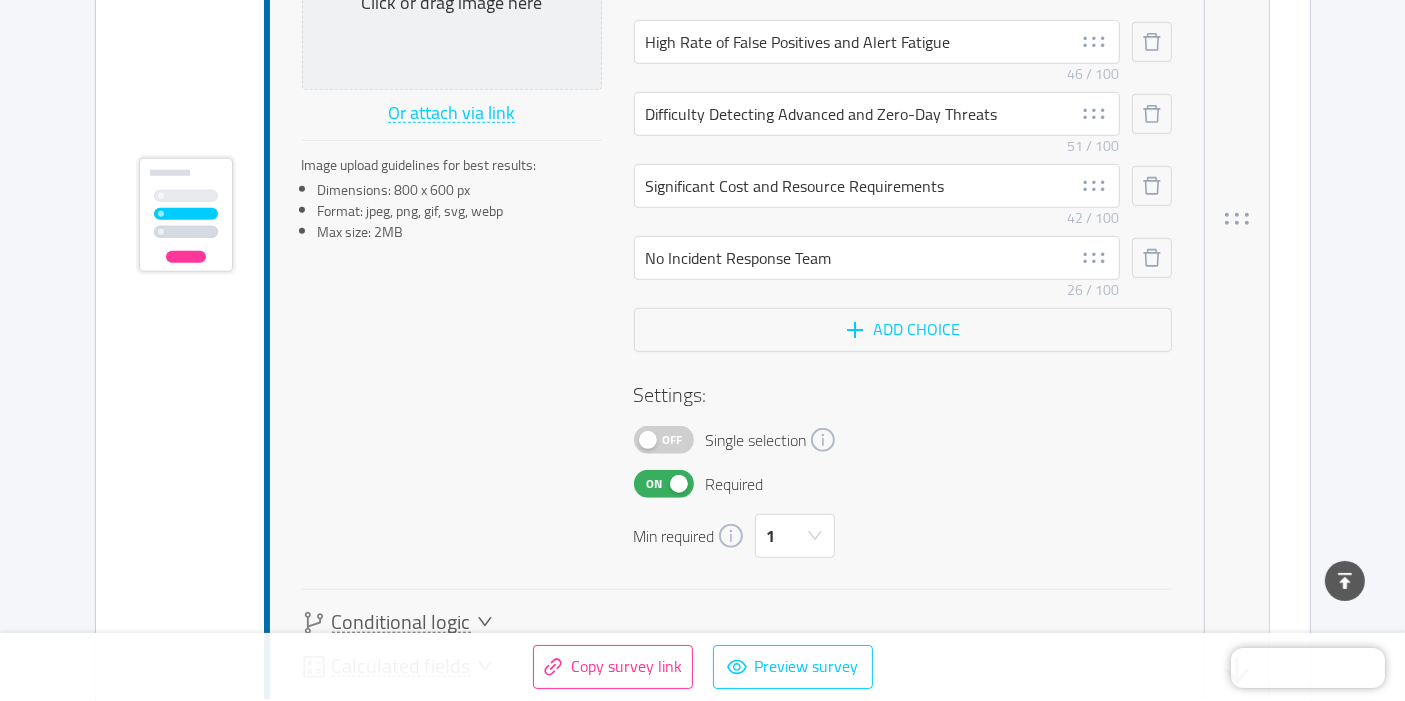 scroll, scrollTop: 1227, scrollLeft: 0, axis: vertical 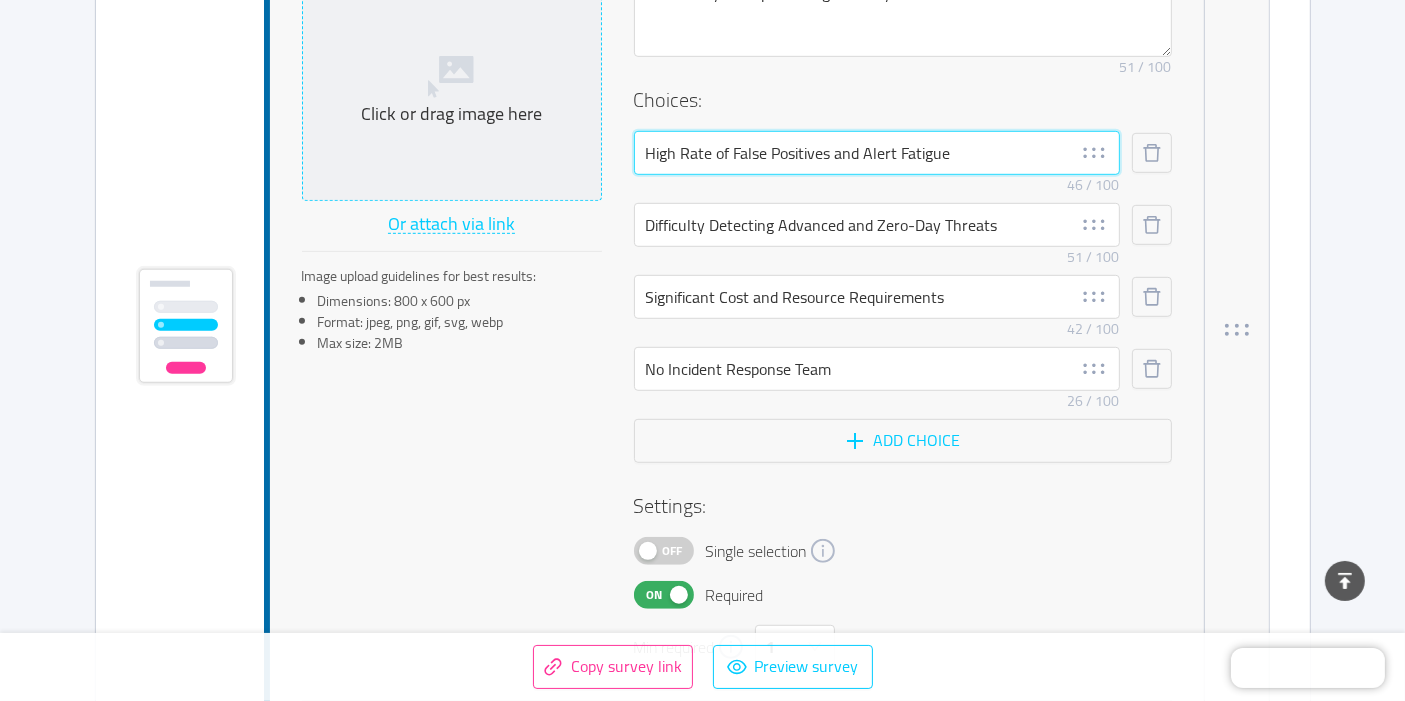 drag, startPoint x: 965, startPoint y: 152, endPoint x: 569, endPoint y: 152, distance: 396 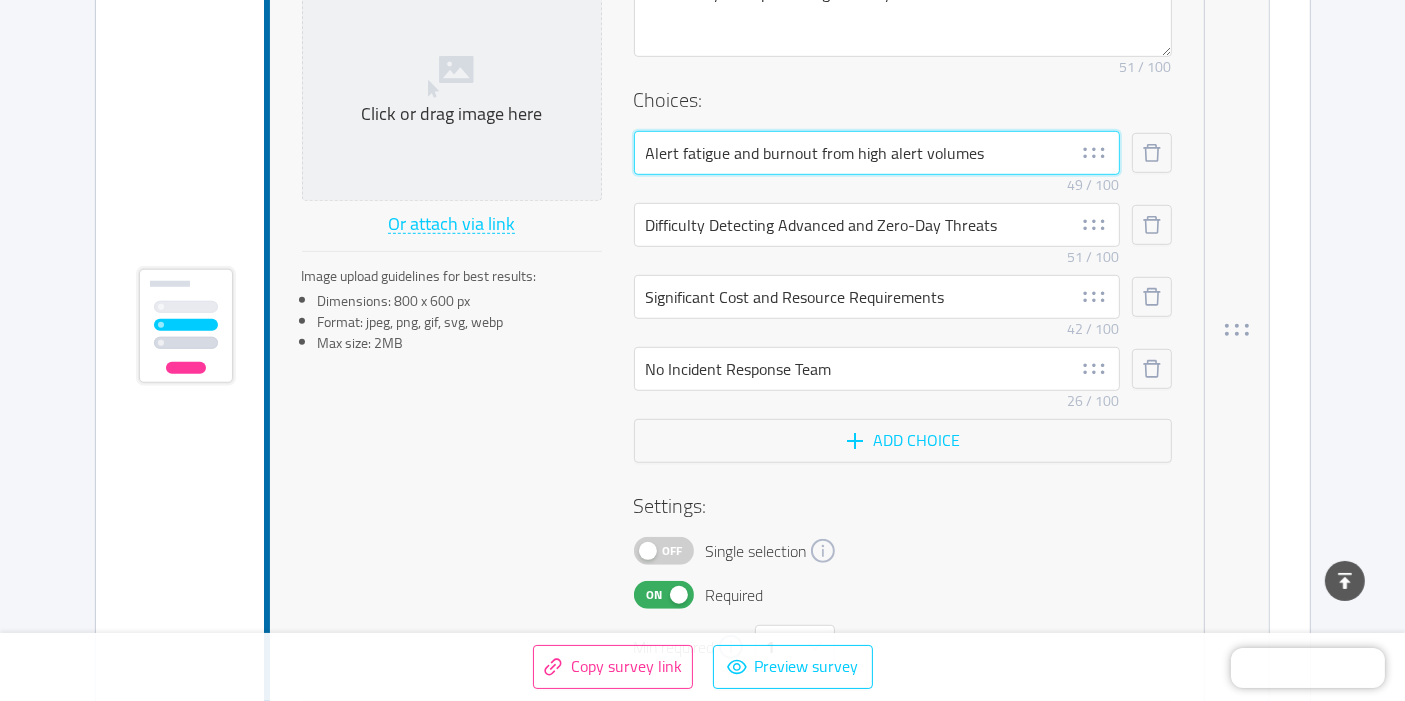 type on "Alert fatigue and burnout from high alert volumes" 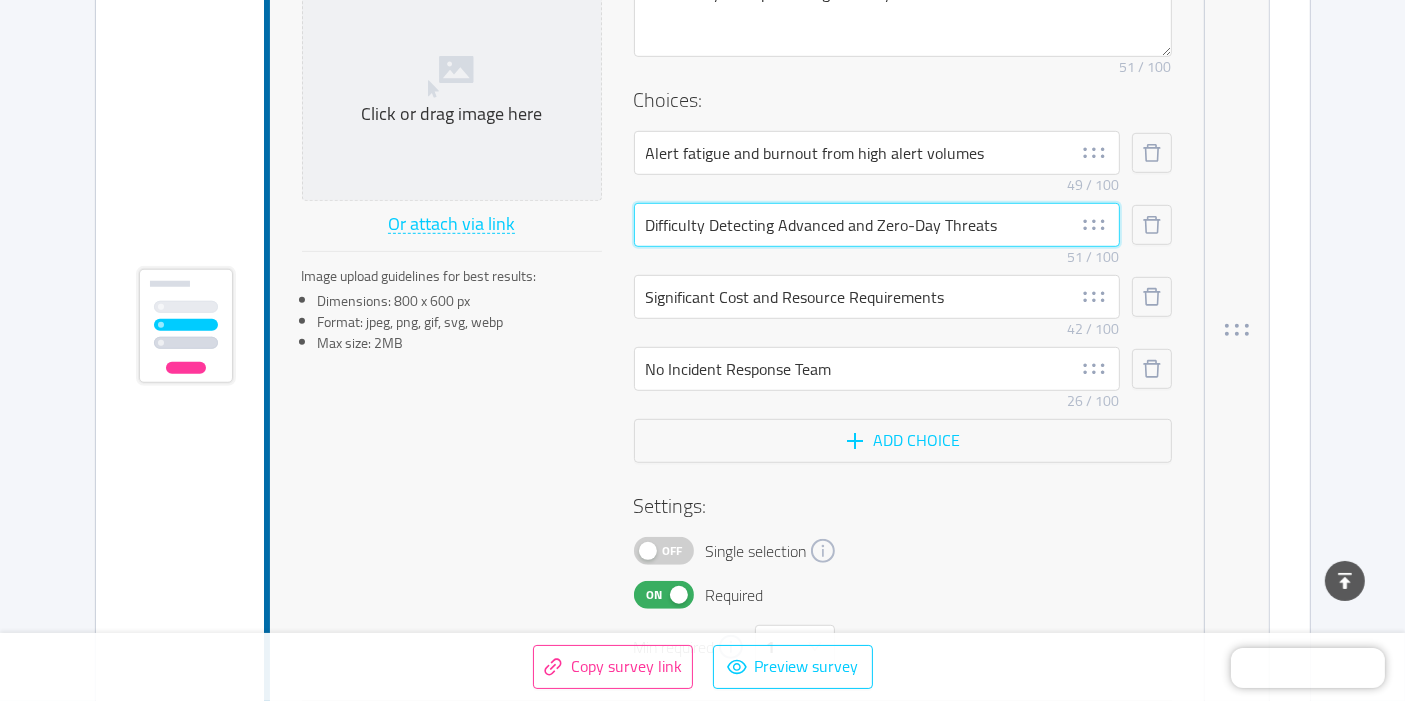 drag, startPoint x: 1008, startPoint y: 227, endPoint x: 593, endPoint y: 224, distance: 415.01083 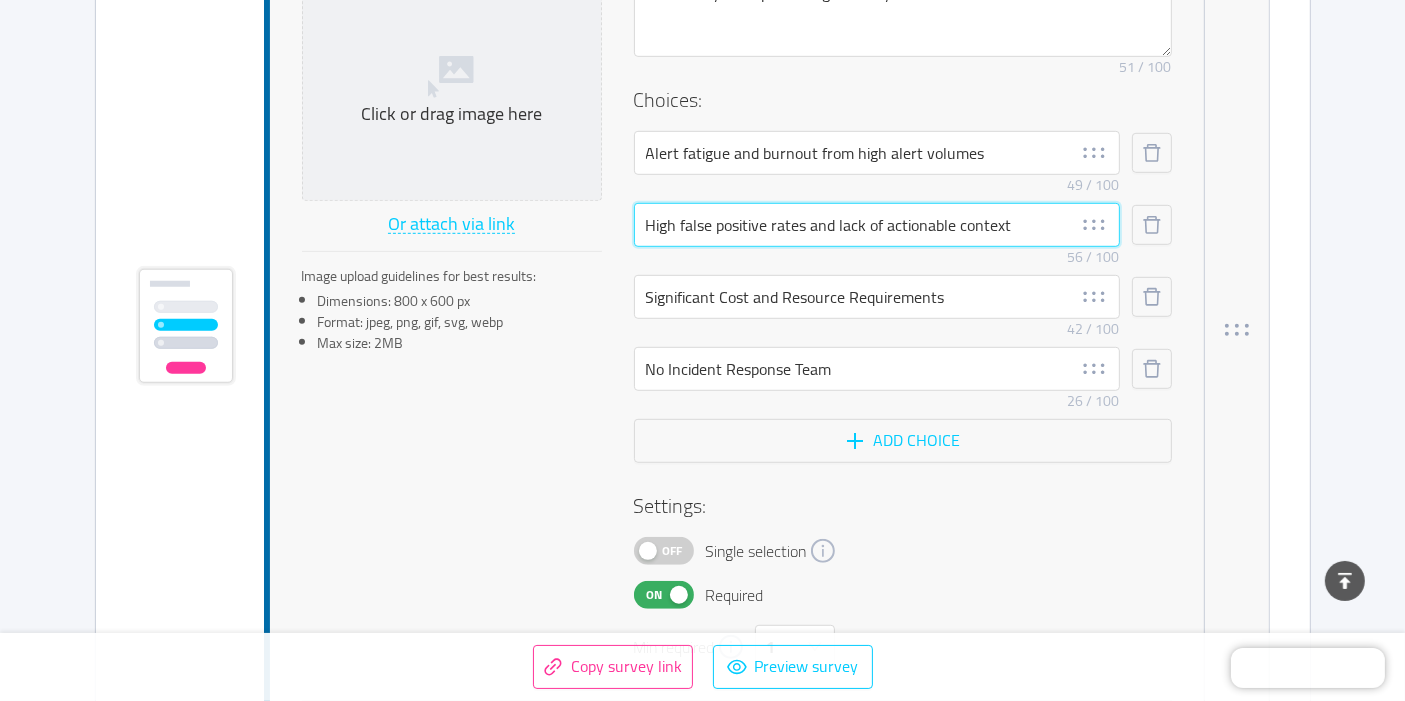 type on "High false positive rates and lack of actionable context" 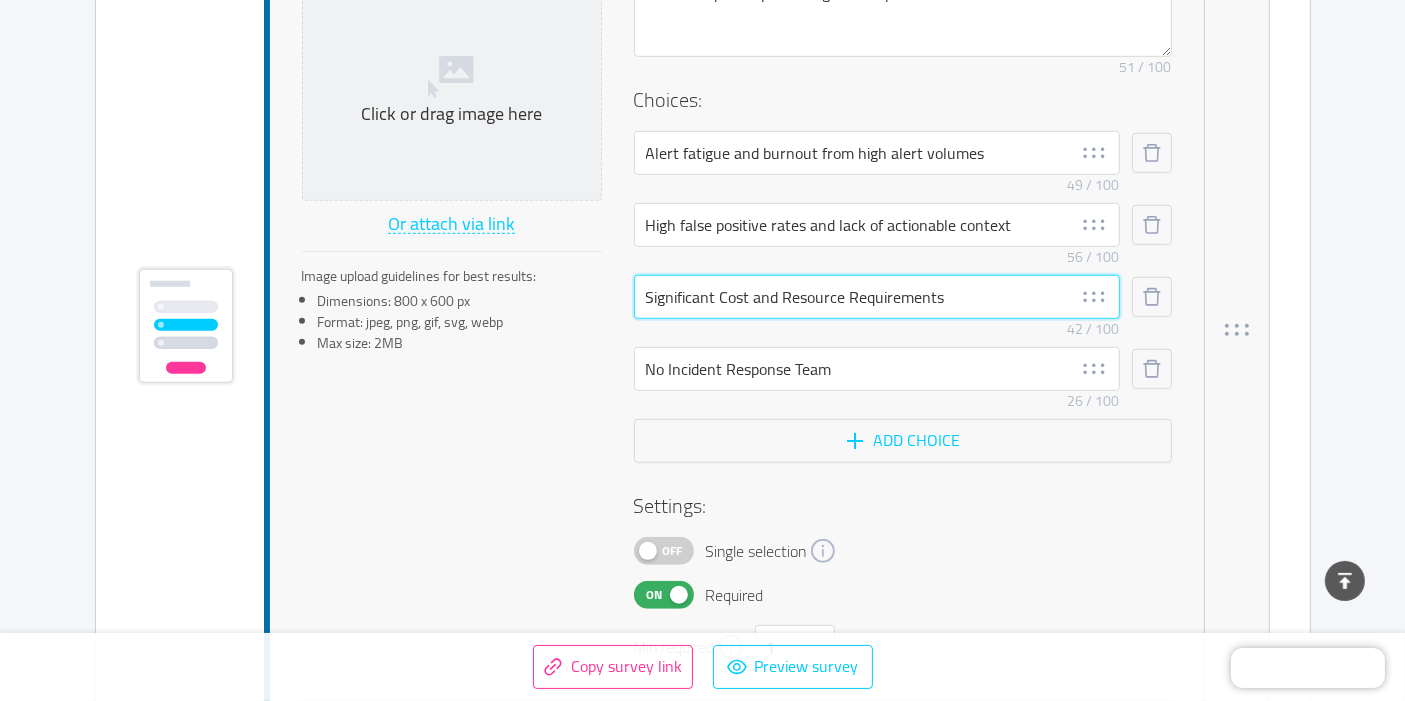 drag, startPoint x: 969, startPoint y: 293, endPoint x: 674, endPoint y: 292, distance: 295.0017 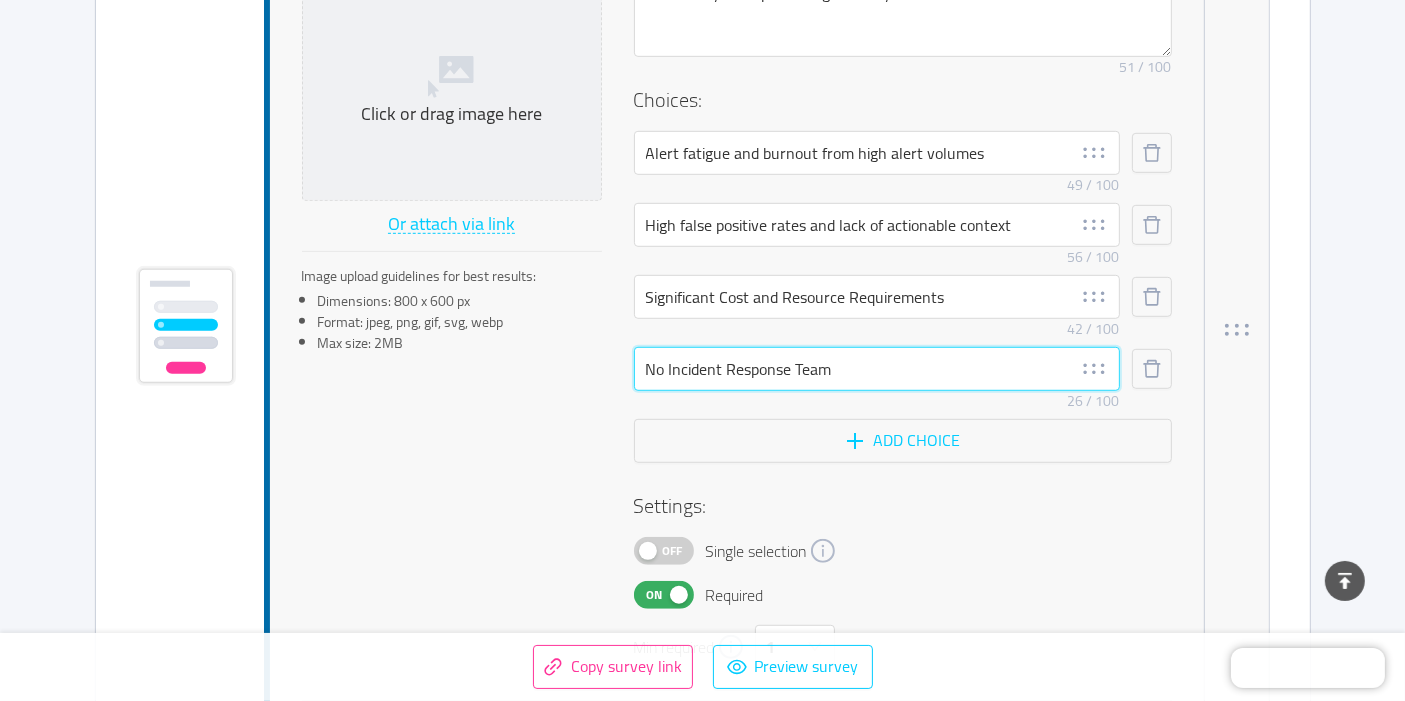 drag, startPoint x: 863, startPoint y: 371, endPoint x: 645, endPoint y: 364, distance: 218.11235 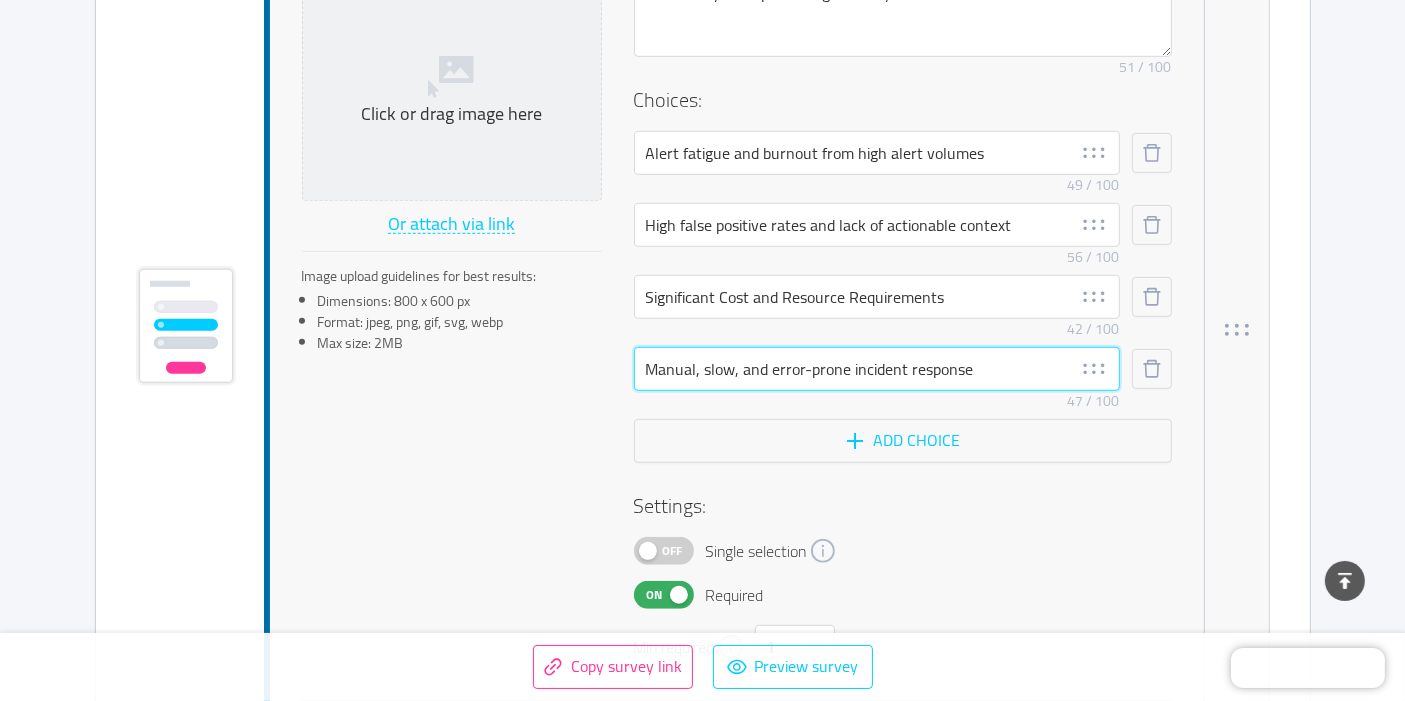 type on "Manual, slow, and error-prone incident response" 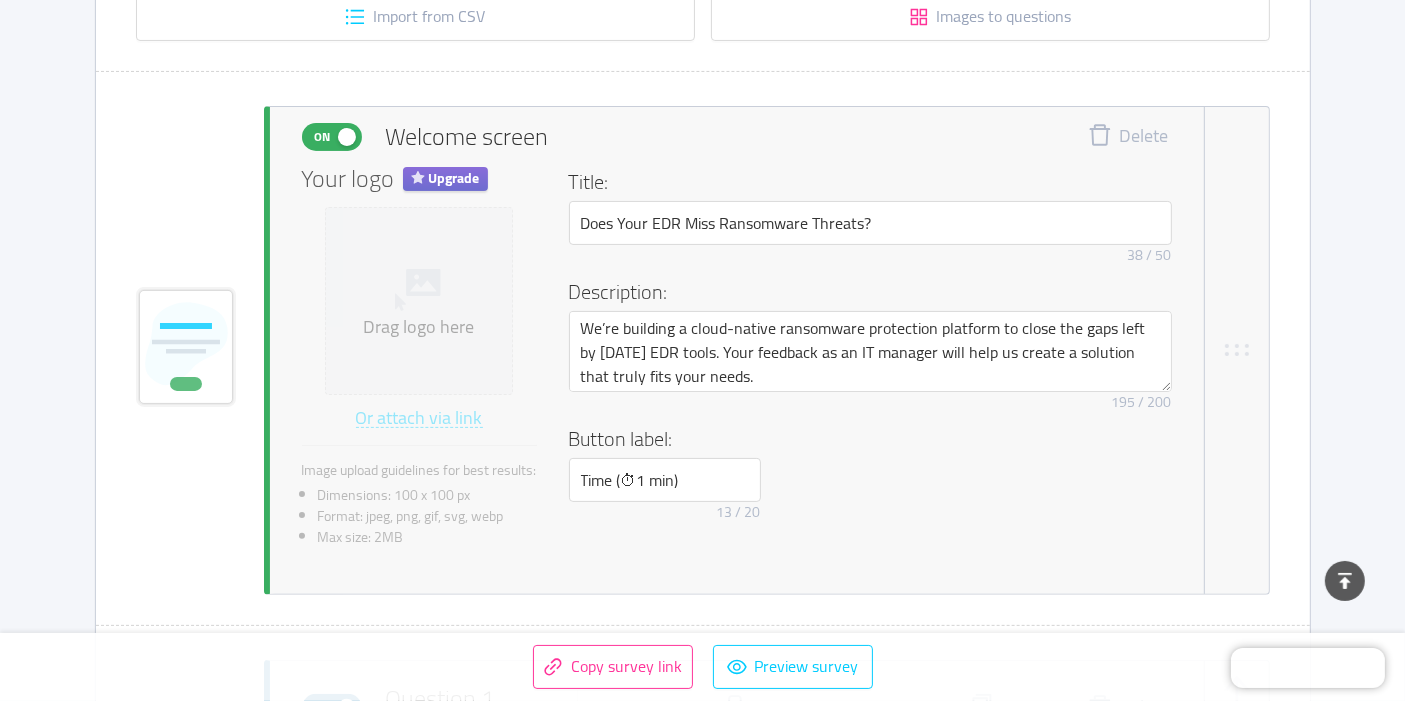 scroll, scrollTop: 449, scrollLeft: 0, axis: vertical 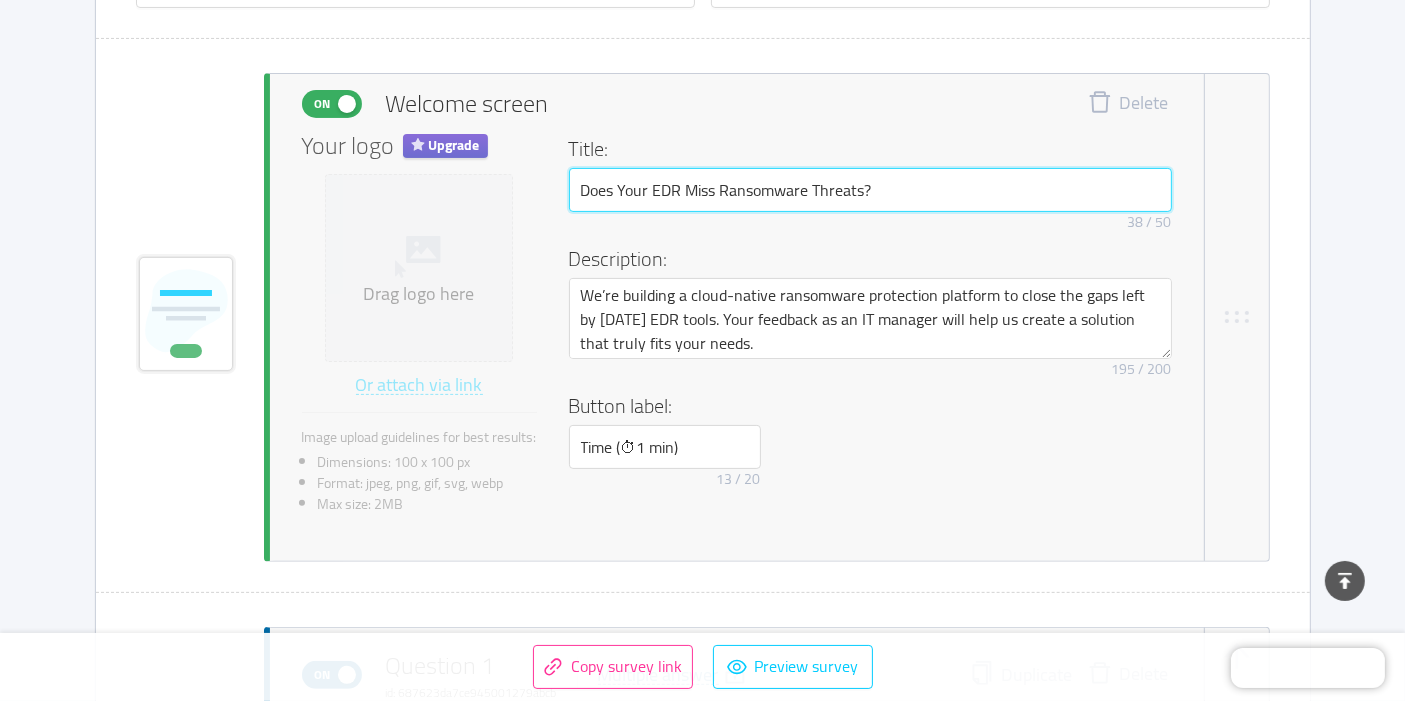 click on "Does Your EDR Miss Ransomware Threats?" at bounding box center [870, 190] 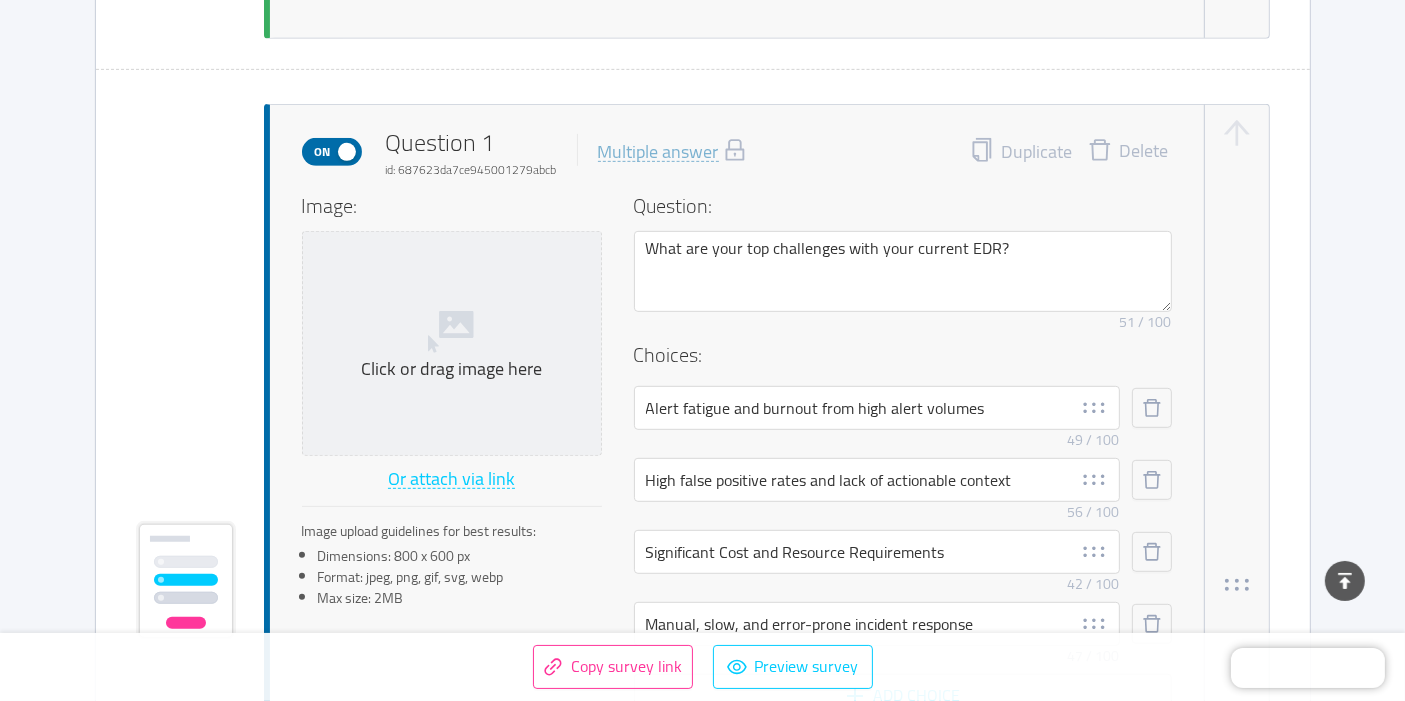 scroll, scrollTop: 1005, scrollLeft: 0, axis: vertical 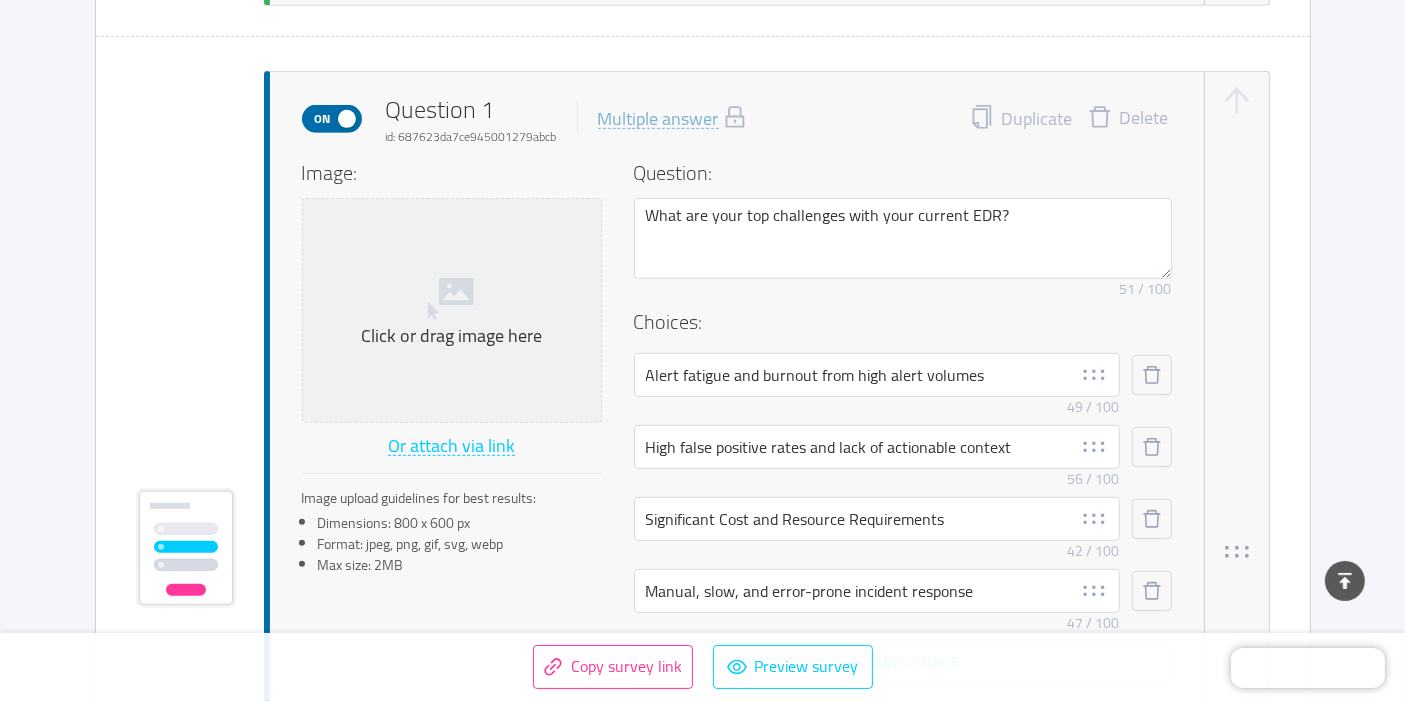 type on "Your EDR Miss Ransomware Threats?" 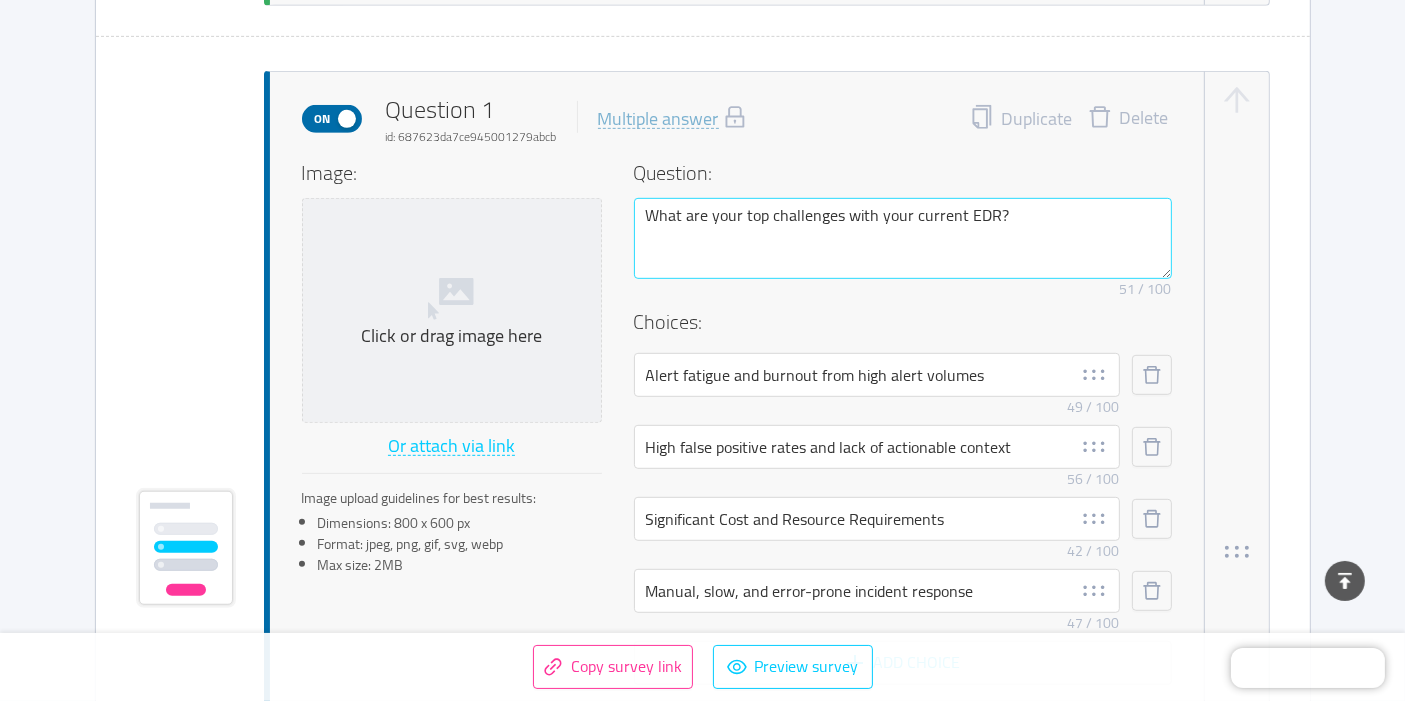 scroll, scrollTop: 1116, scrollLeft: 0, axis: vertical 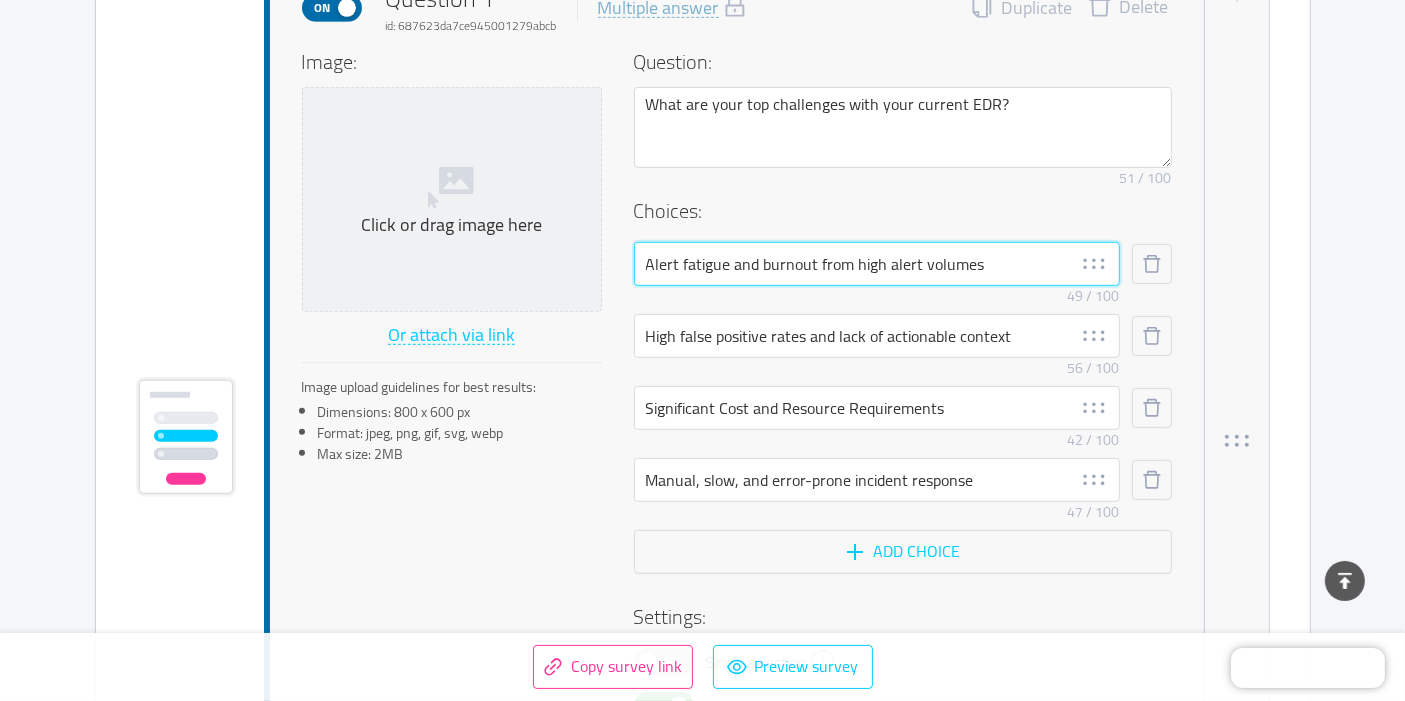 click on "Alert fatigue and burnout from high alert volumes" at bounding box center (877, 264) 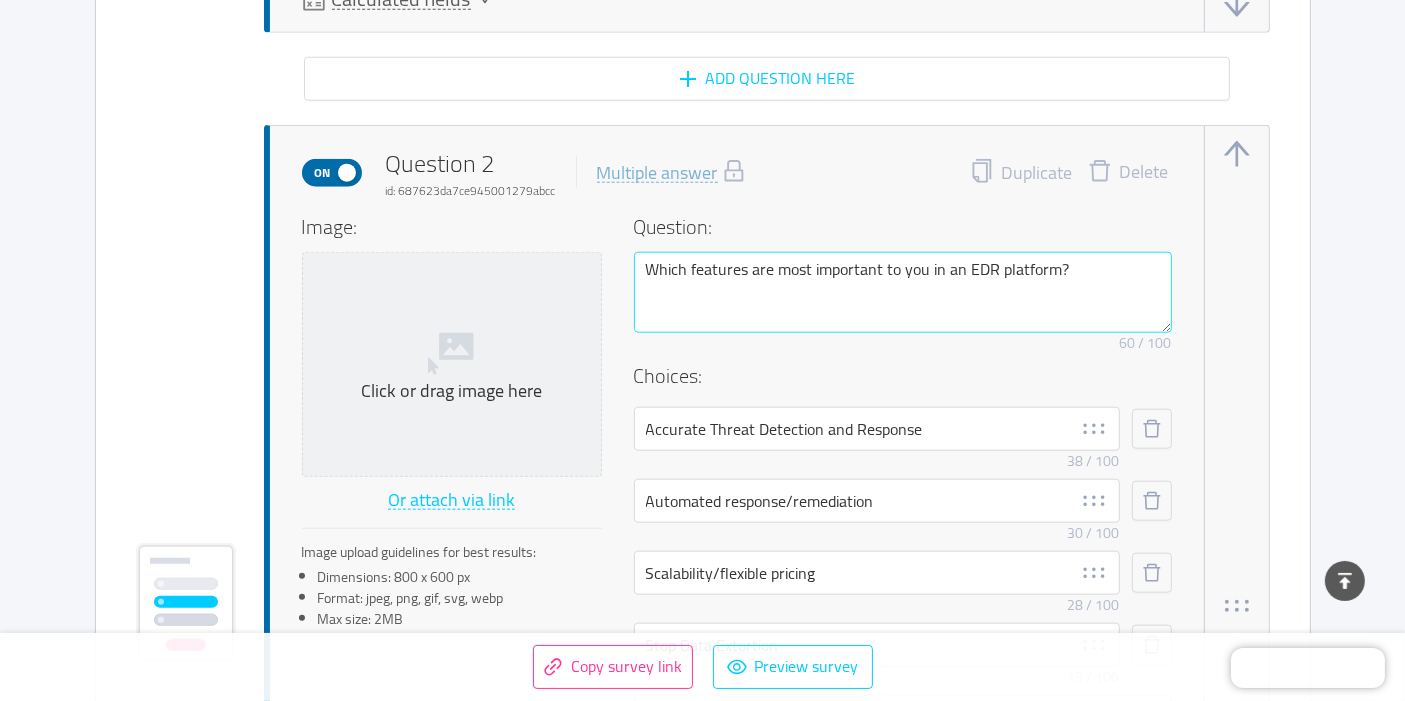 scroll, scrollTop: 2116, scrollLeft: 0, axis: vertical 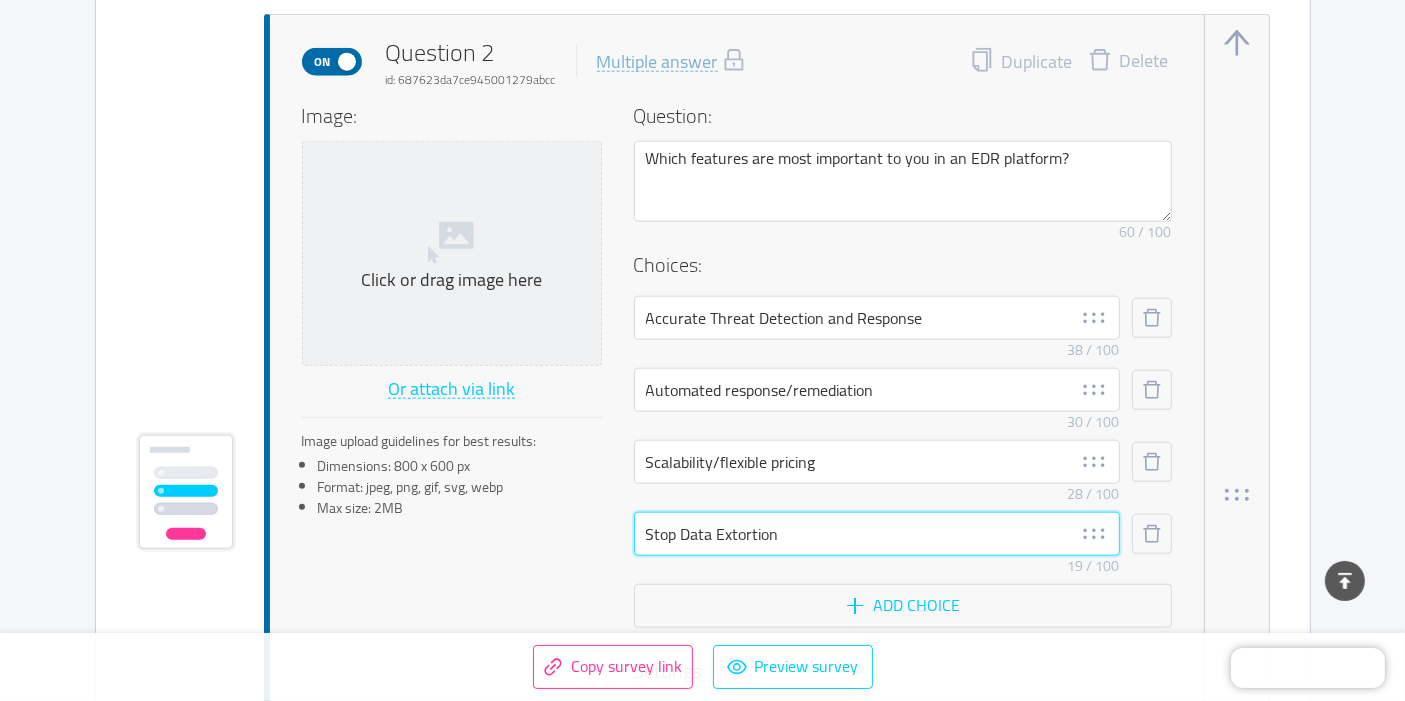 drag, startPoint x: 793, startPoint y: 535, endPoint x: 637, endPoint y: 534, distance: 156.0032 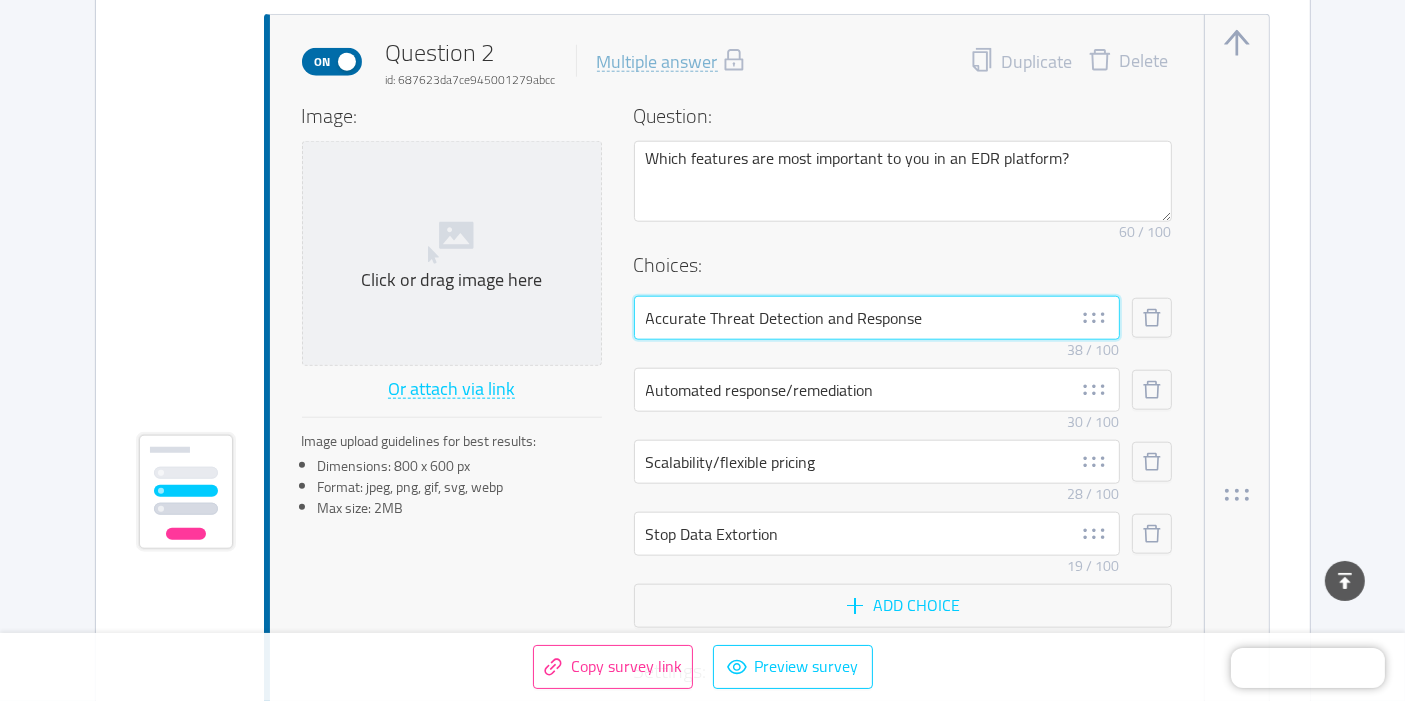 click on "Accurate Threat Detection and Response" at bounding box center (877, 318) 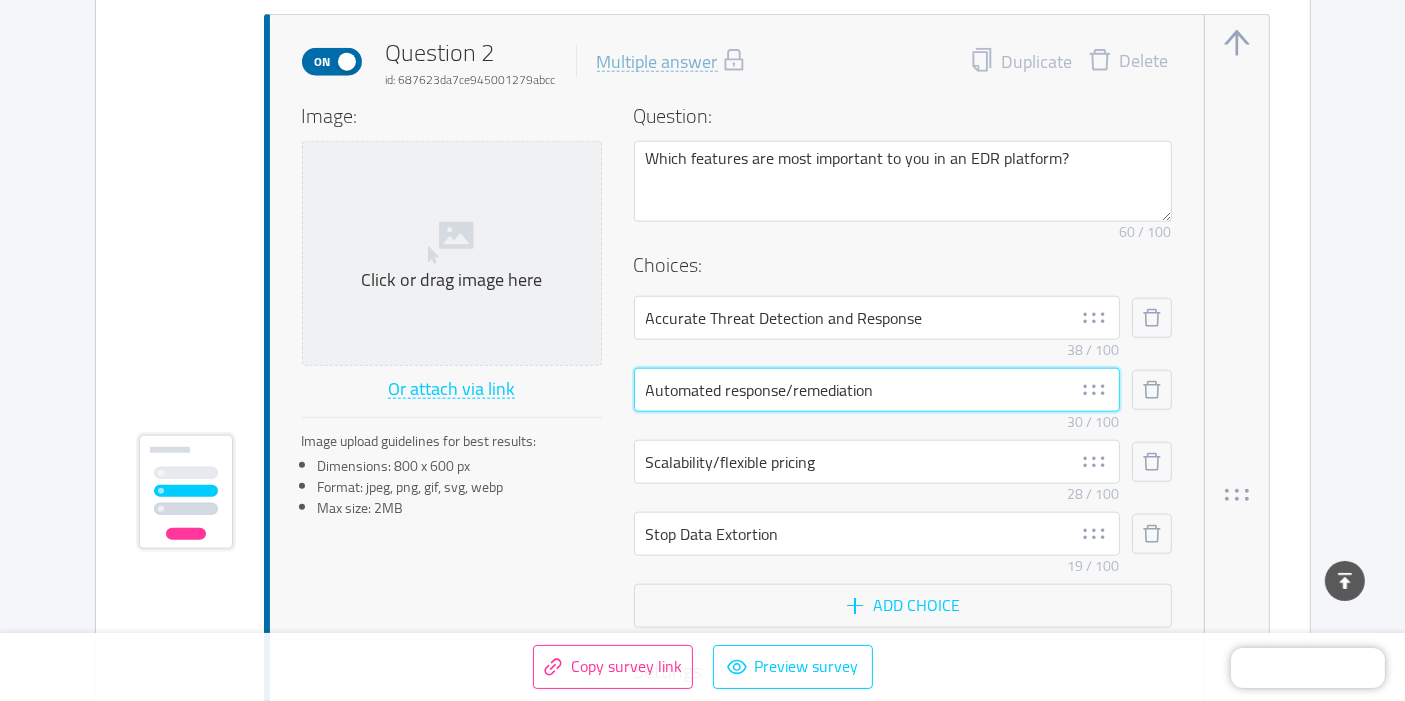 drag, startPoint x: 878, startPoint y: 390, endPoint x: 614, endPoint y: 391, distance: 264.0019 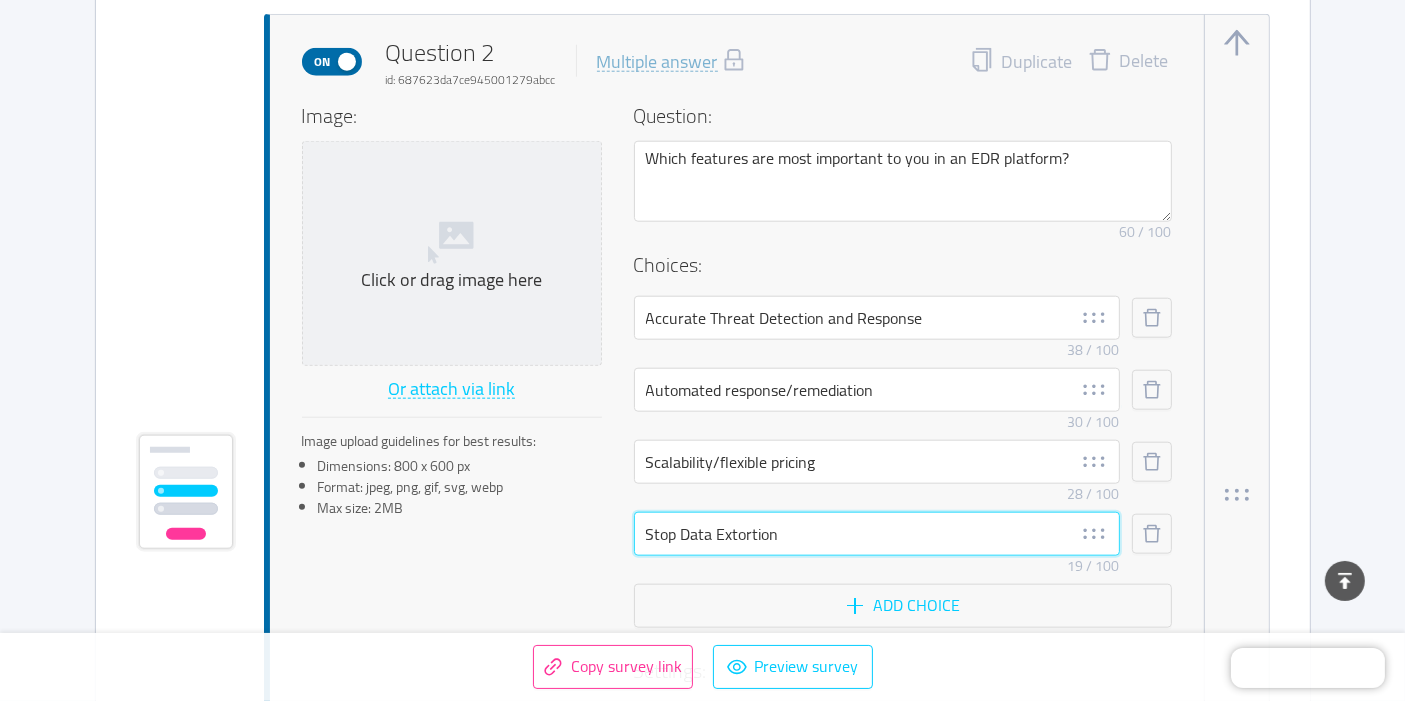 drag, startPoint x: 793, startPoint y: 536, endPoint x: 640, endPoint y: 535, distance: 153.00327 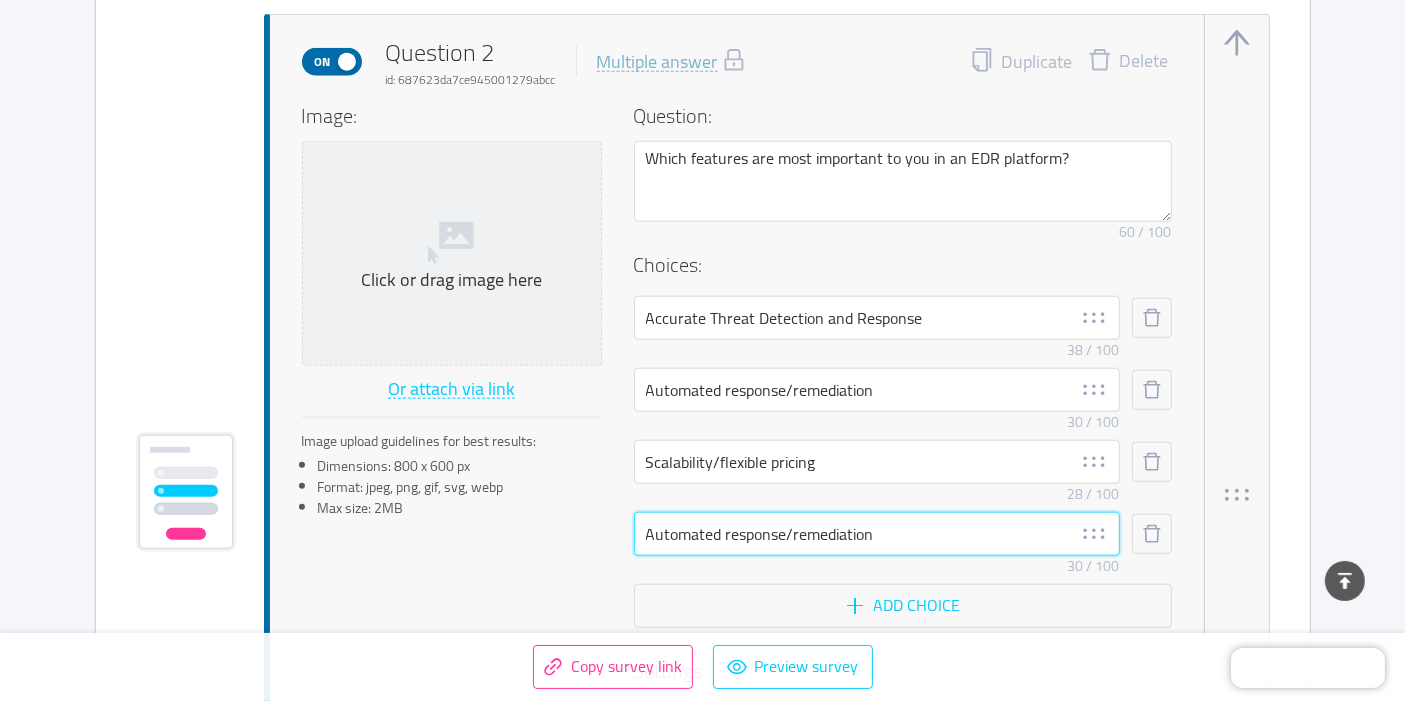 type on "Automated response/remediation" 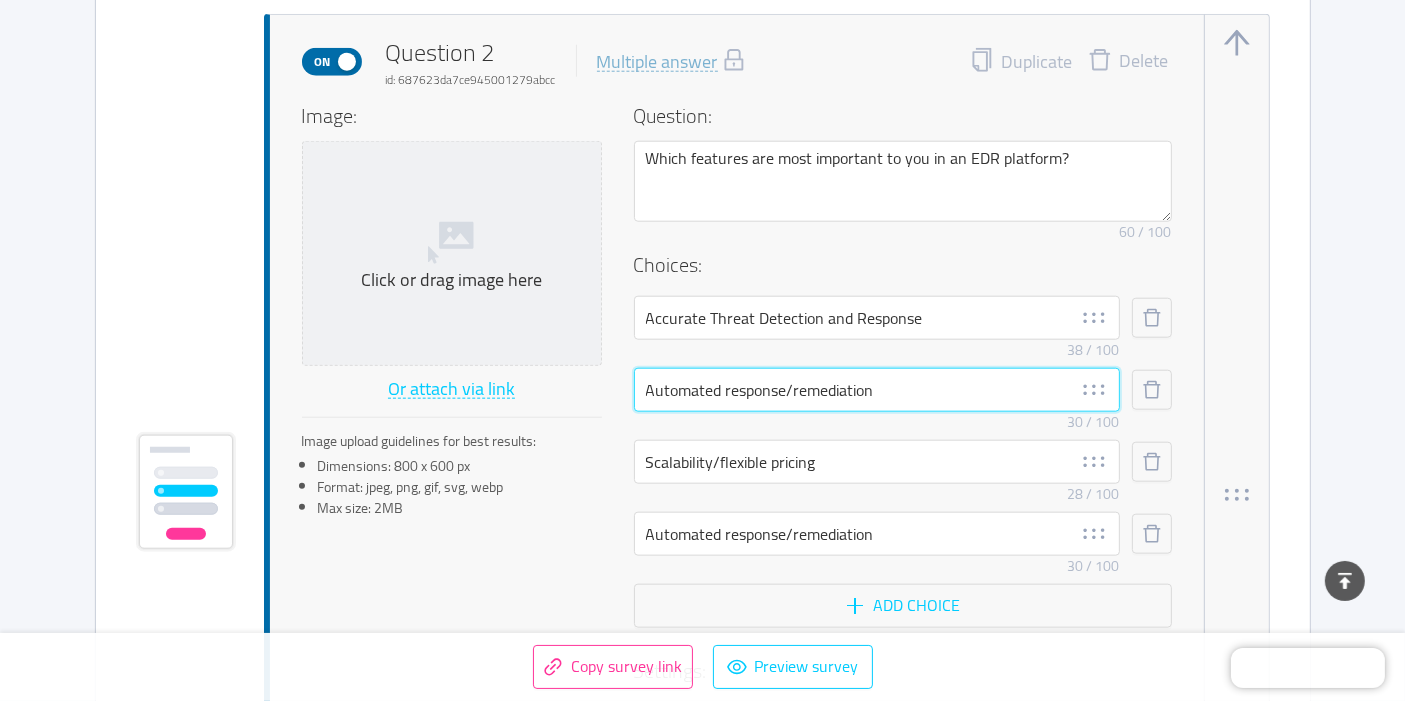 drag, startPoint x: 891, startPoint y: 393, endPoint x: 639, endPoint y: 388, distance: 252.04959 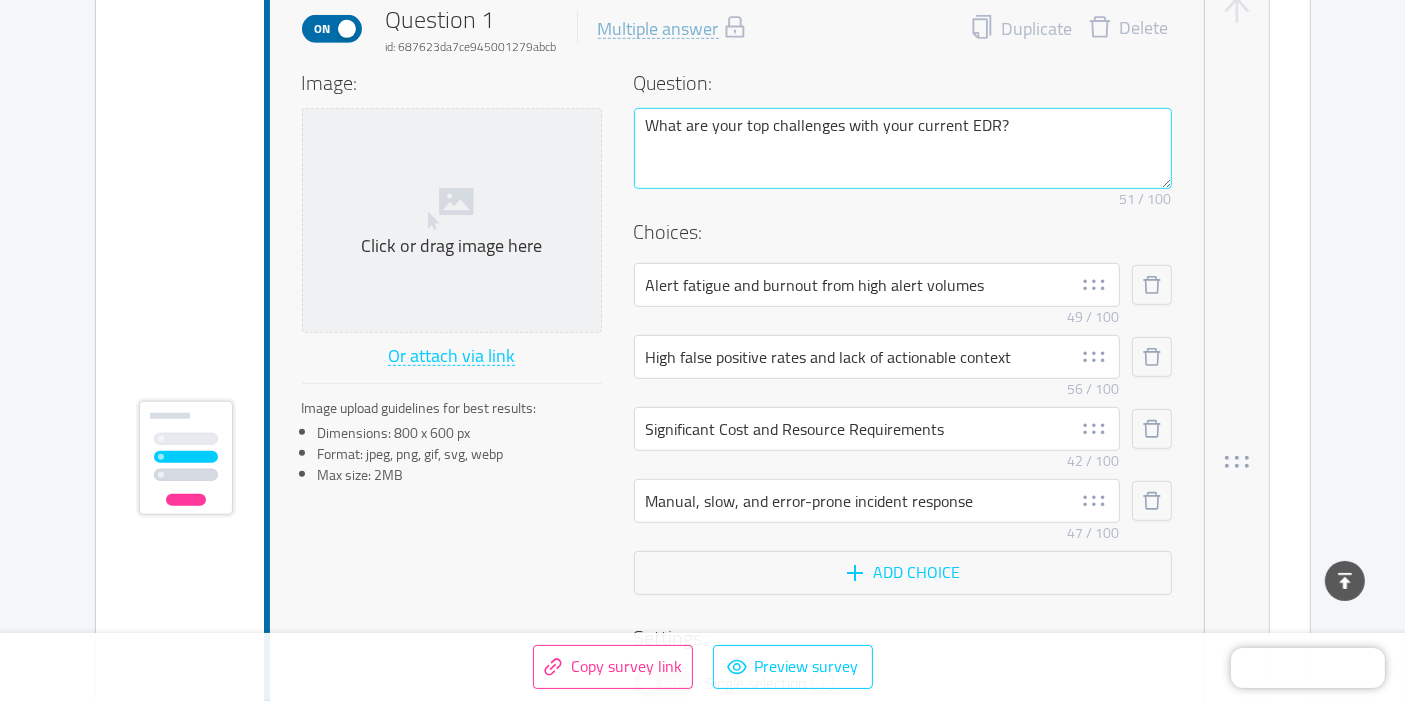 scroll, scrollTop: 1116, scrollLeft: 0, axis: vertical 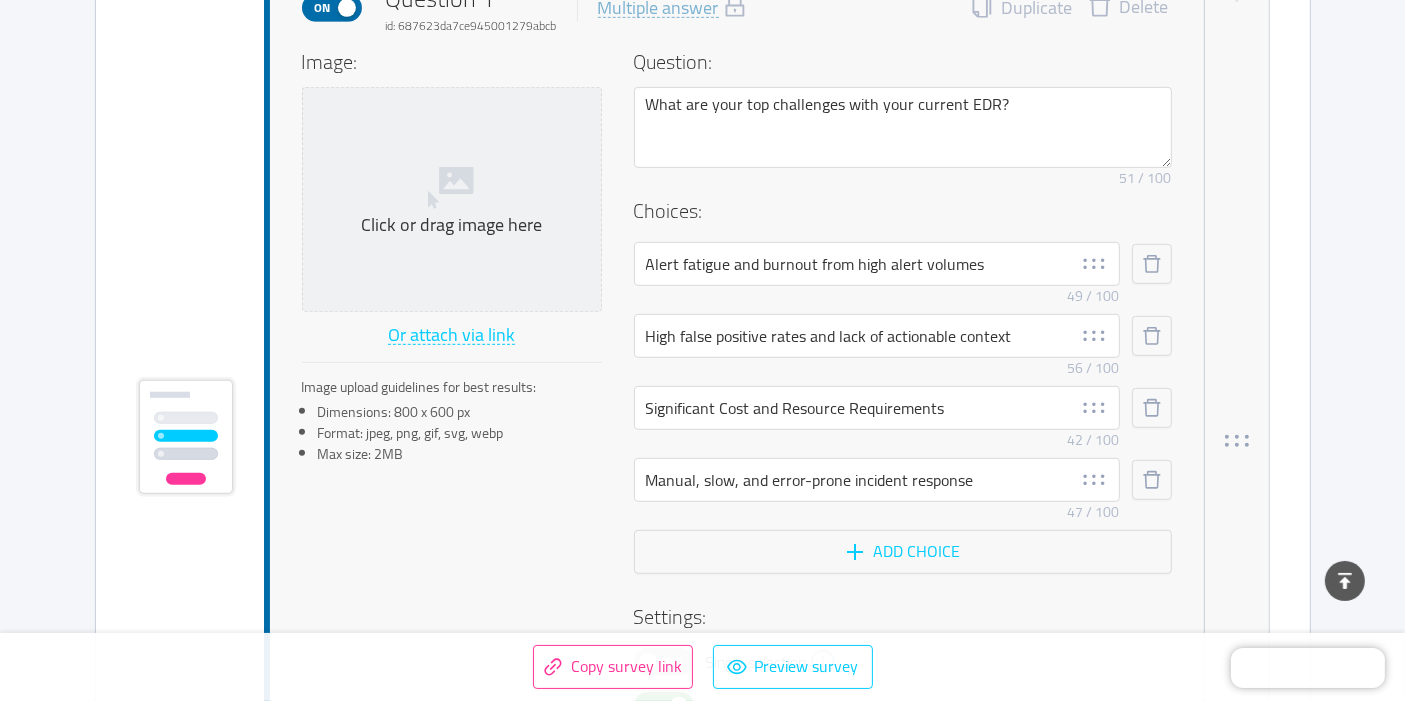 type on "Stop Data Extortion" 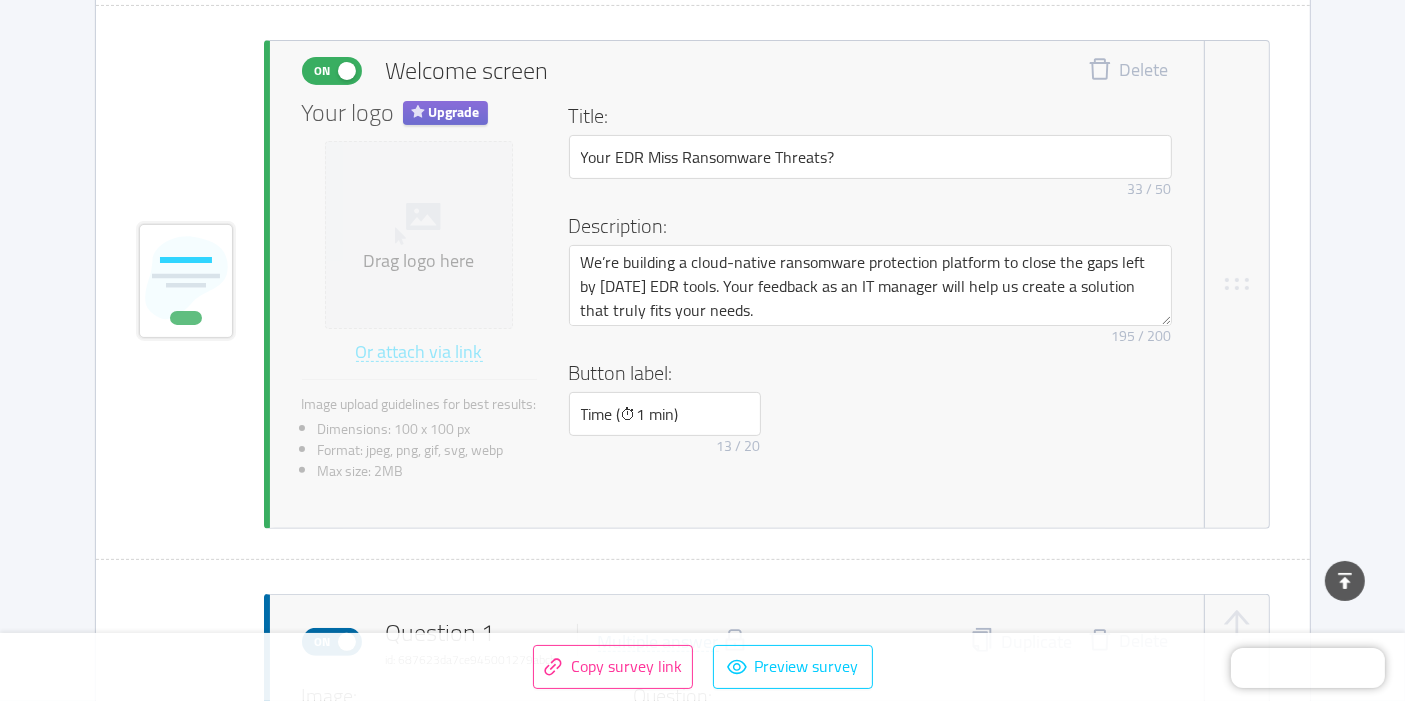 scroll, scrollTop: 449, scrollLeft: 0, axis: vertical 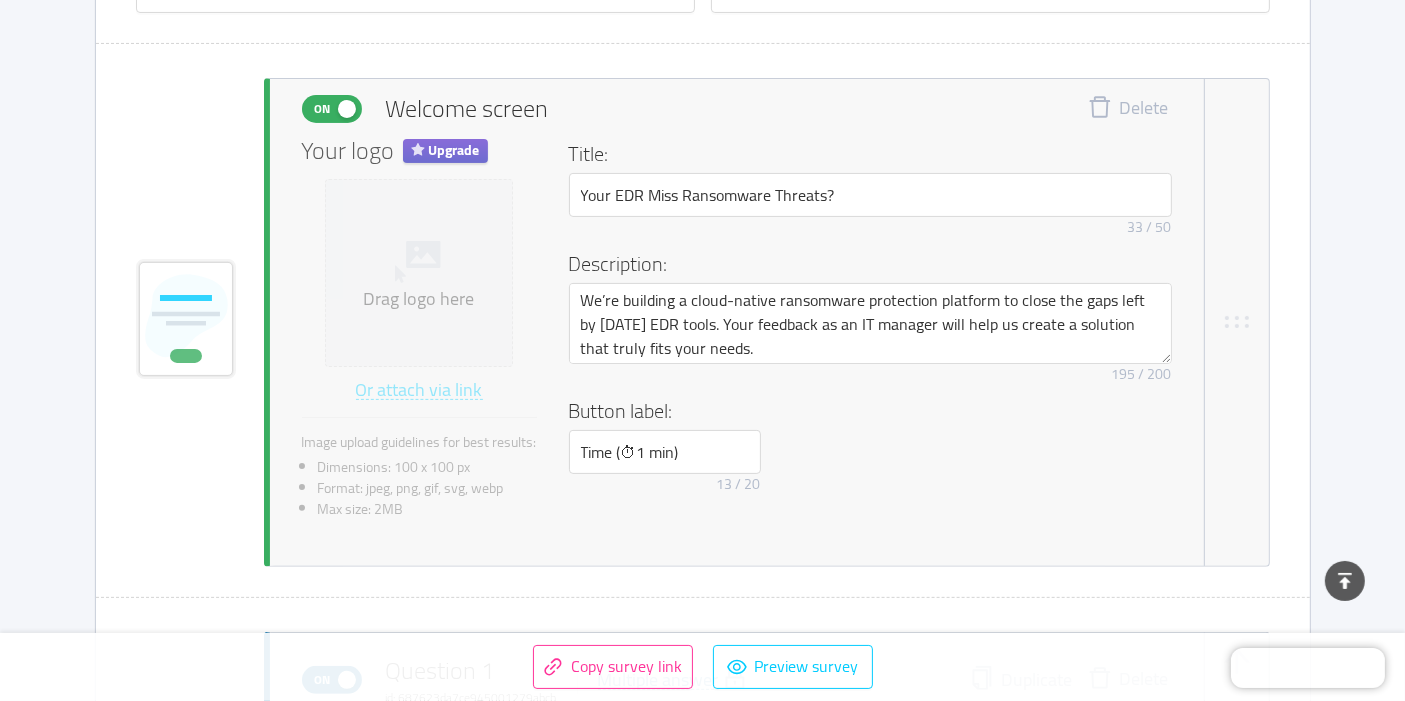 click on "Button label:" at bounding box center [864, 411] 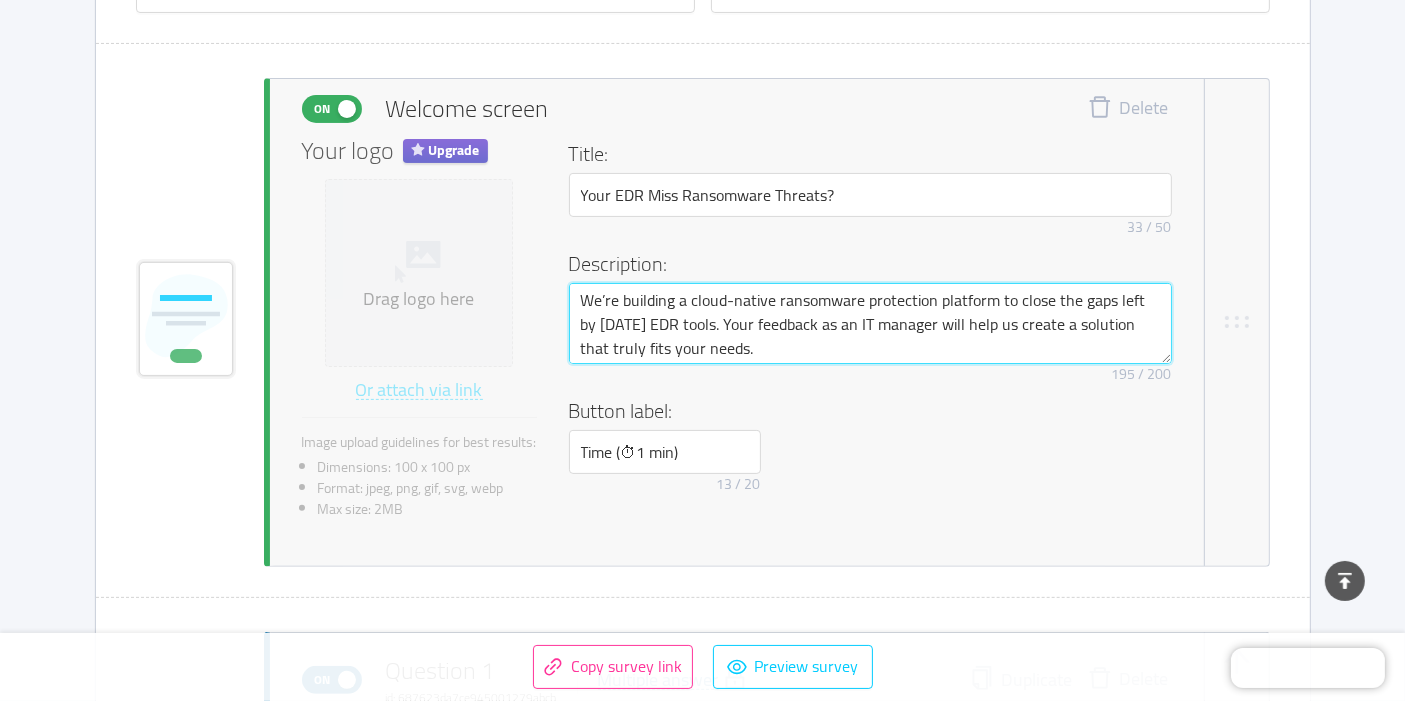 drag, startPoint x: 585, startPoint y: 295, endPoint x: 651, endPoint y: 307, distance: 67.08204 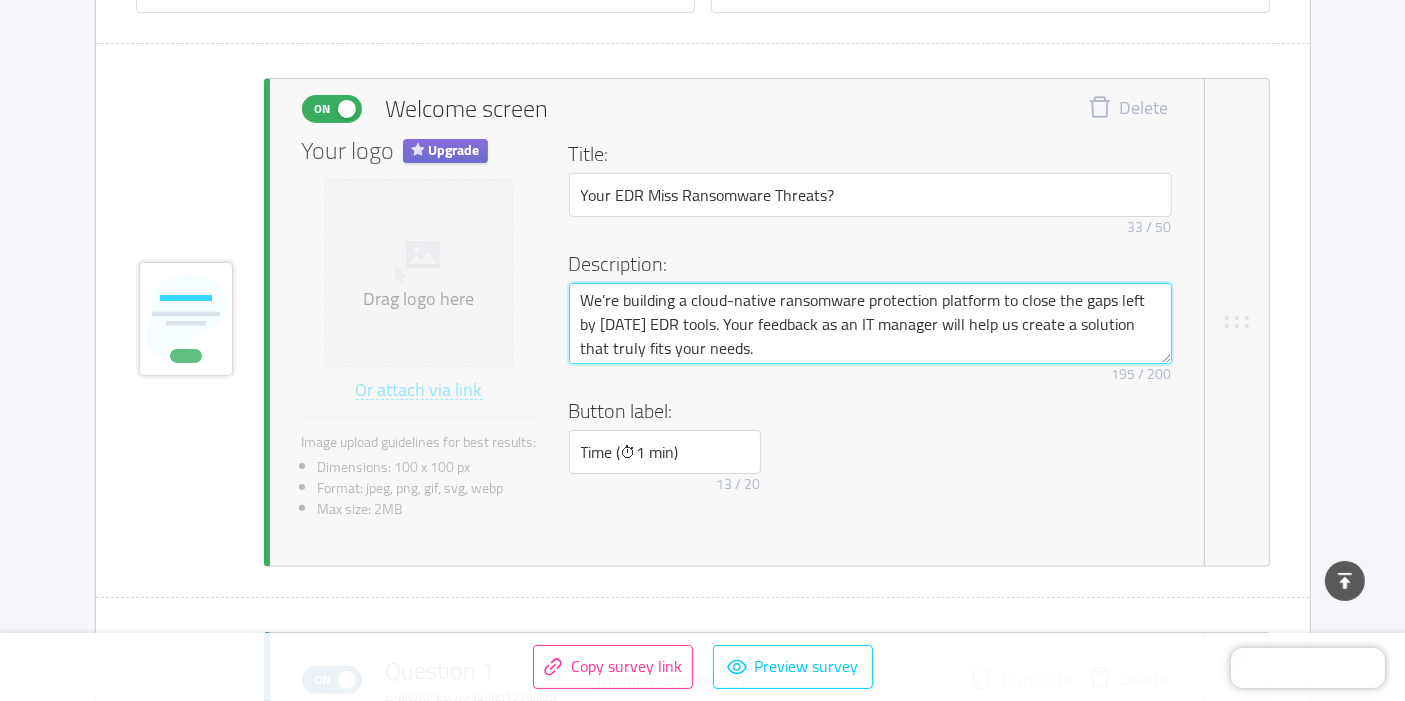 click on "We’re building a cloud-native ransomware protection platform to close the gaps left by [DATE] EDR tools. Your feedback as an IT manager will help us create a solution that truly fits your needs." at bounding box center (870, 323) 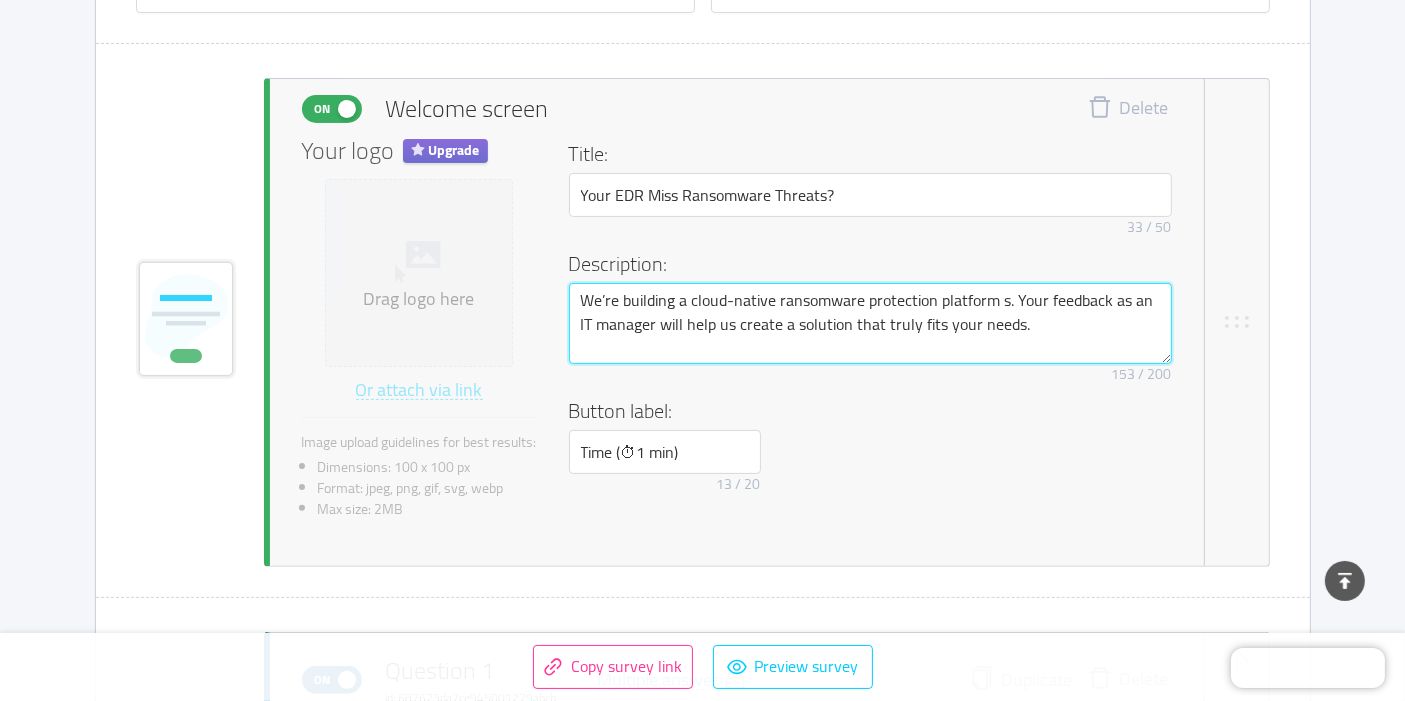 type on "We’re building a cloud-native ransomware protection platform st. Your feedback as an IT manager will help us create a solution that truly fits your needs." 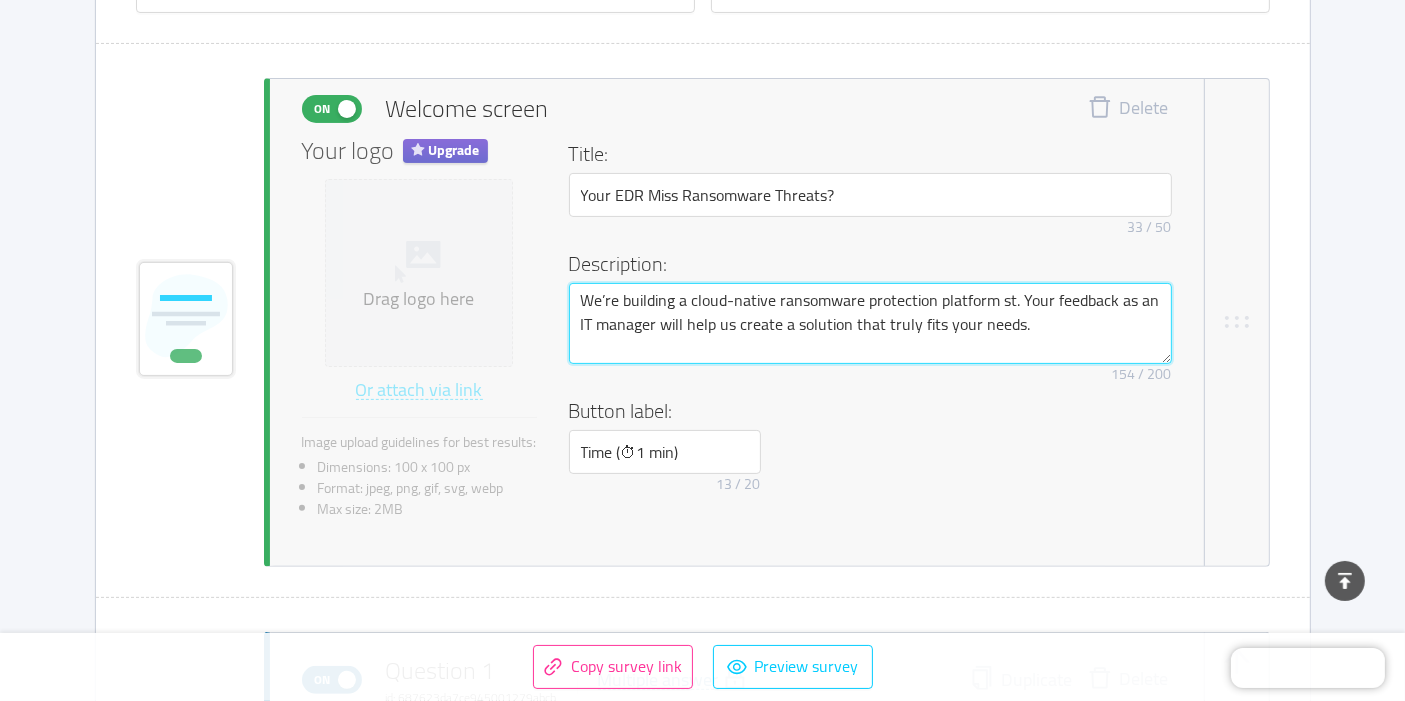 type on "We’re building a cloud-native ransomware protection platform sto. Your feedback as an IT manager will help us create a solution that truly fits your needs." 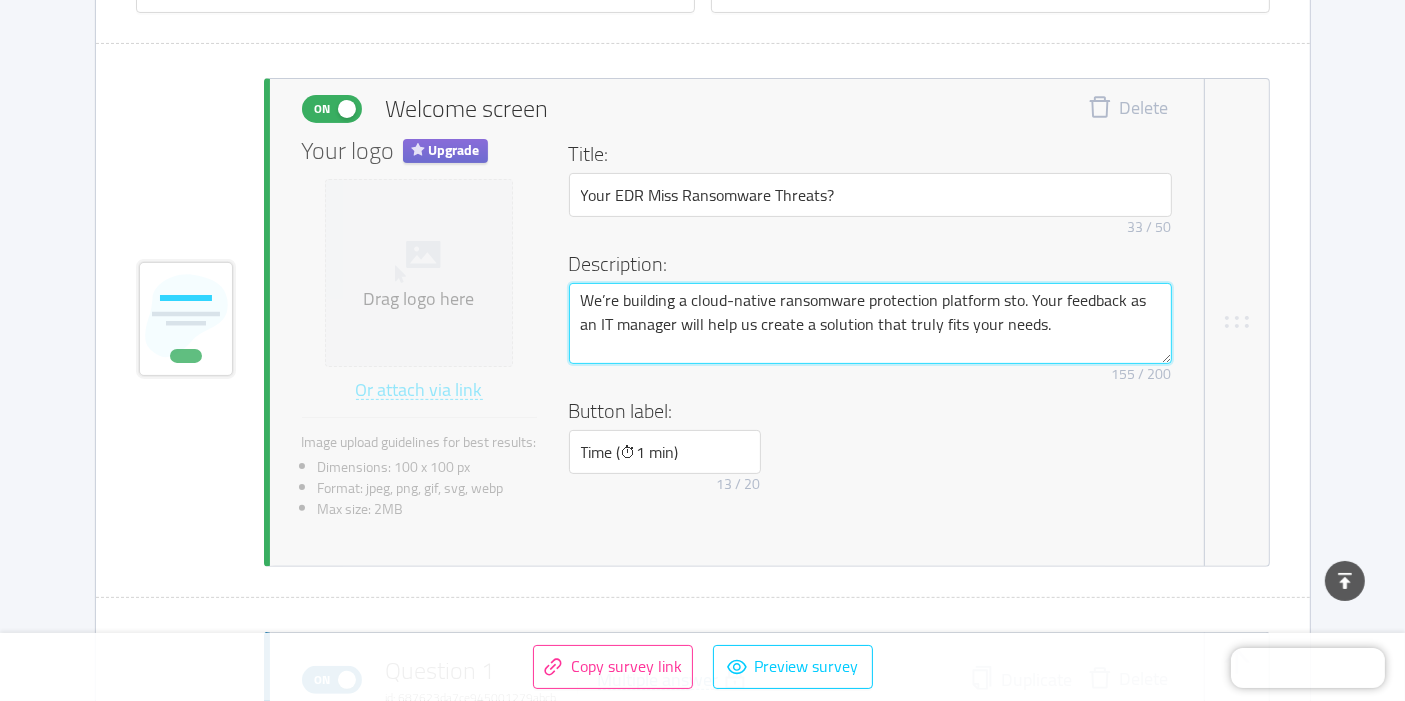 type on "We’re building a cloud-native ransomware protection platform stop. Your feedback as an IT manager will help us create a solution that truly fits your needs." 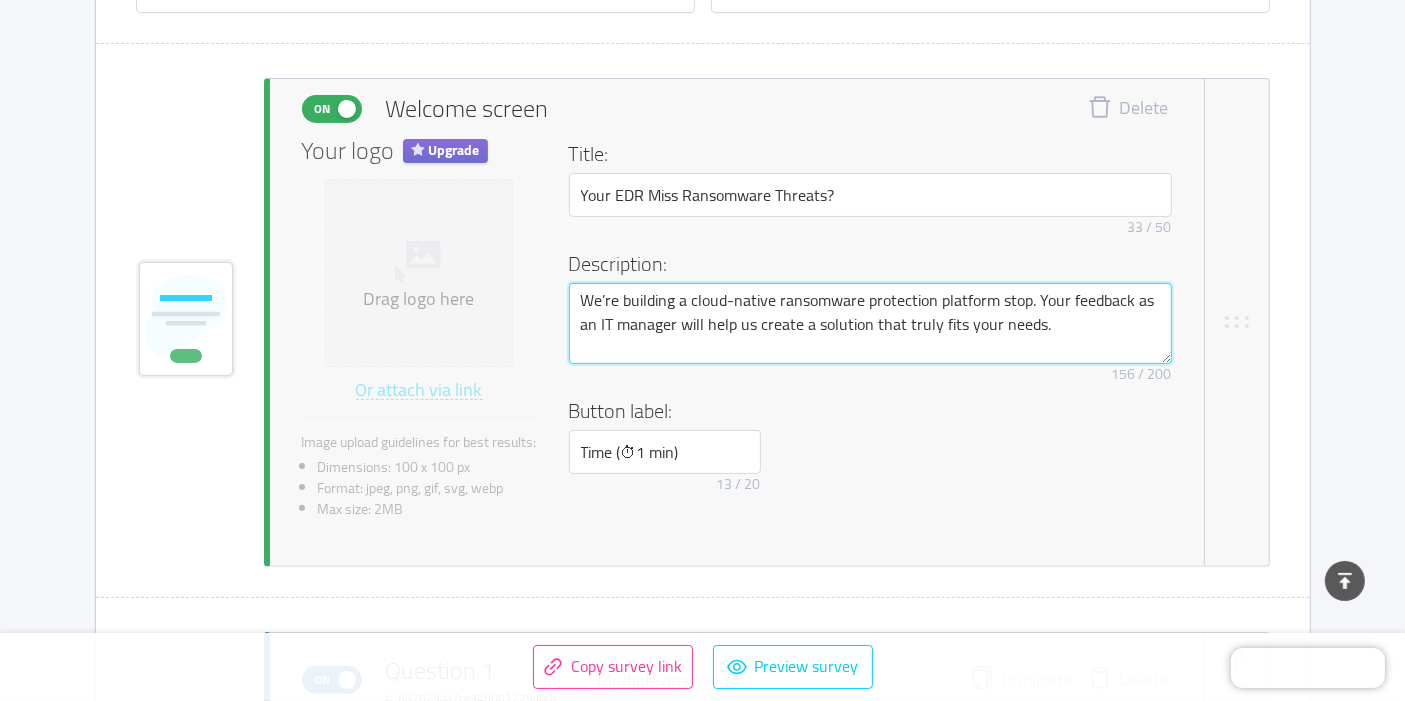 type on "We’re building a cloud-native ransomware protection platform stopt. Your feedback as an IT manager will help us create a solution that truly fits your needs." 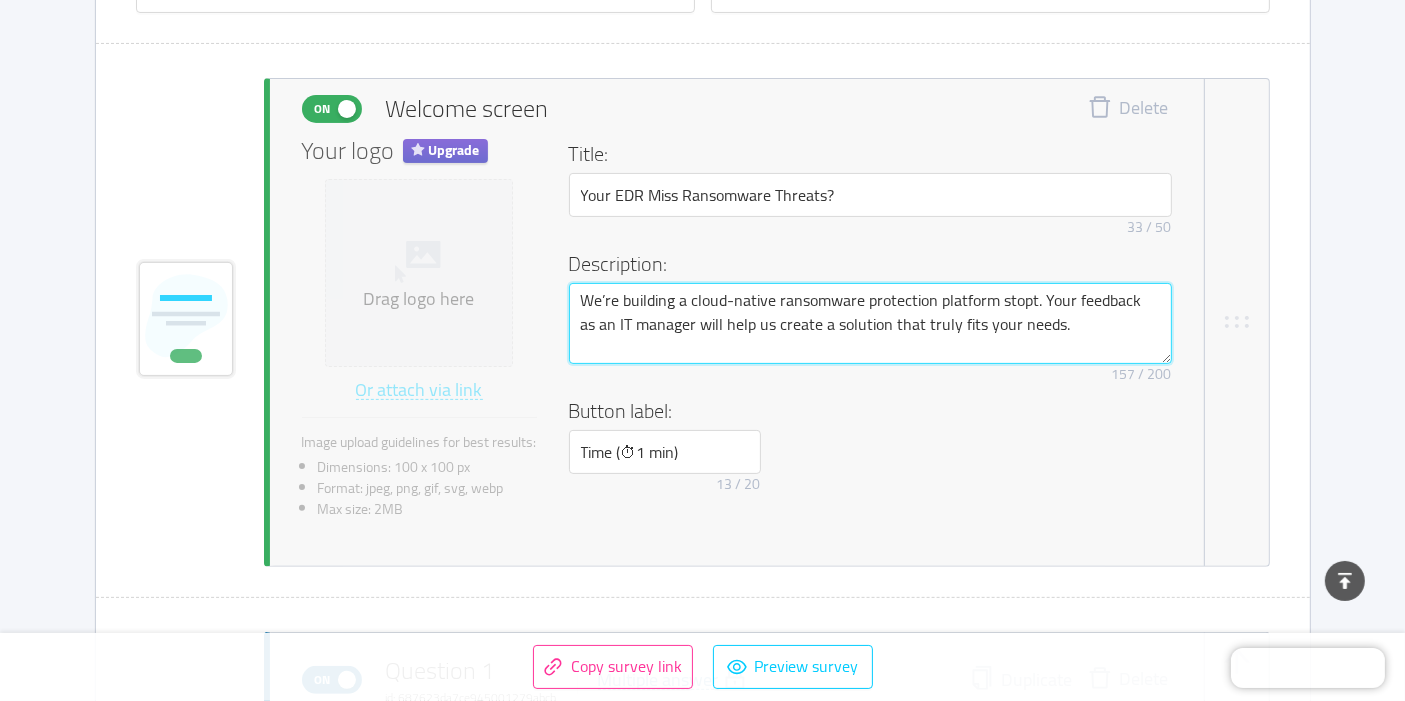 type on "We’re building a cloud-native ransomware protection platform stop. Your feedback as an IT manager will help us create a solution that truly fits your needs." 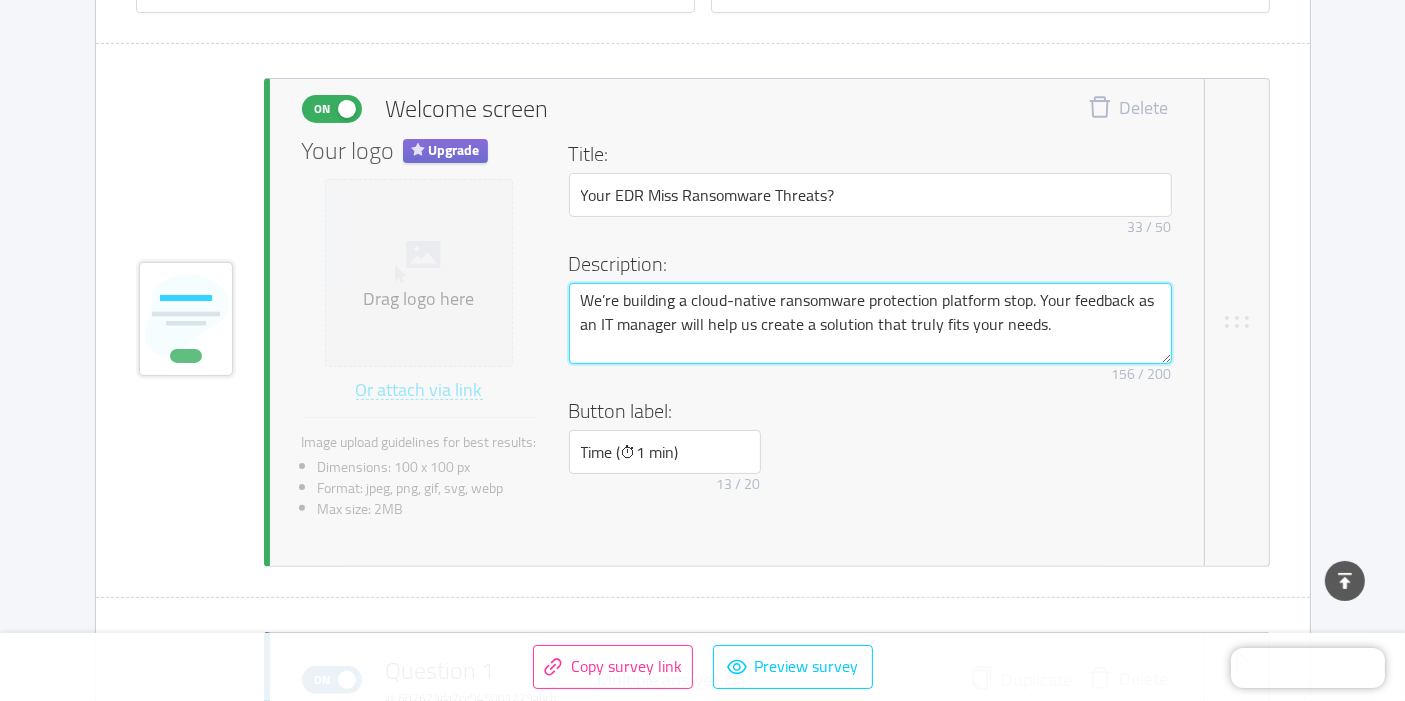 type on "We’re building a cloud-native ransomware protection platform stops. Your feedback as an IT manager will help us create a solution that truly fits your needs." 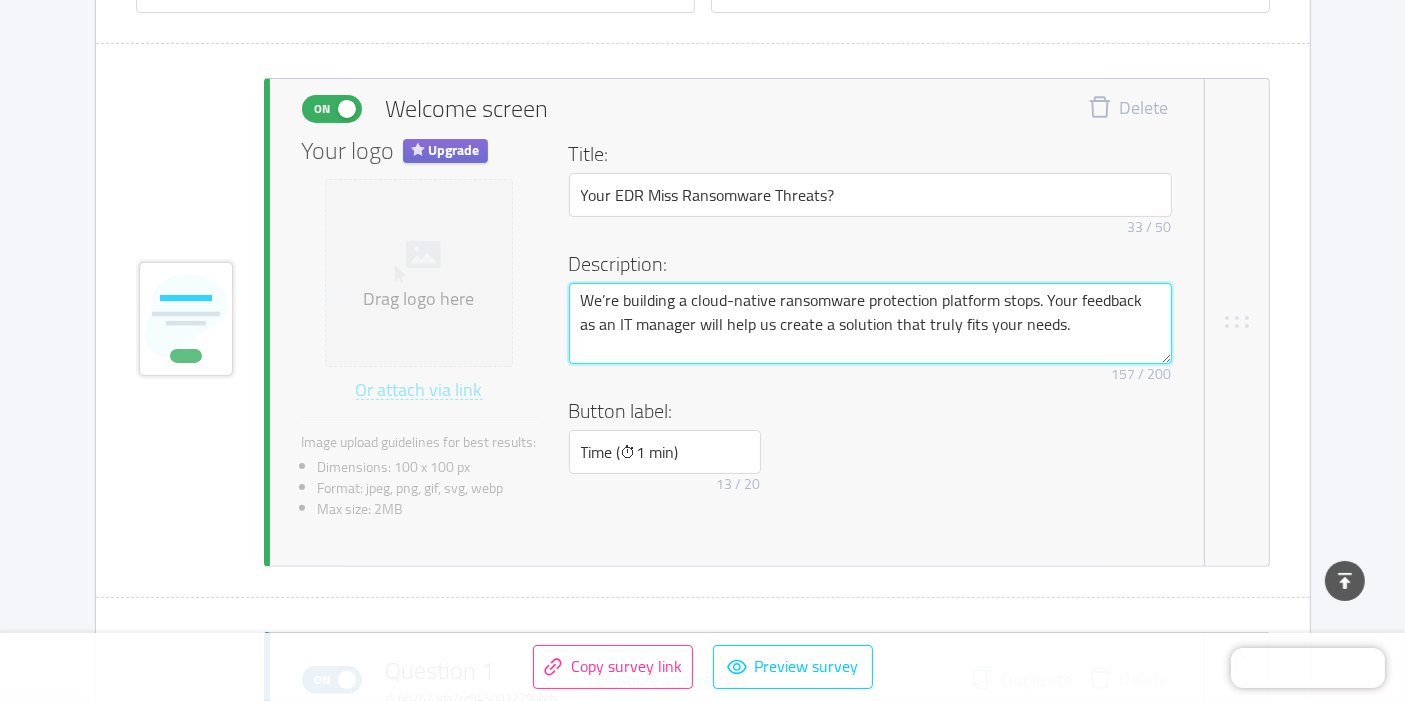 type on "We’re building a cloud-native ransomware protection platform stops . Your feedback as an IT manager will help us create a solution that truly fits your needs." 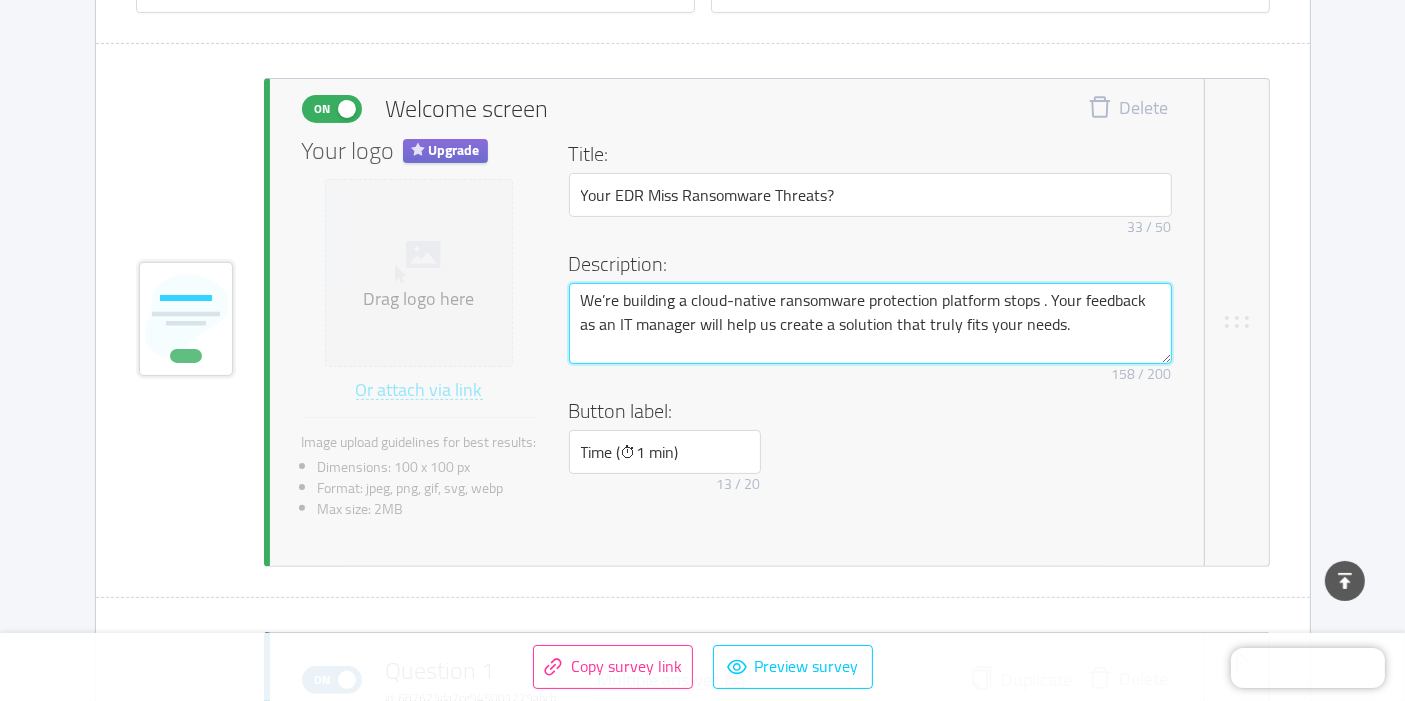 type on "We’re building a cloud-native ransomware protection platform stops e. Your feedback as an IT manager will help us create a solution that truly fits your needs." 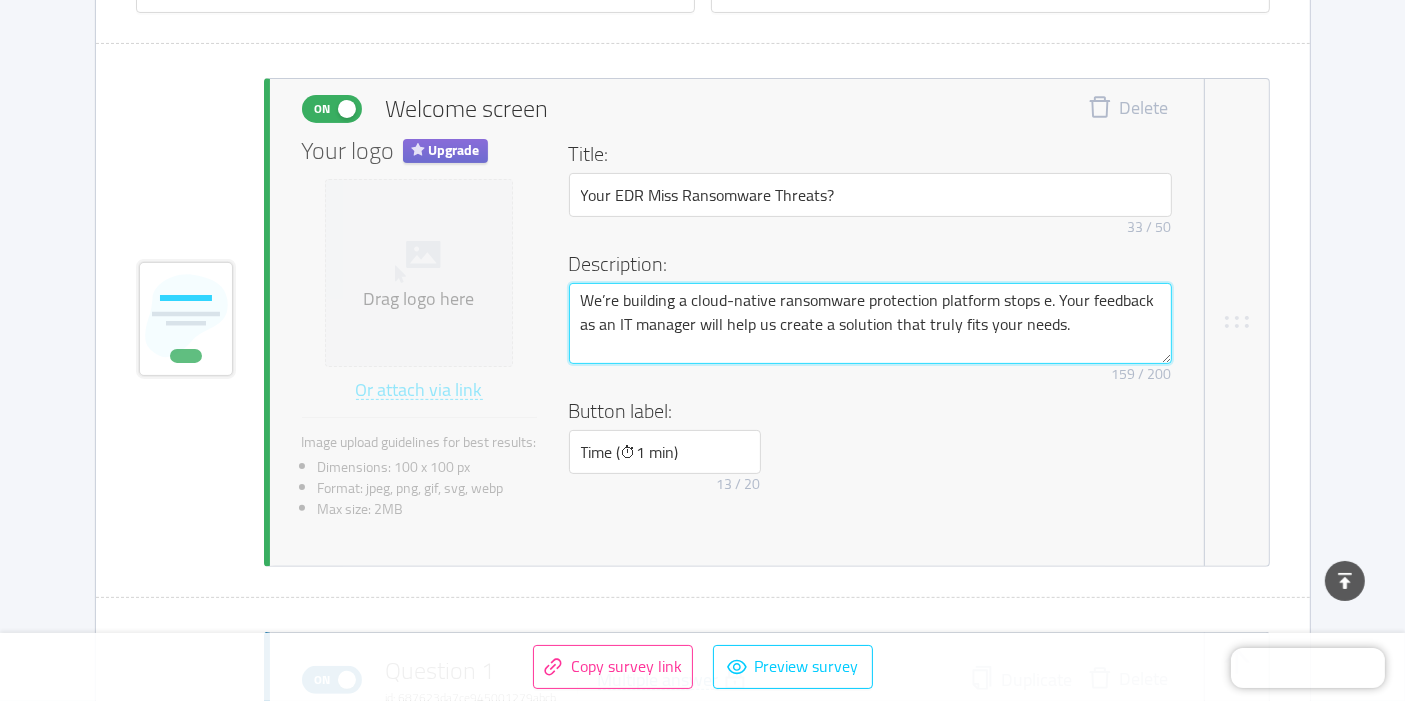 type on "We’re building a cloud-native ransomware protection platform stops en. Your feedback as an IT manager will help us create a solution that truly fits your needs." 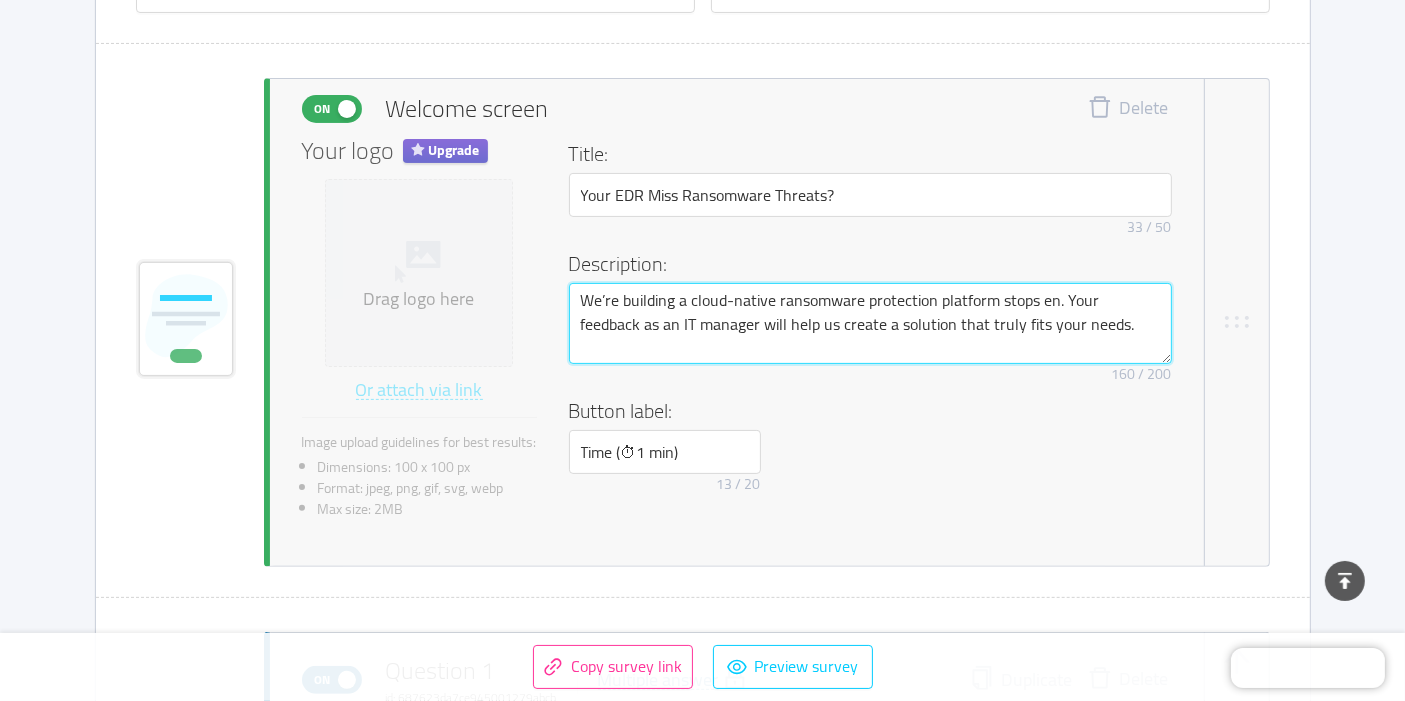 type on "We’re building a cloud-native ransomware protection platform stops enc. Your feedback as an IT manager will help us create a solution that truly fits your needs." 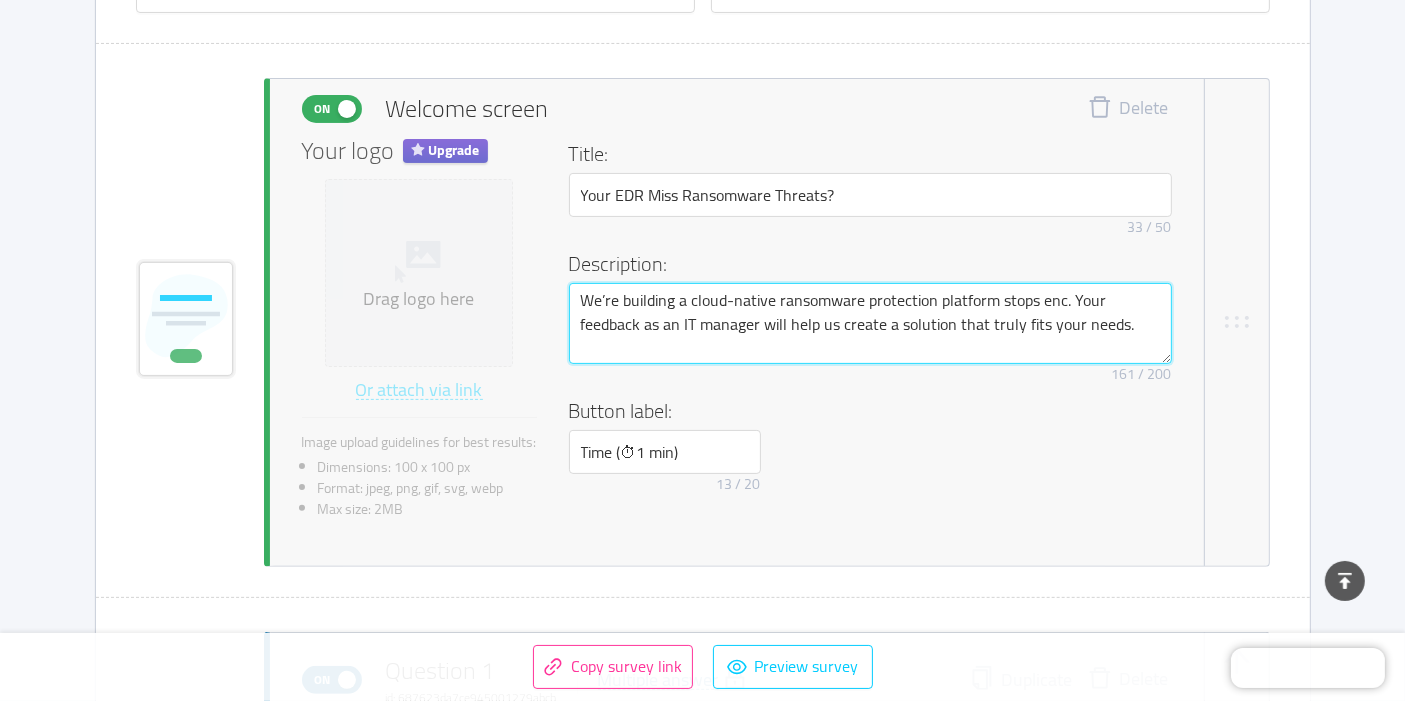type on "We’re building a cloud-native ransomware protection platform stops en. Your feedback as an IT manager will help us create a solution that truly fits your needs." 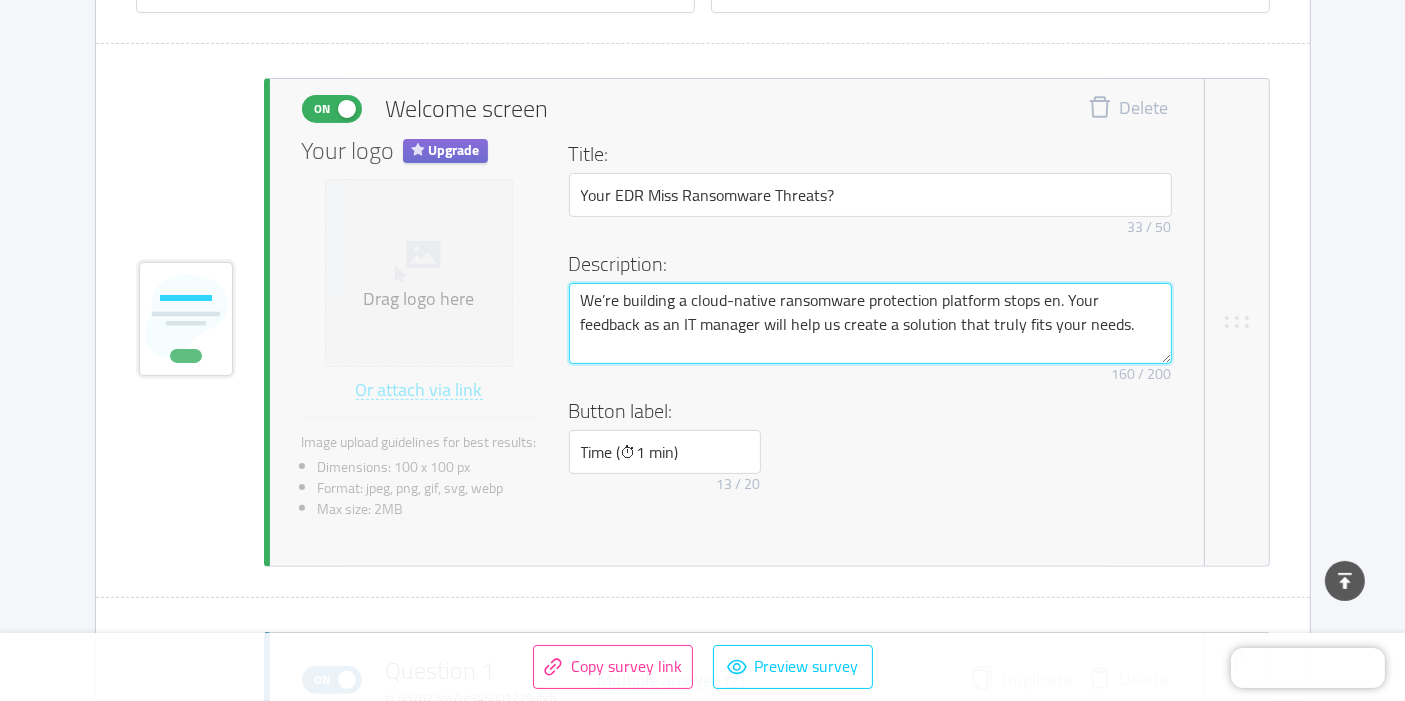 type on "We’re building a cloud-native ransomware protection platform stops e. Your feedback as an IT manager will help us create a solution that truly fits your needs." 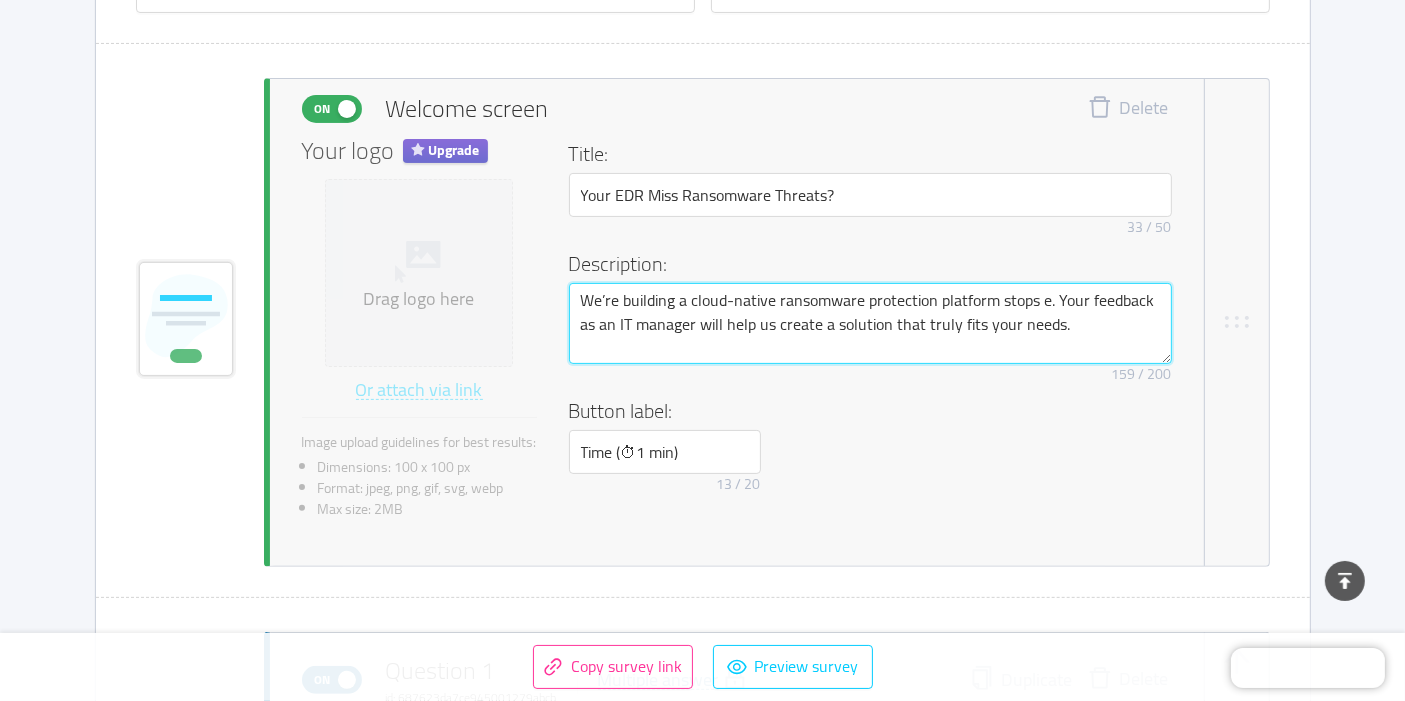 type on "We’re building a cloud-native ransomware protection platform stops . Your feedback as an IT manager will help us create a solution that truly fits your needs." 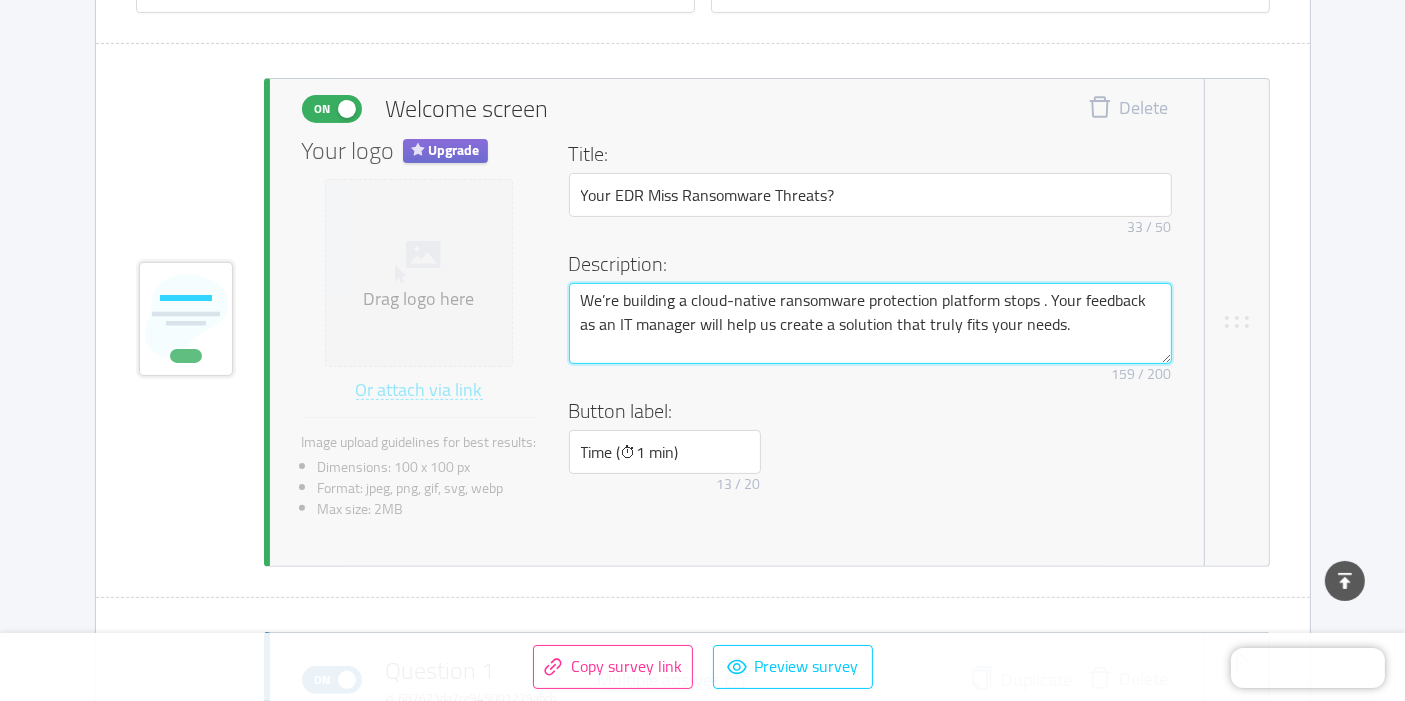 type on "We’re building a cloud-native ransomware protection platform stops d. Your feedback as an IT manager will help us create a solution that truly fits your needs." 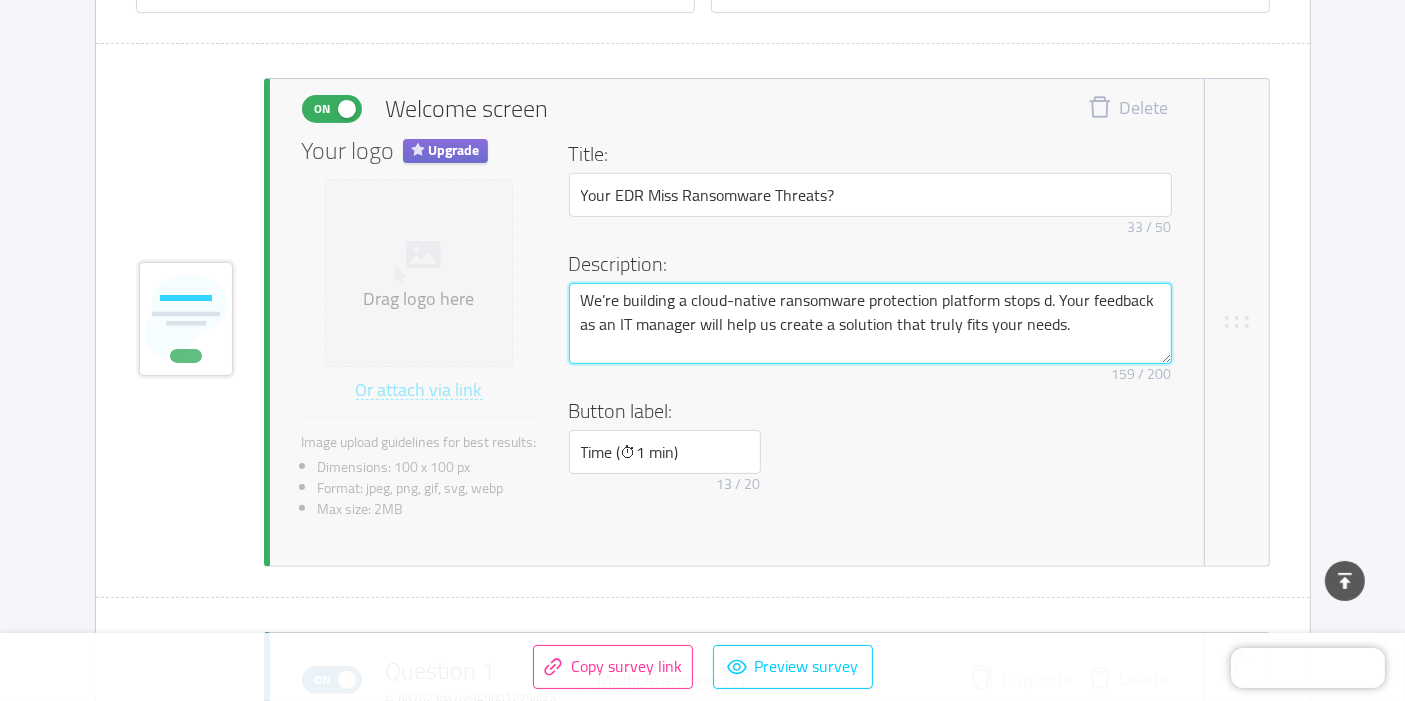 type on "We’re building a cloud-native ransomware protection platform stops da. Your feedback as an IT manager will help us create a solution that truly fits your needs." 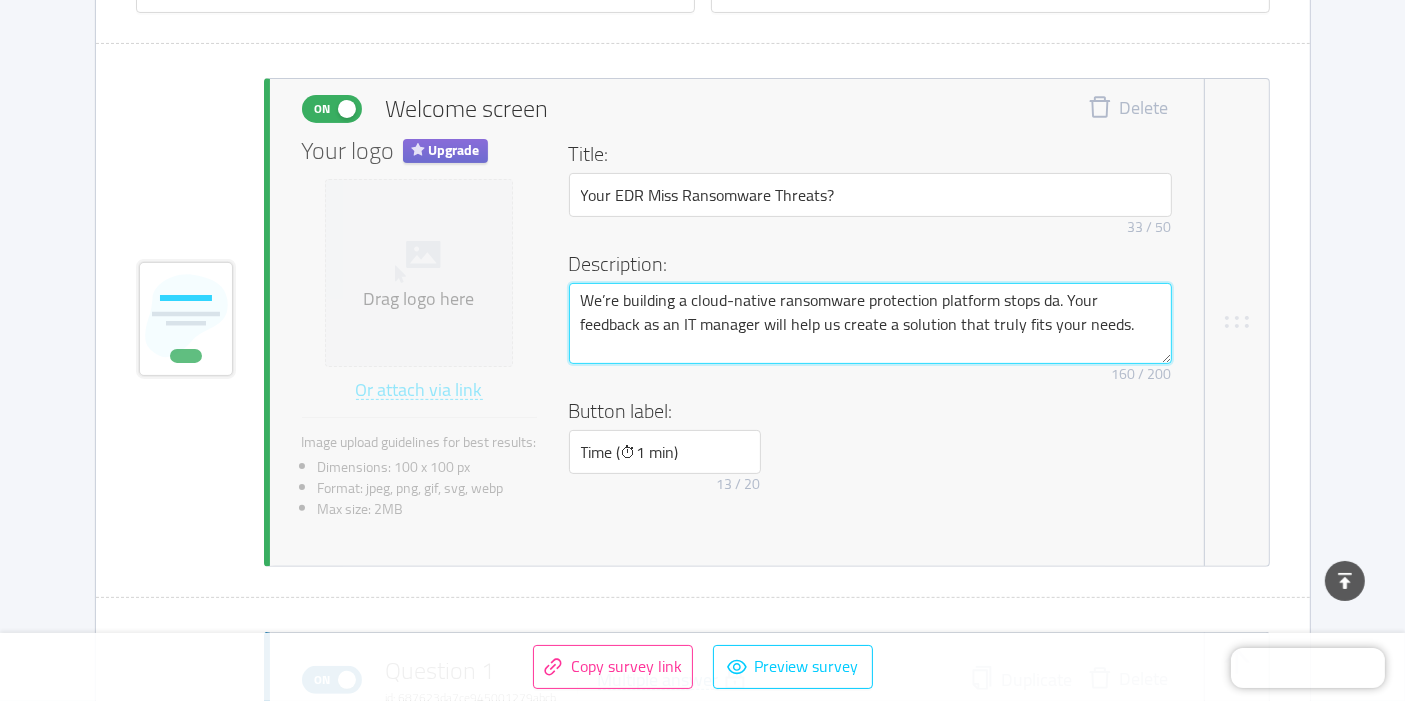 type on "We’re building a cloud-native ransomware protection platform stops dat. Your feedback as an IT manager will help us create a solution that truly fits your needs." 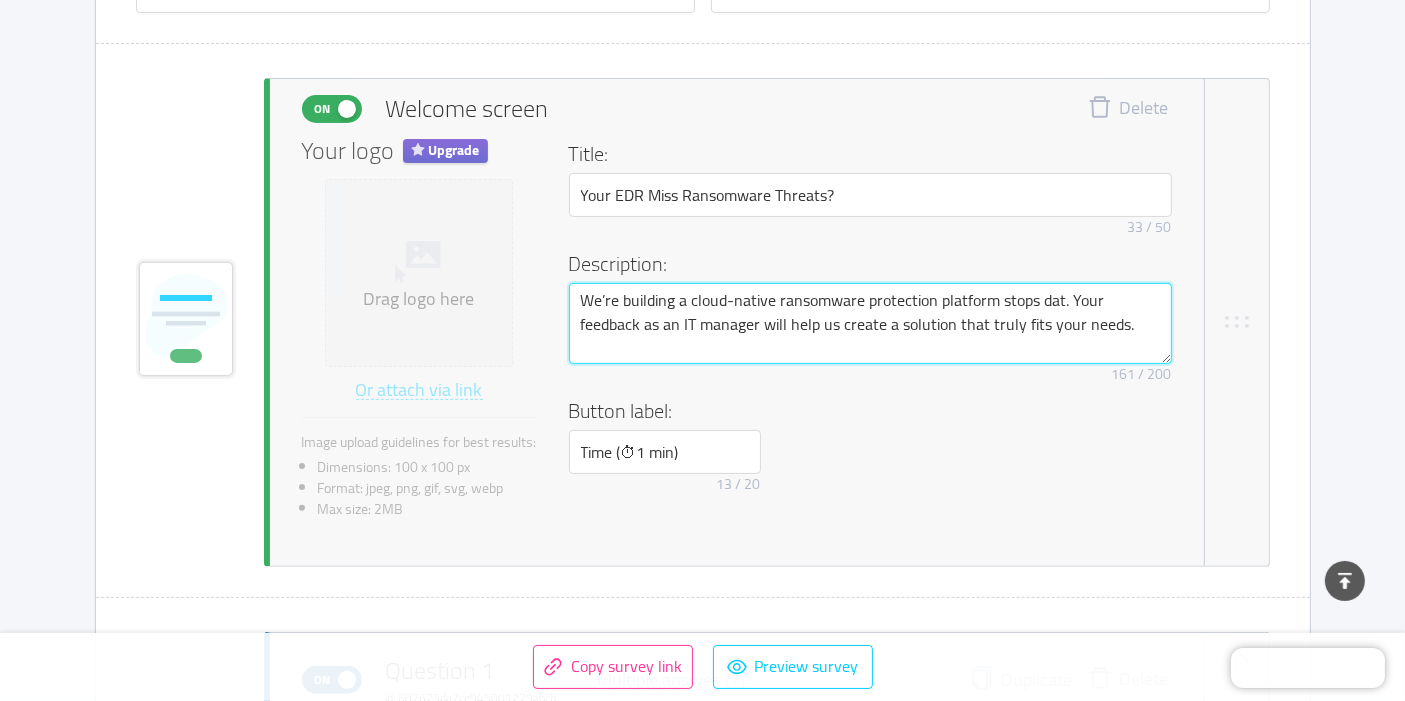 type on "We’re building a cloud-native ransomware protection platform stops data. Your feedback as an IT manager will help us create a solution that truly fits your needs." 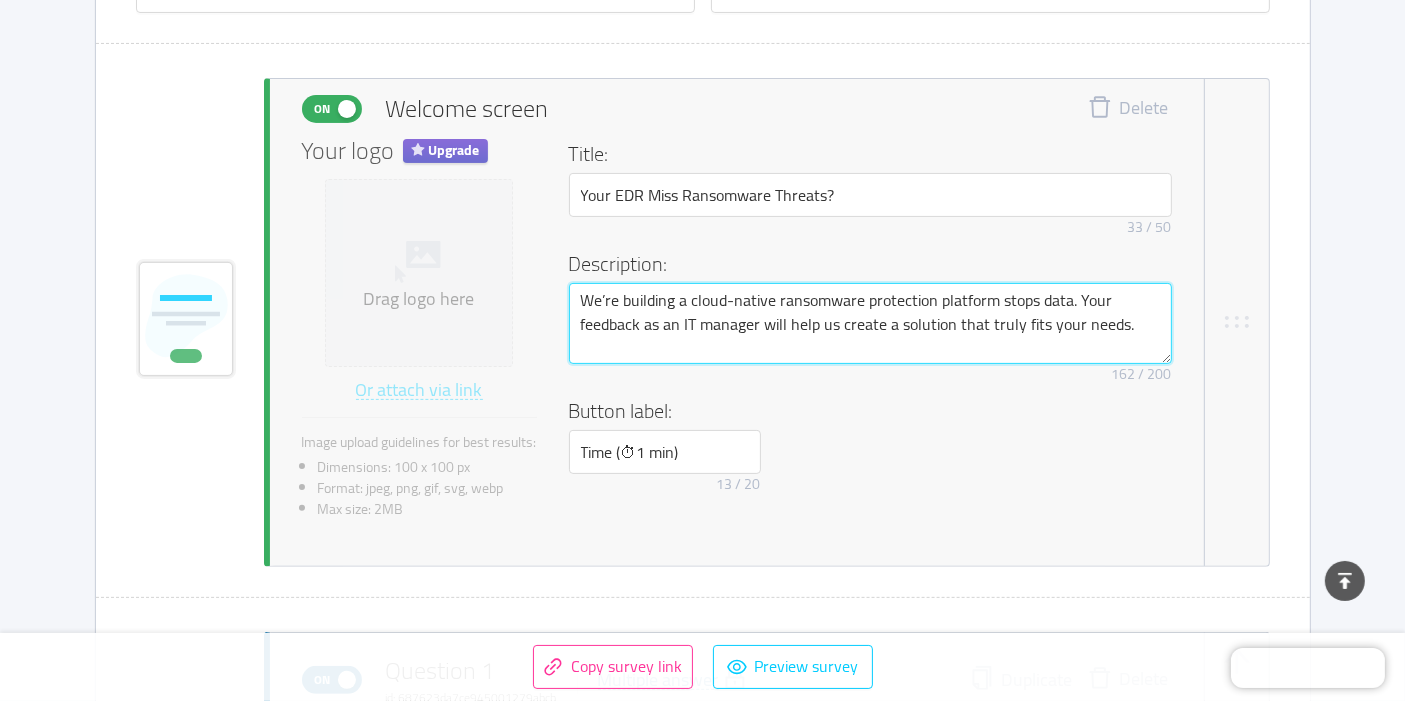 type on "We’re building a cloud-native ransomware protection platform stops data . Your feedback as an IT manager will help us create a solution that truly fits your needs." 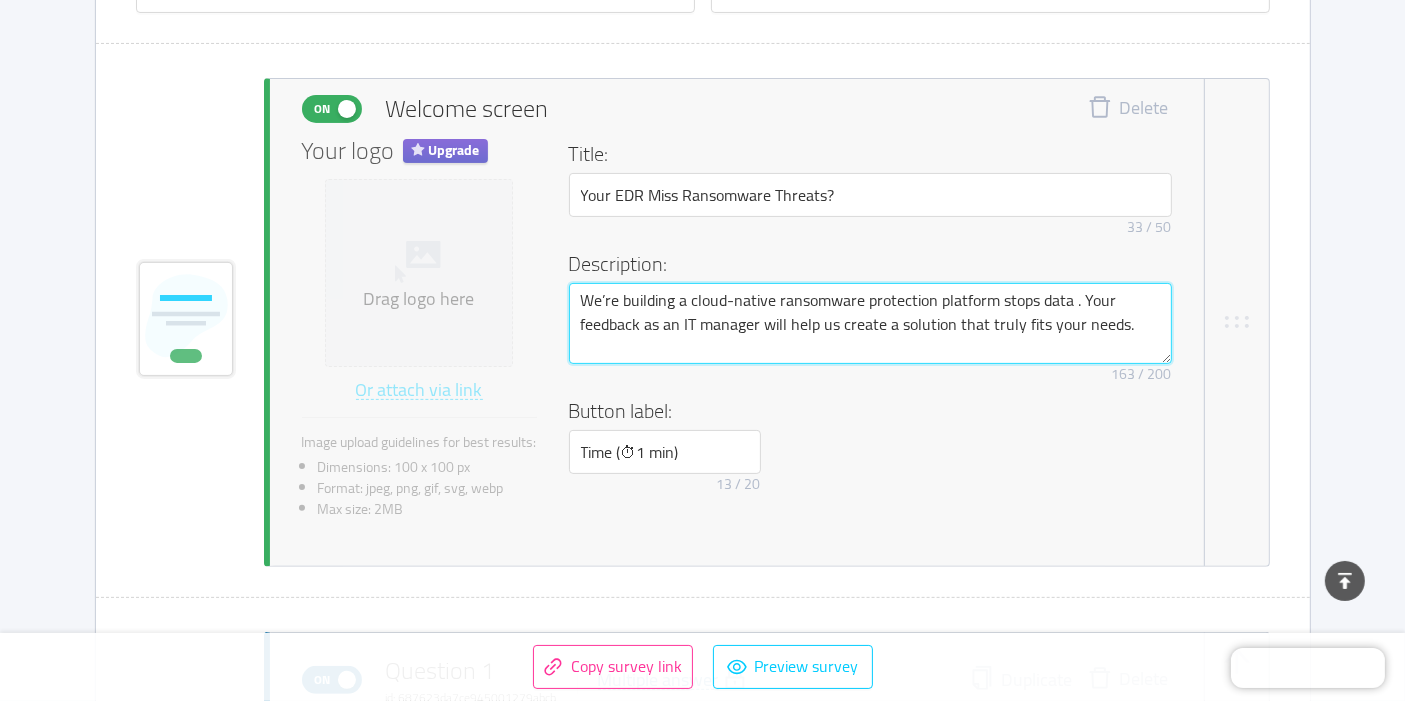 type on "We’re building a cloud-native ransomware protection platform stops data e. Your feedback as an IT manager will help us create a solution that truly fits your needs." 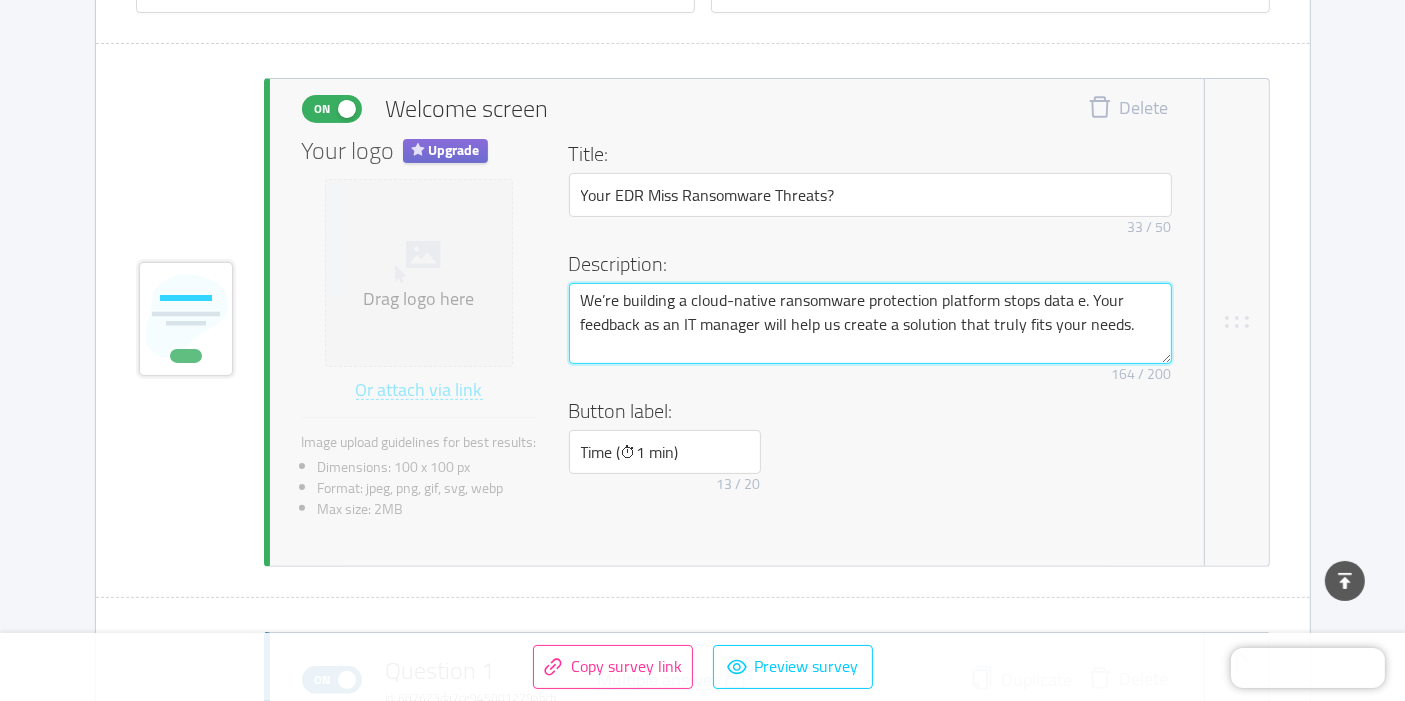 type on "We’re building a cloud-native ransomware protection platform stops data ex. Your feedback as an IT manager will help us create a solution that truly fits your needs." 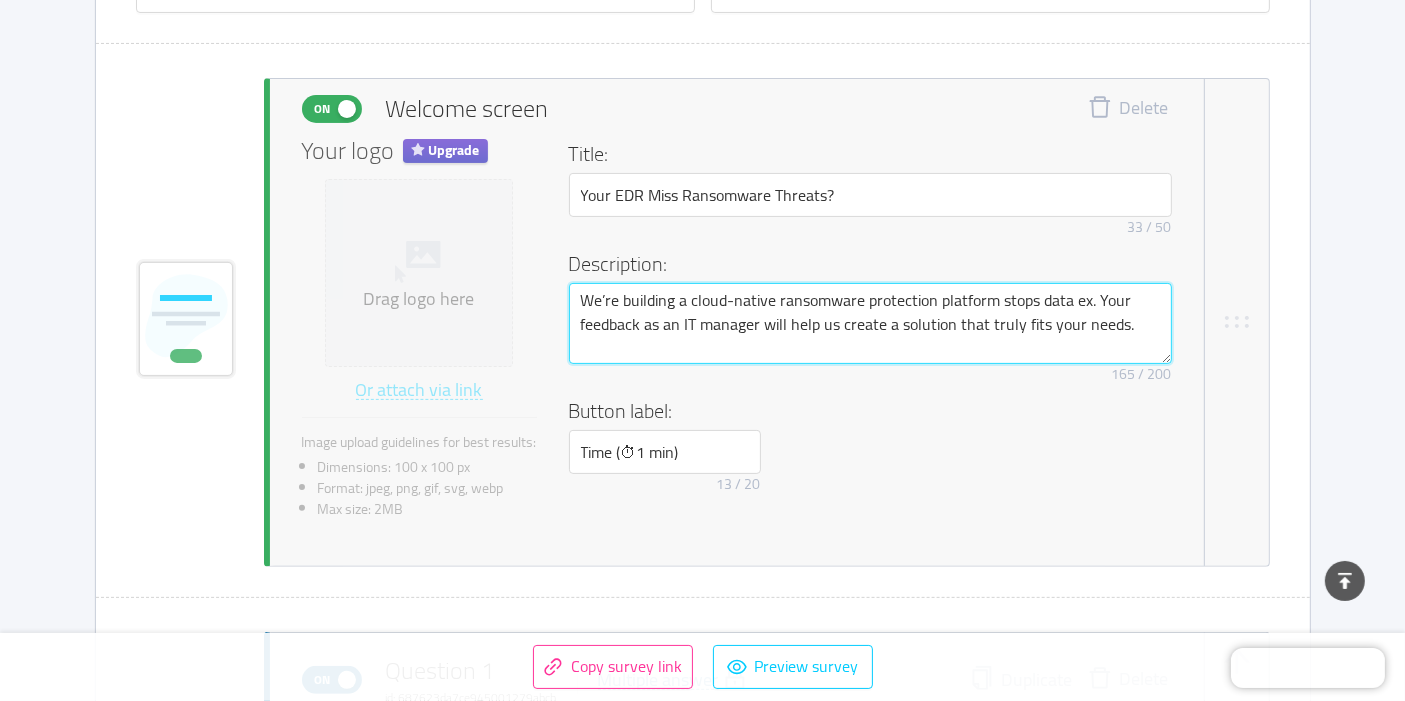 type on "We’re building a cloud-native ransomware protection platform stops data ext. Your feedback as an IT manager will help us create a solution that truly fits your needs." 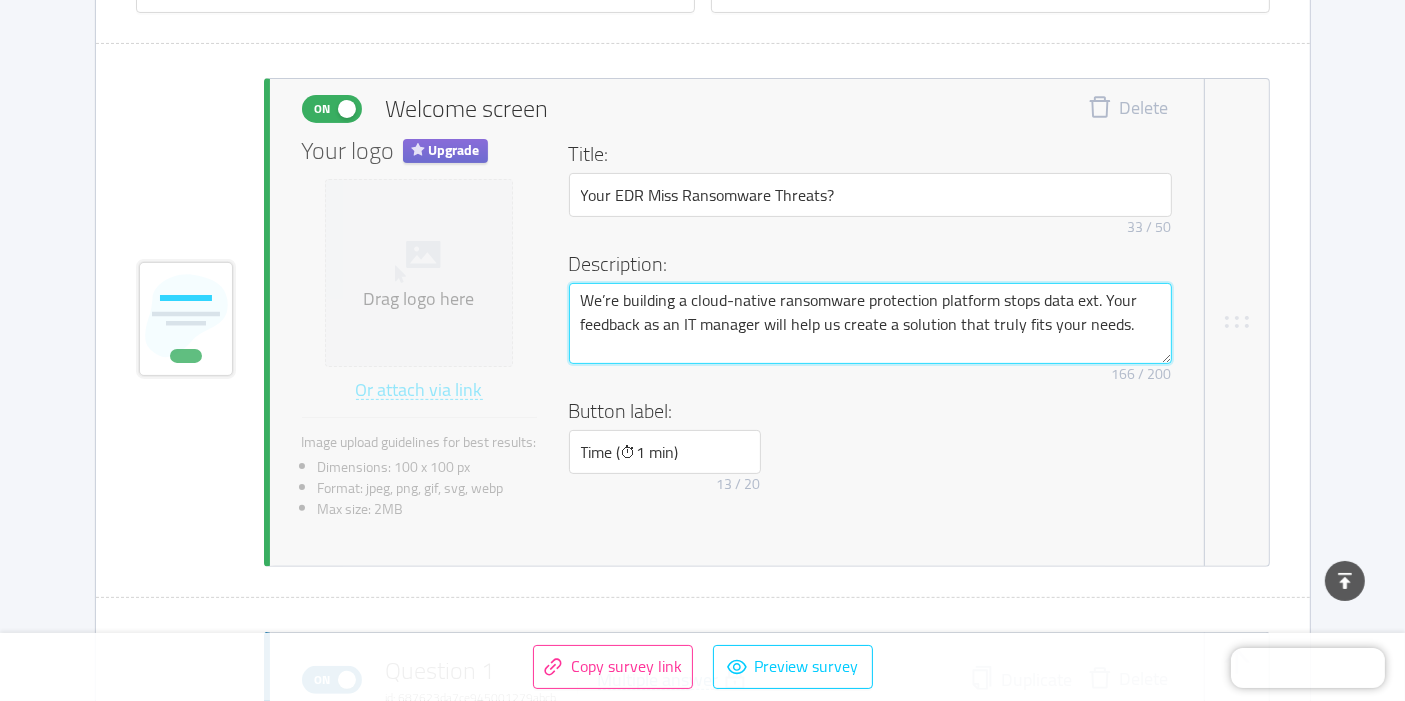 type on "We’re building a cloud-native ransomware protection platform stops data exto. Your feedback as an IT manager will help us create a solution that truly fits your needs." 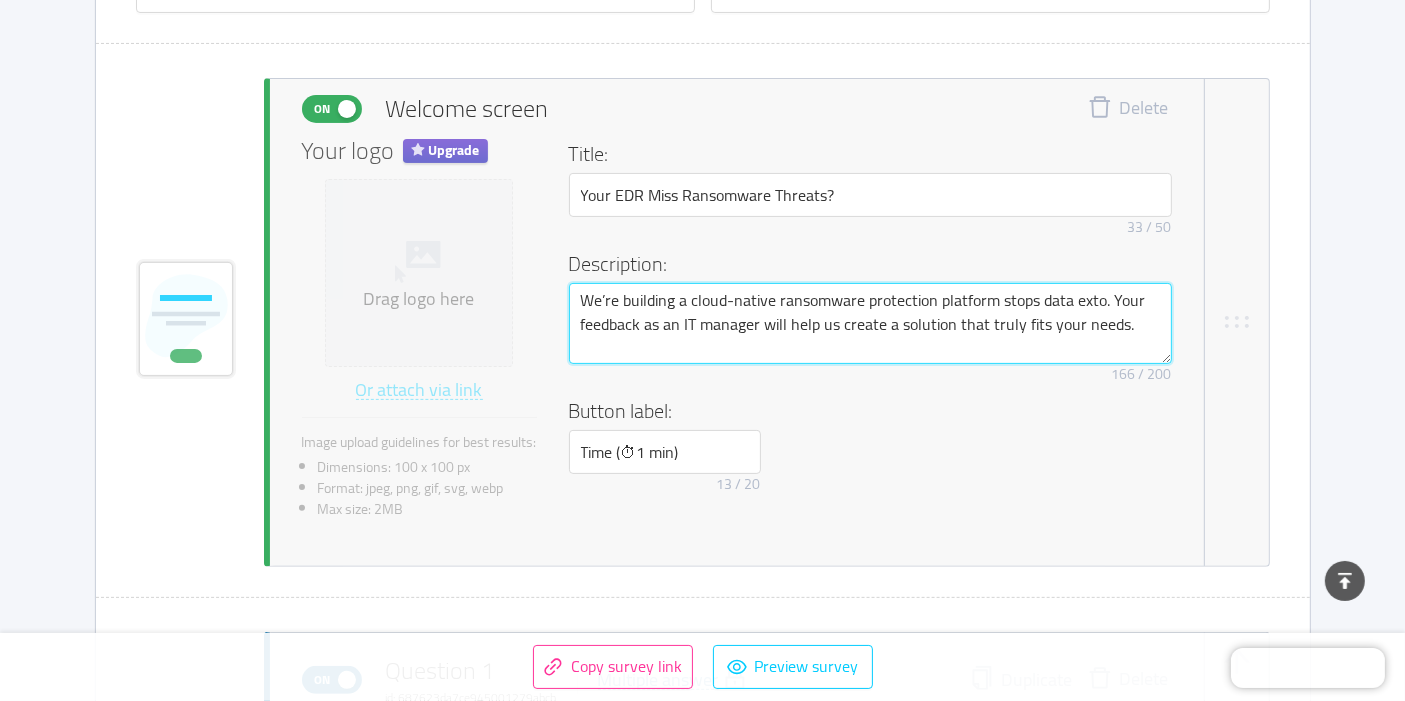 type on "We’re building a cloud-native ransomware protection platform stops data extor. Your feedback as an IT manager will help us create a solution that truly fits your needs." 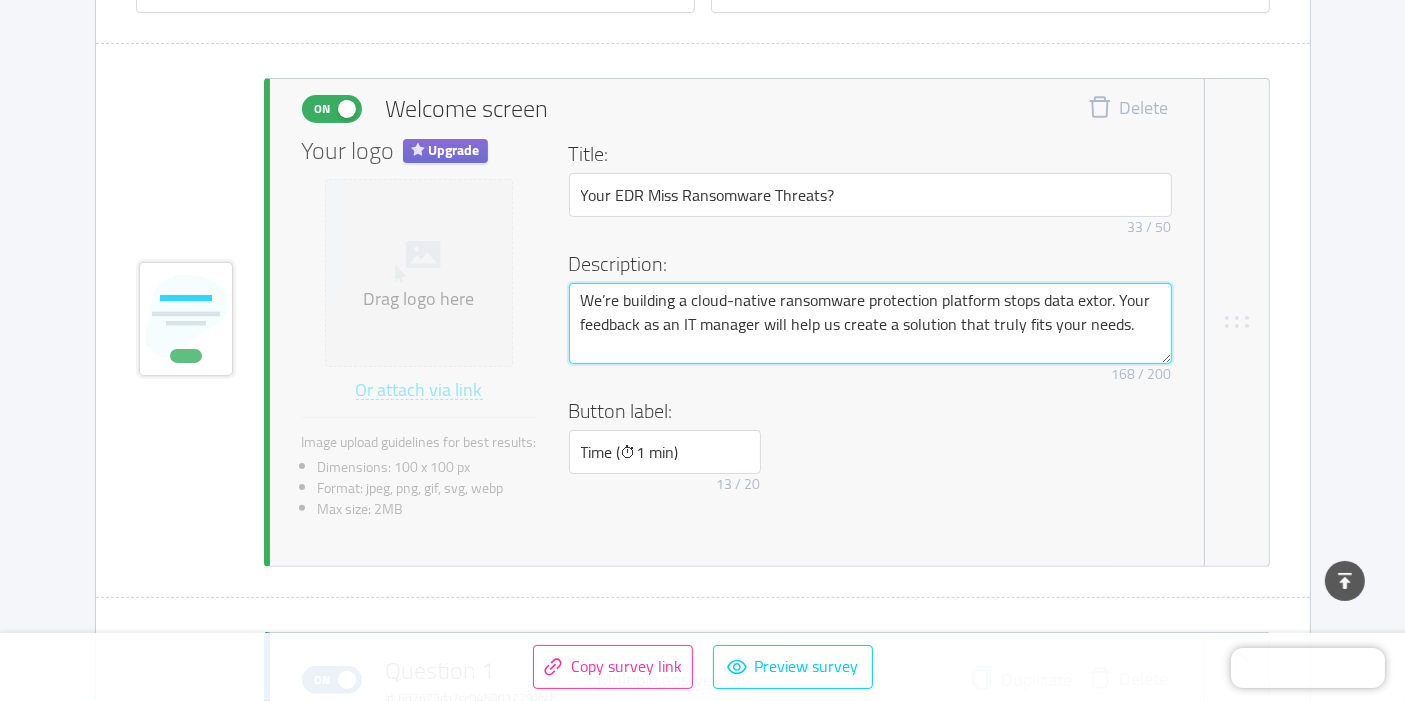 type on "We’re building a cloud-native ransomware protection platform stops data extort. Your feedback as an IT manager will help us create a solution that truly fits your needs." 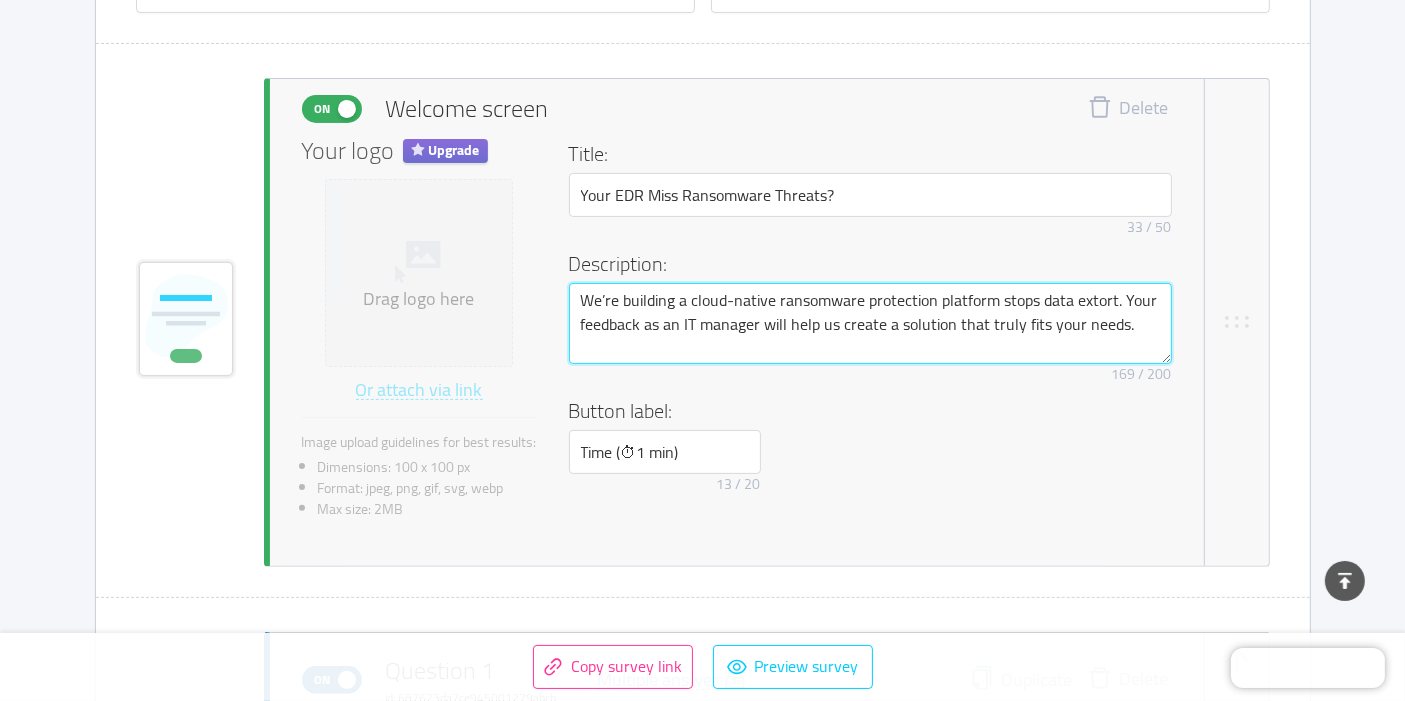 type on "We’re building a cloud-native ransomware protection platform stops data extorti. Your feedback as an IT manager will help us create a solution that truly fits your needs." 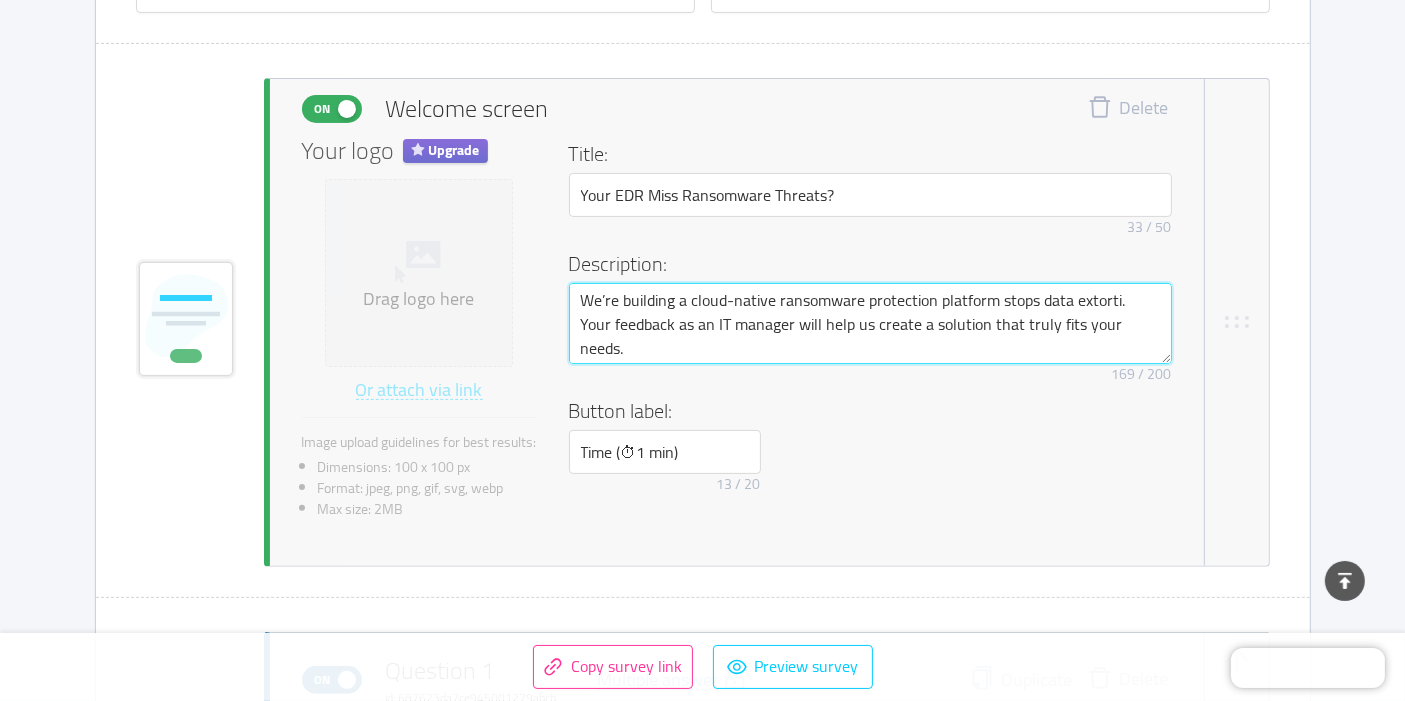 type on "We’re building a cloud-native ransomware protection platform stops data extortio. Your feedback as an IT manager will help us create a solution that truly fits your needs." 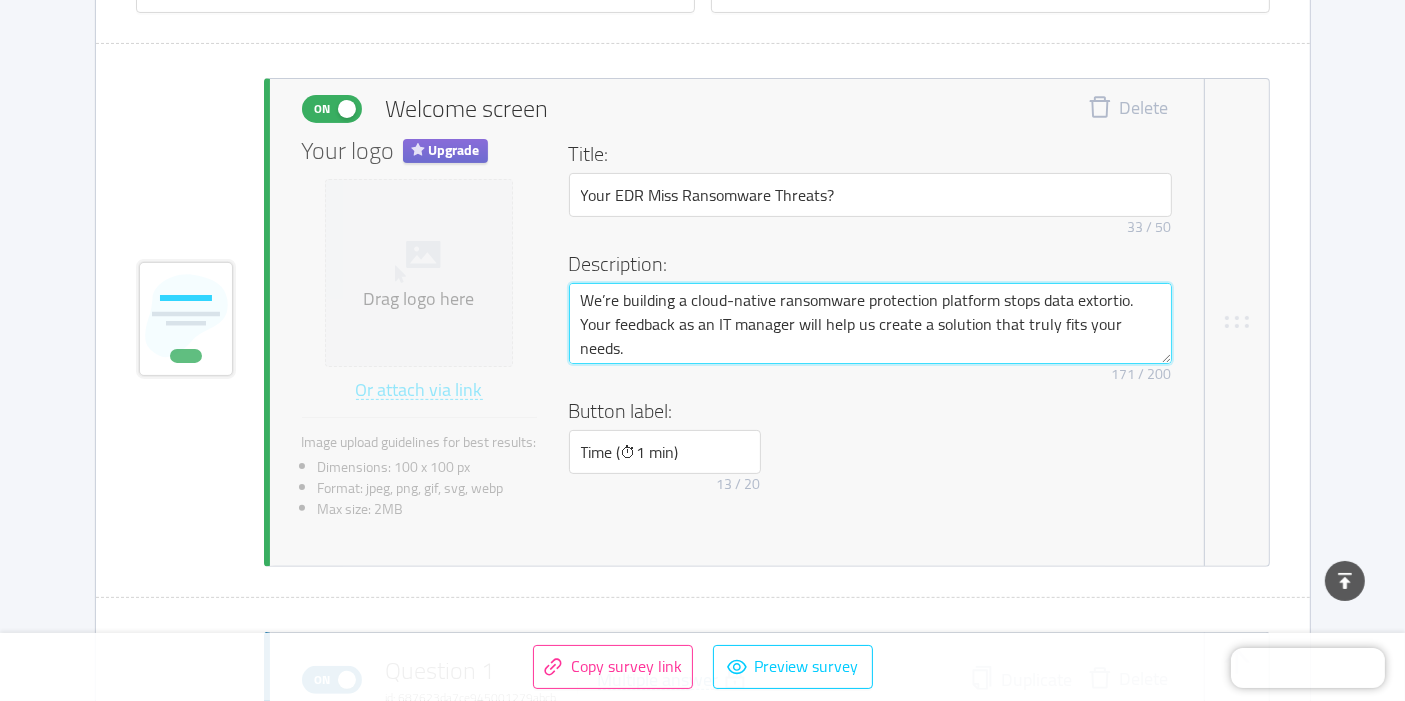 type on "We’re building a cloud-native ransomware protection platform stops data extortion. Your feedback as an IT manager will help us create a solution that truly fits your needs." 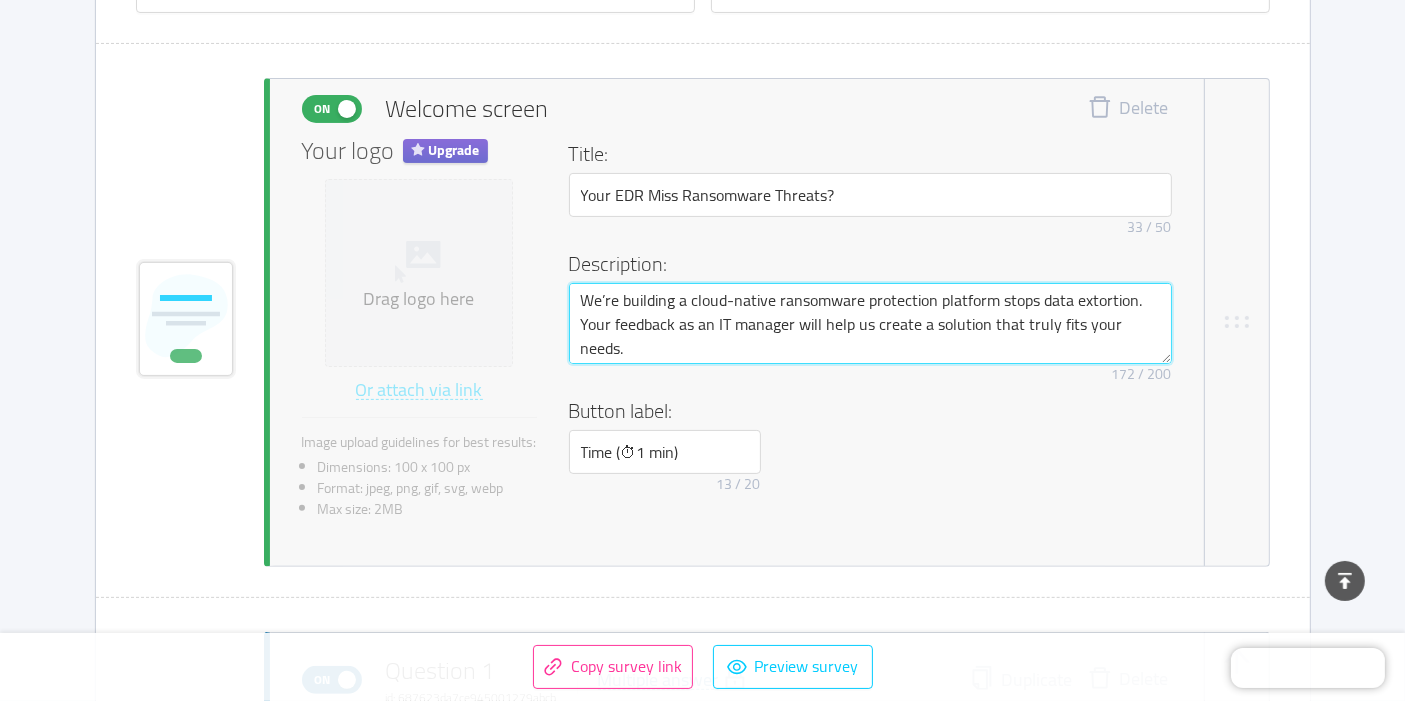 type on "We’re building a cloud-native ransomware protection platform stops data extortion . Your feedback as an IT manager will help us create a solution that truly fits your needs." 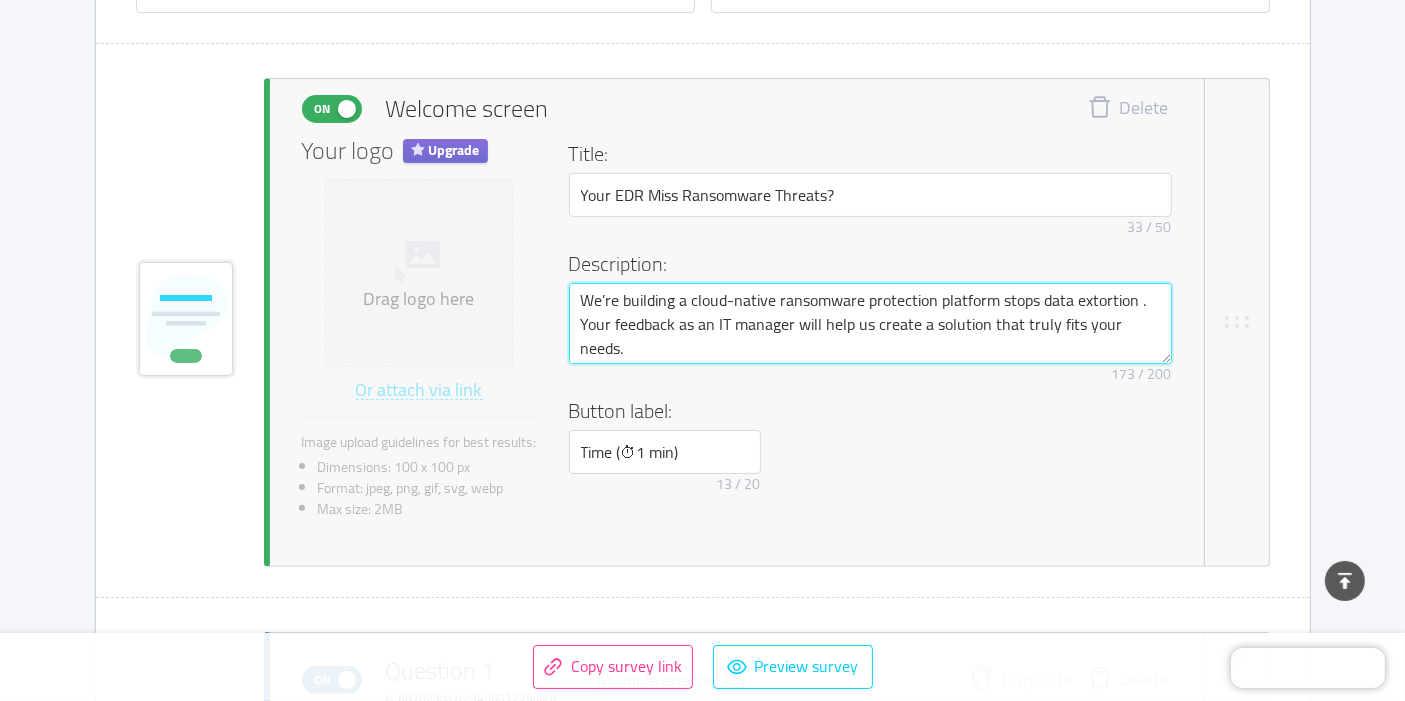 type on "We’re building a cloud-native ransomware protection platform stops data extortion b. Your feedback as an IT manager will help us create a solution that truly fits your needs." 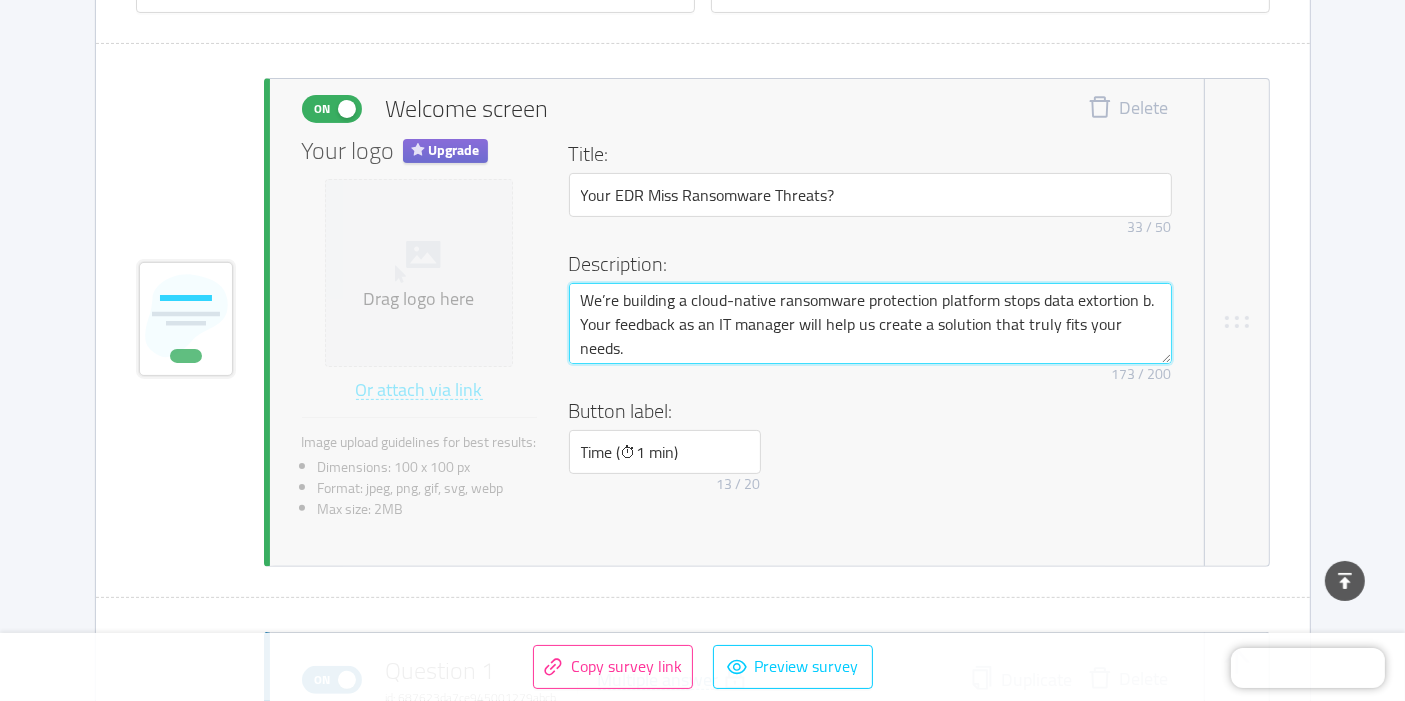 type 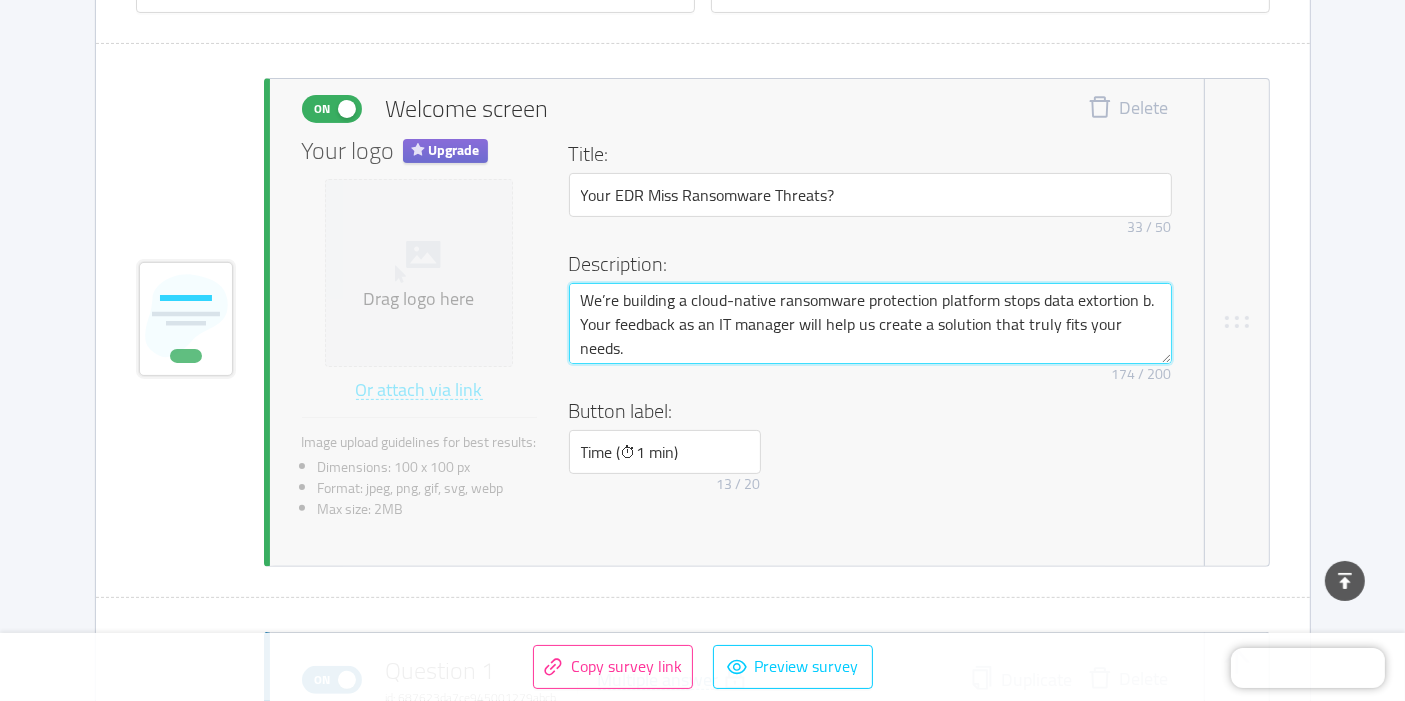 type on "We’re building a cloud-native ransomware protection platform stops data extortion be. Your feedback as an IT manager will help us create a solution that truly fits your needs." 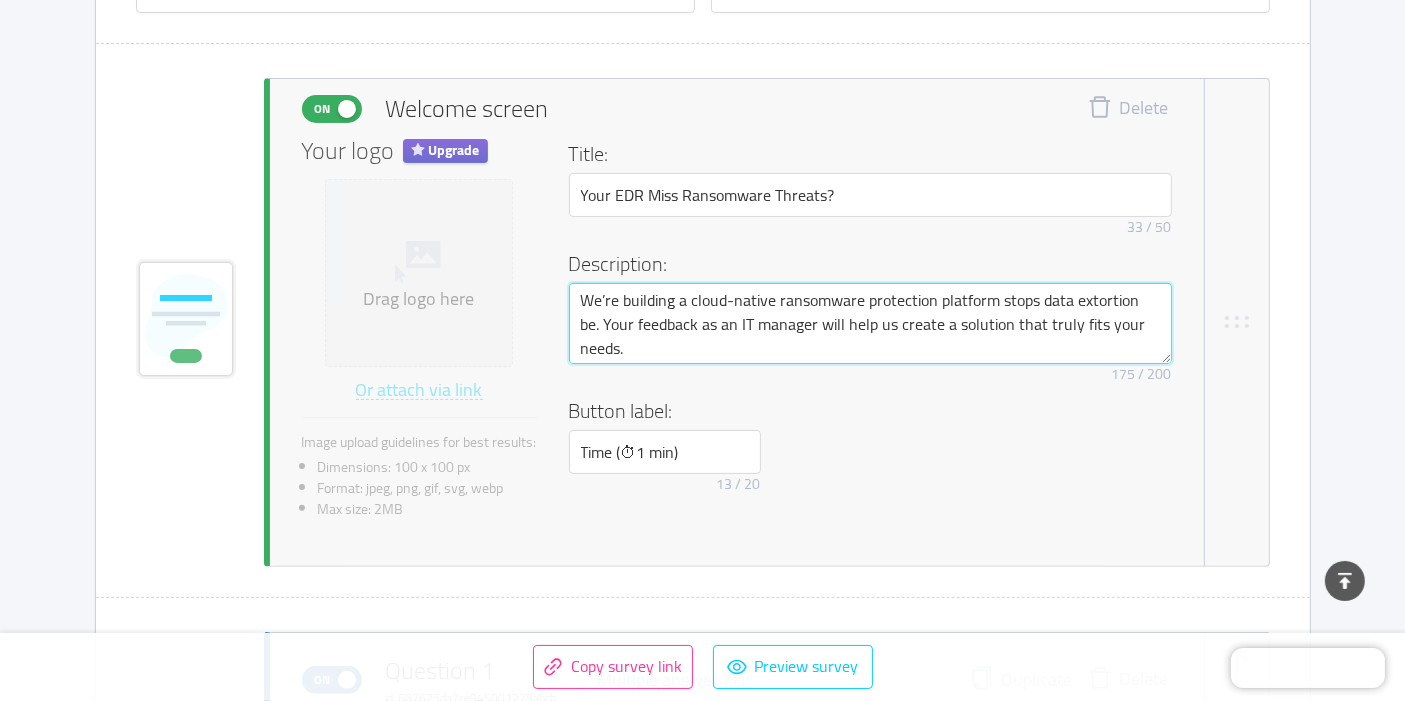 type on "We’re building a cloud-native ransomware protection platform stops data extortion bef. Your feedback as an IT manager will help us create a solution that truly fits your needs." 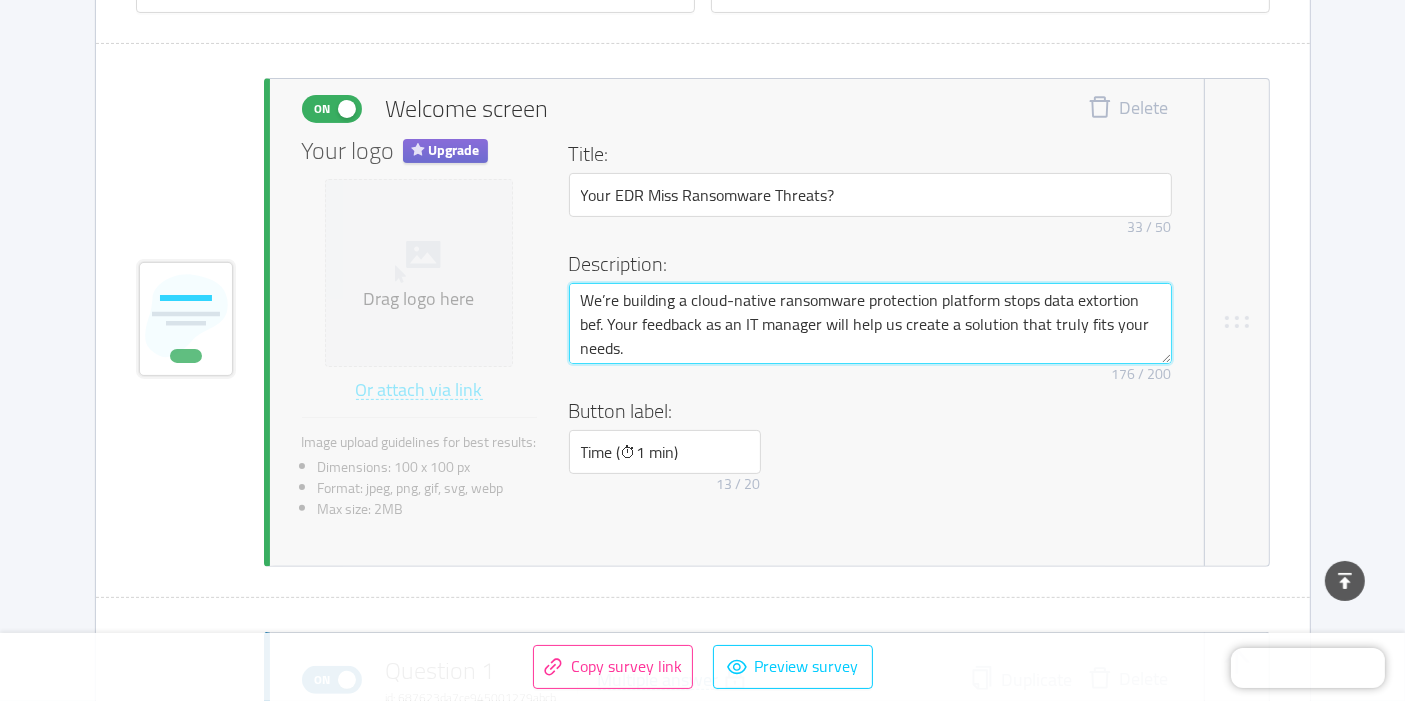 type on "We’re building a cloud-native ransomware protection platform stops data extortion befo. Your feedback as an IT manager will help us create a solution that truly fits your needs." 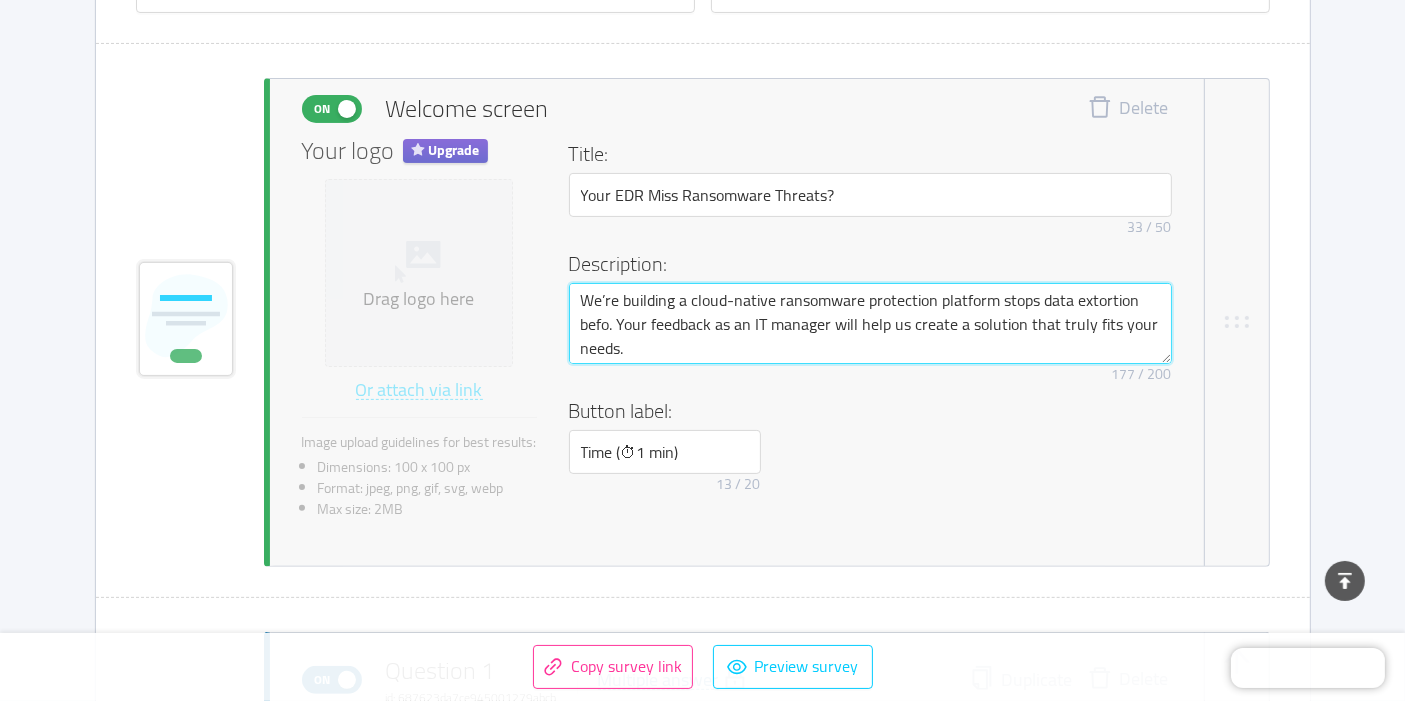 type on "We’re building a cloud-native ransomware protection platform stops data extortion befor. Your feedback as an IT manager will help us create a solution that truly fits your needs." 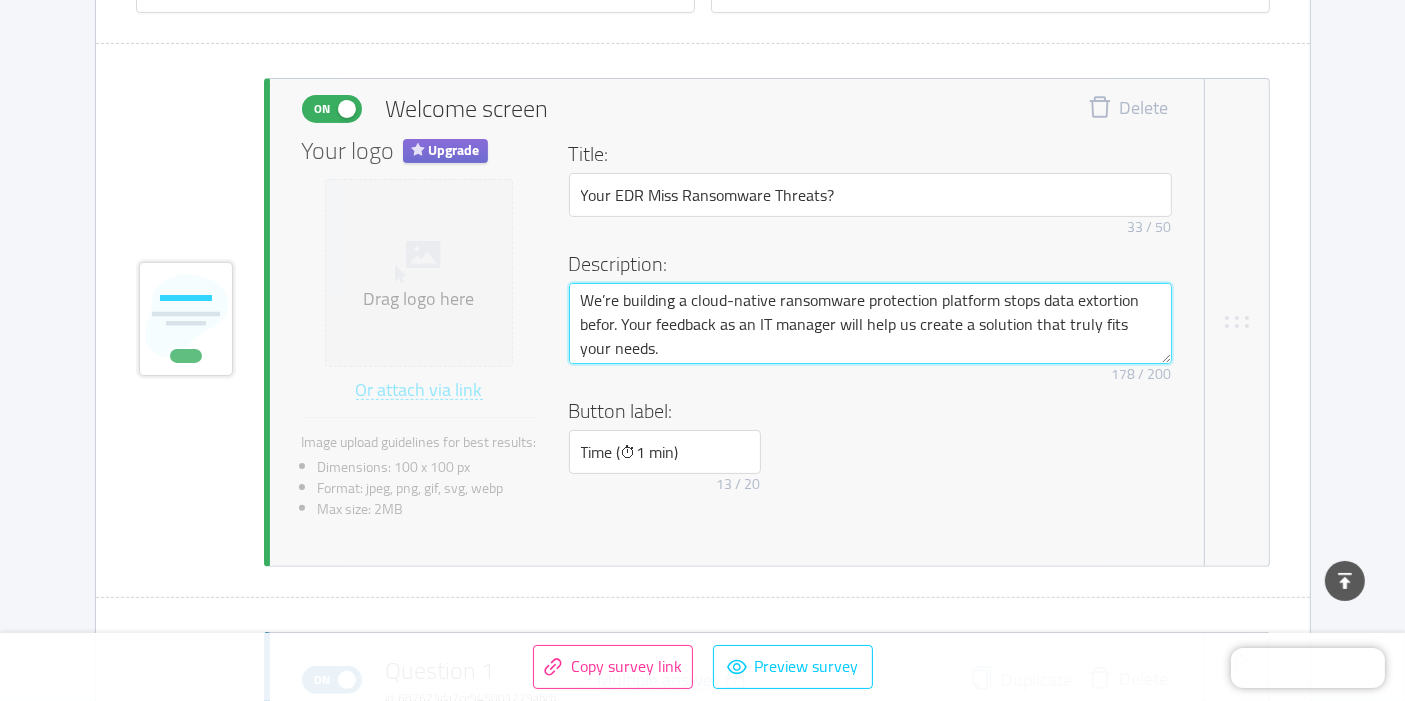 type on "We’re building a cloud-native ransomware protection platform stops data extortion before. Your feedback as an IT manager will help us create a solution that truly fits your needs." 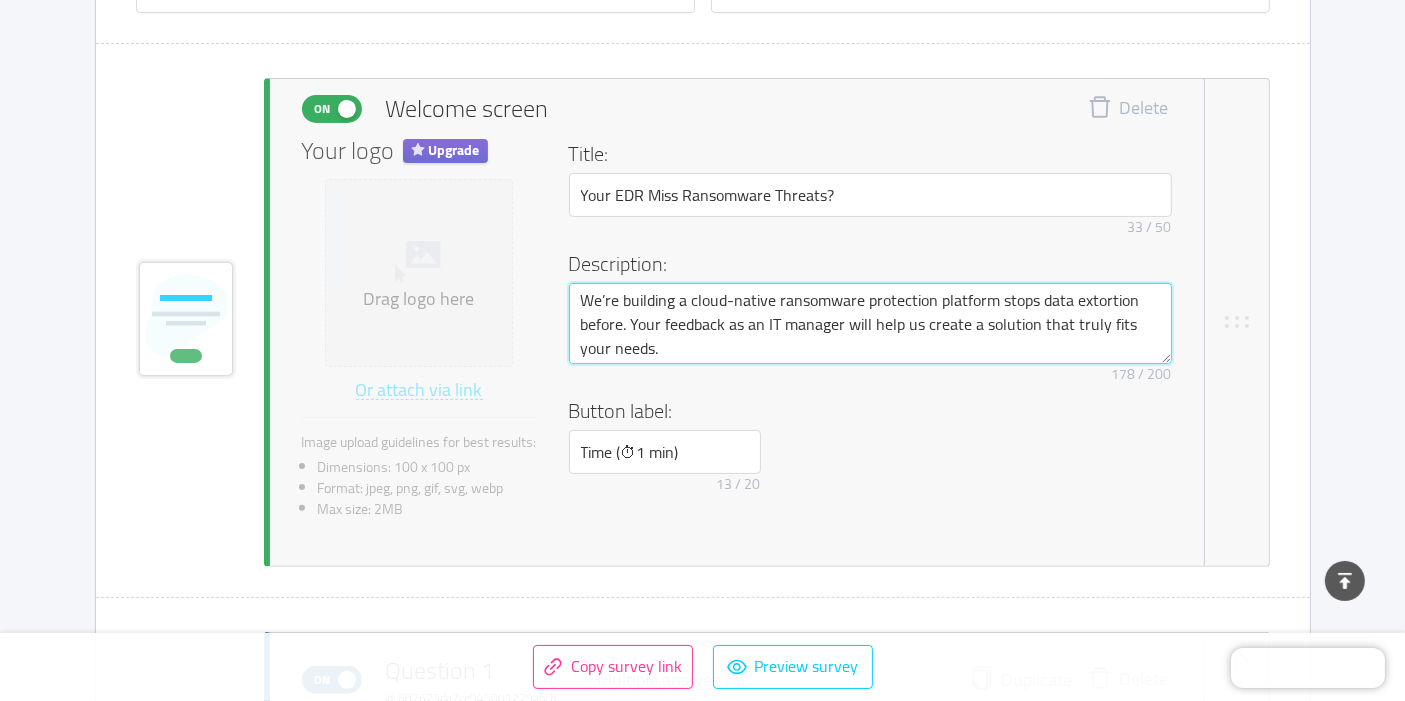 type on "We’re building a cloud-native ransomware protection platform stops data extortion before . Your feedback as an IT manager will help us create a solution that truly fits your needs." 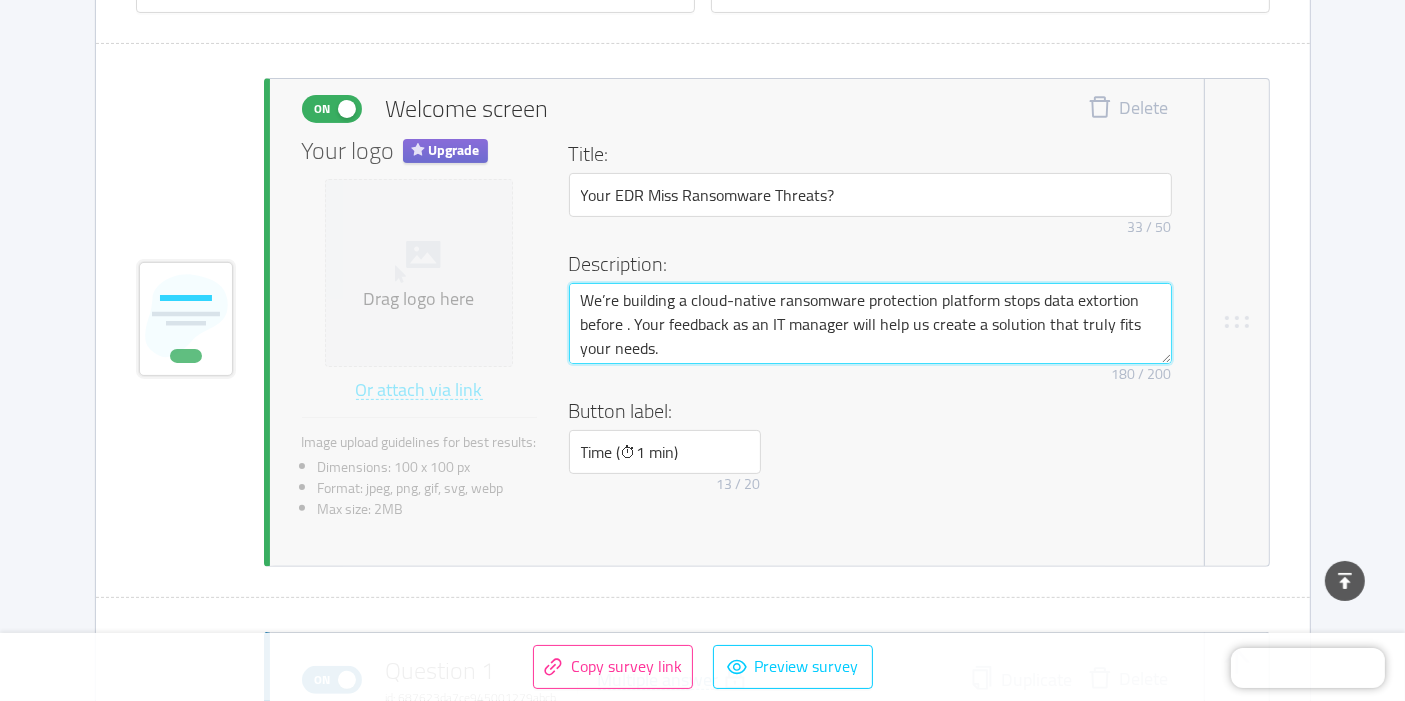 type on "We’re building a cloud-native ransomware protection platform stops data extortion before t. Your feedback as an IT manager will help us create a solution that truly fits your needs." 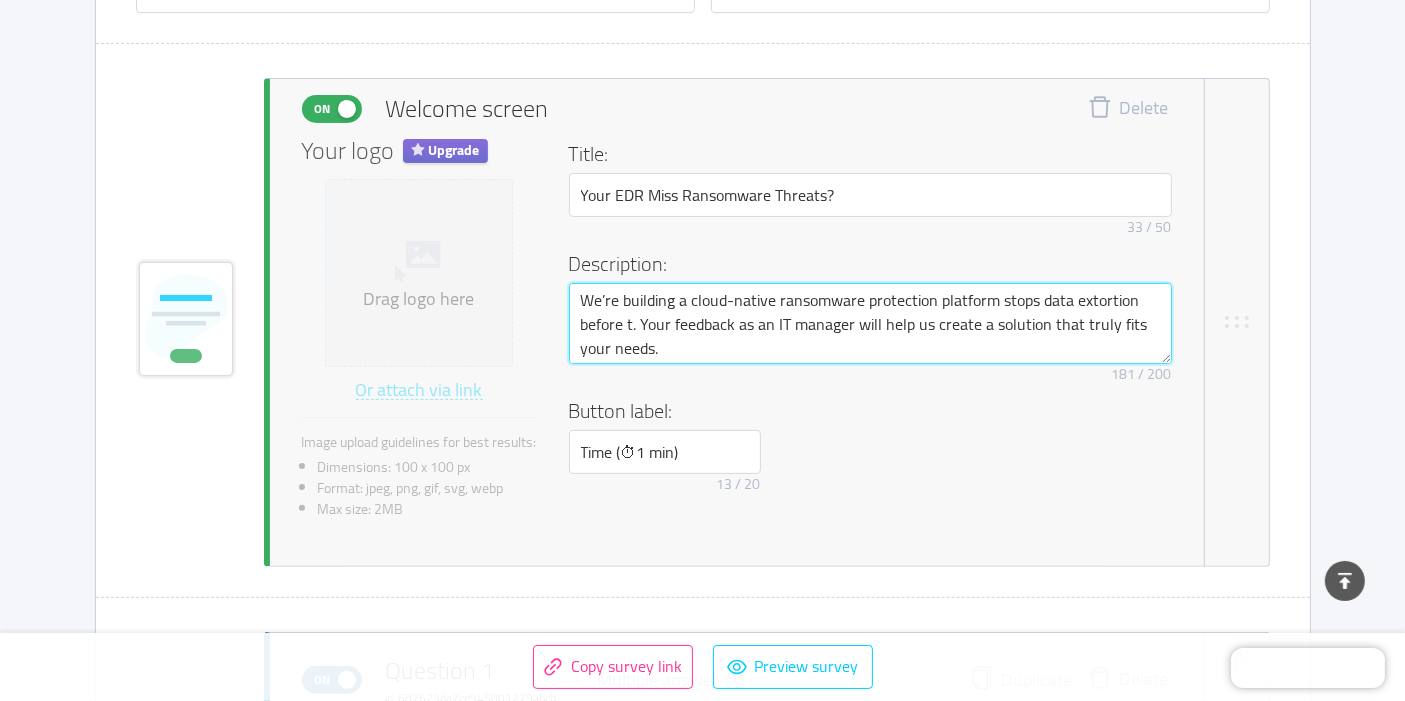 type on "We’re building a cloud-native ransomware protection platform stops data extortion before . Your feedback as an IT manager will help us create a solution that truly fits your needs." 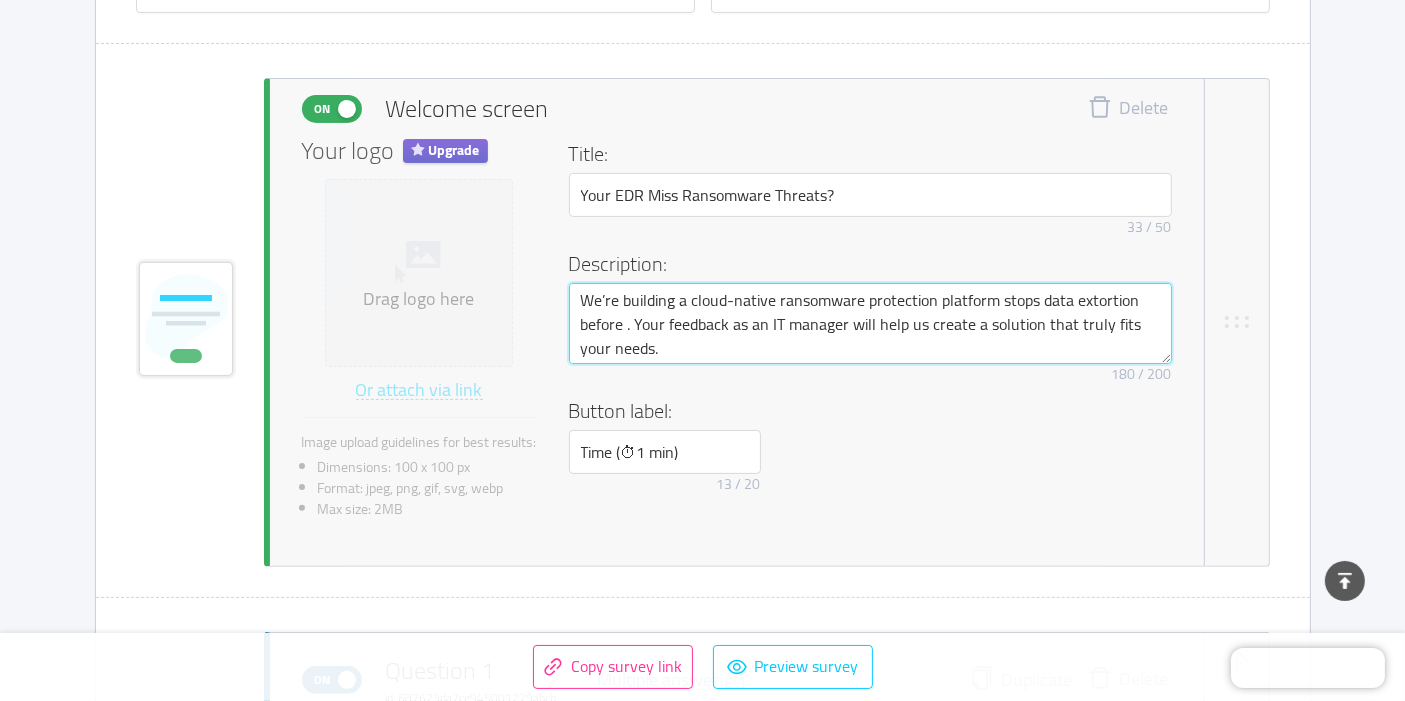 type on "We’re building a cloud-native ransomware protection platform stops data extortion before i. Your feedback as an IT manager will help us create a solution that truly fits your needs." 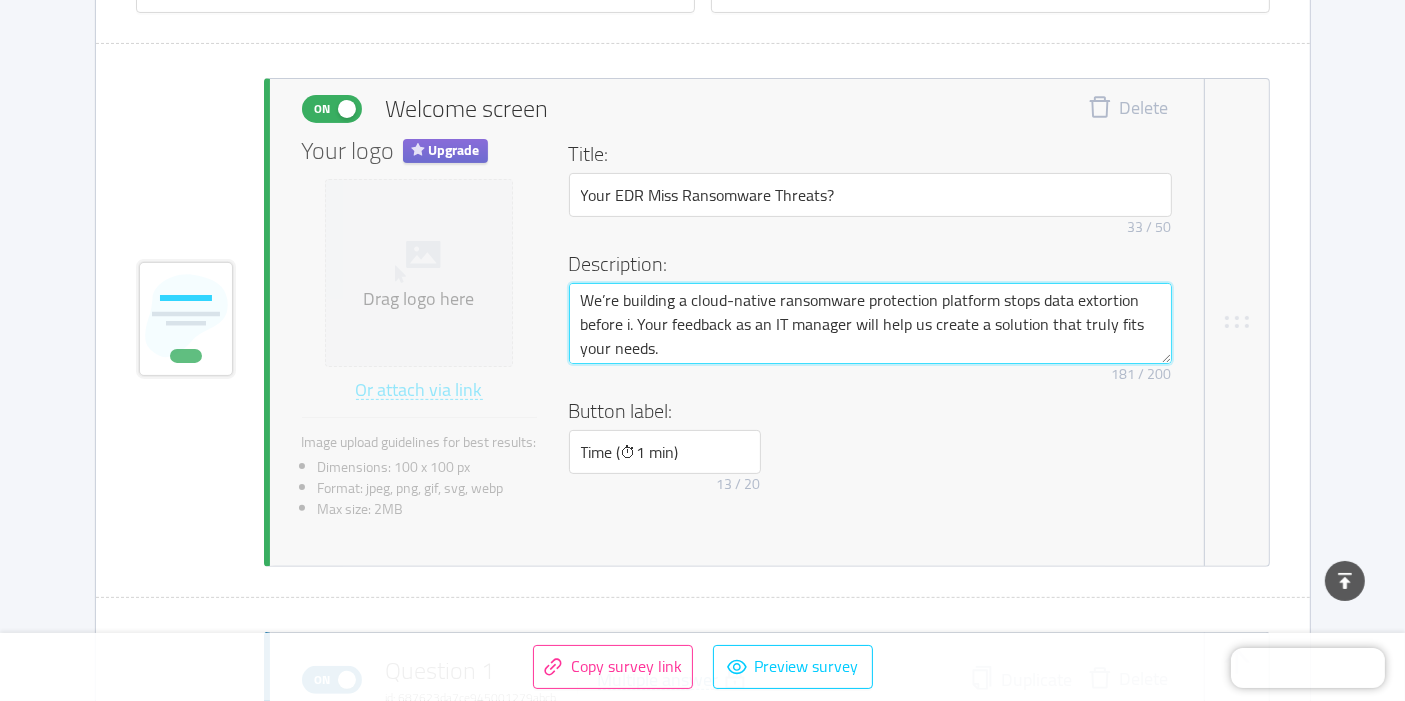 type on "We’re building a cloud-native ransomware protection platform stops data extortion before it. Your feedback as an IT manager will help us create a solution that truly fits your needs." 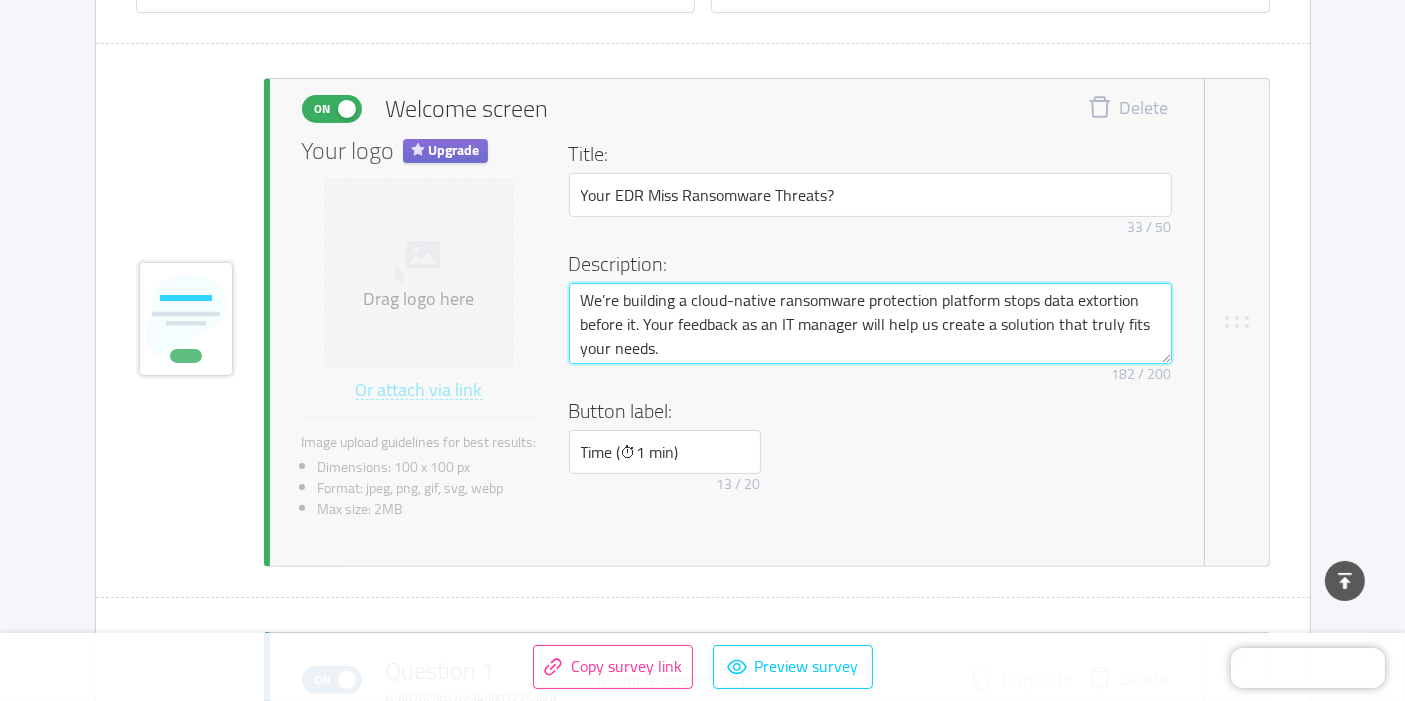 type on "We’re building a cloud-native ransomware protection platform stops data extortion before it . Your feedback as an IT manager will help us create a solution that truly fits your needs." 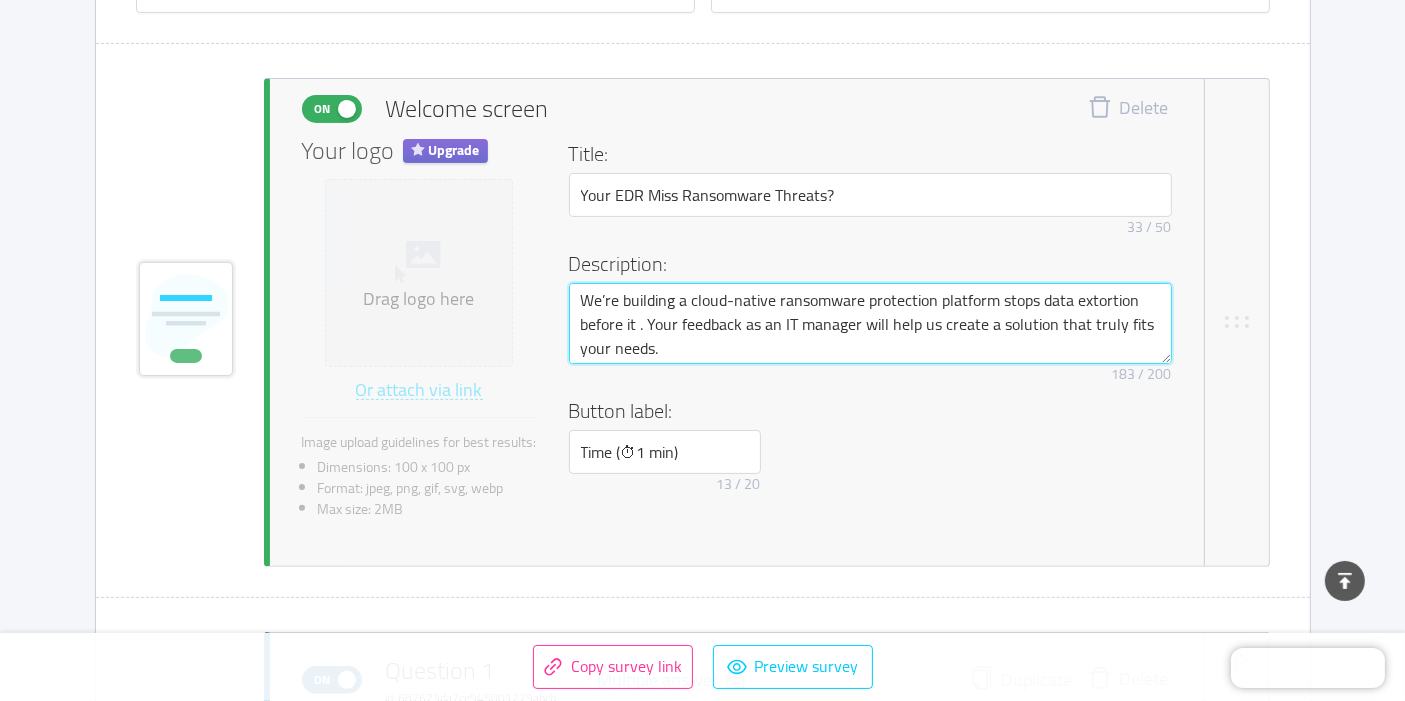 type on "We’re building a cloud-native ransomware protection platform stops data extortion before it. Your feedback as an IT manager will help us create a solution that truly fits your needs." 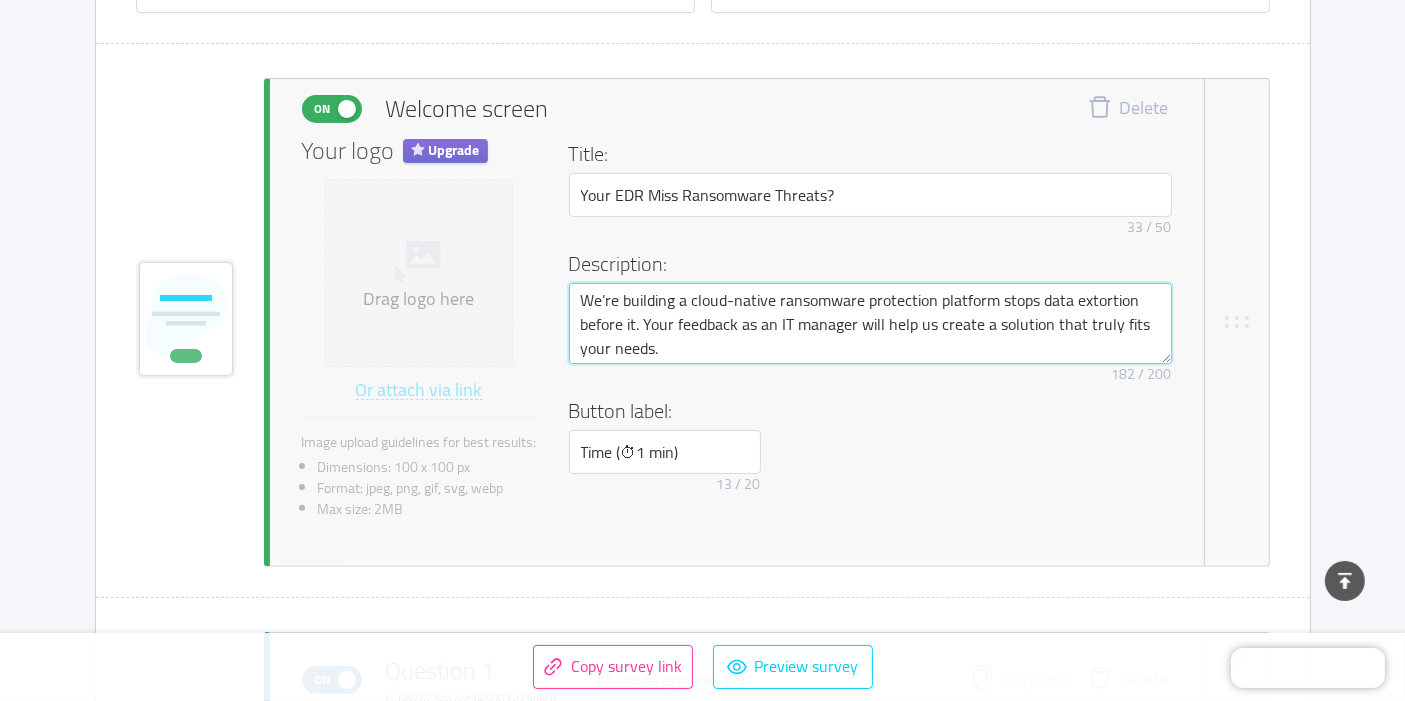 type on "We’re building a cloud-native ransomware protection platform stops data extortion before i. Your feedback as an IT manager will help us create a solution that truly fits your needs." 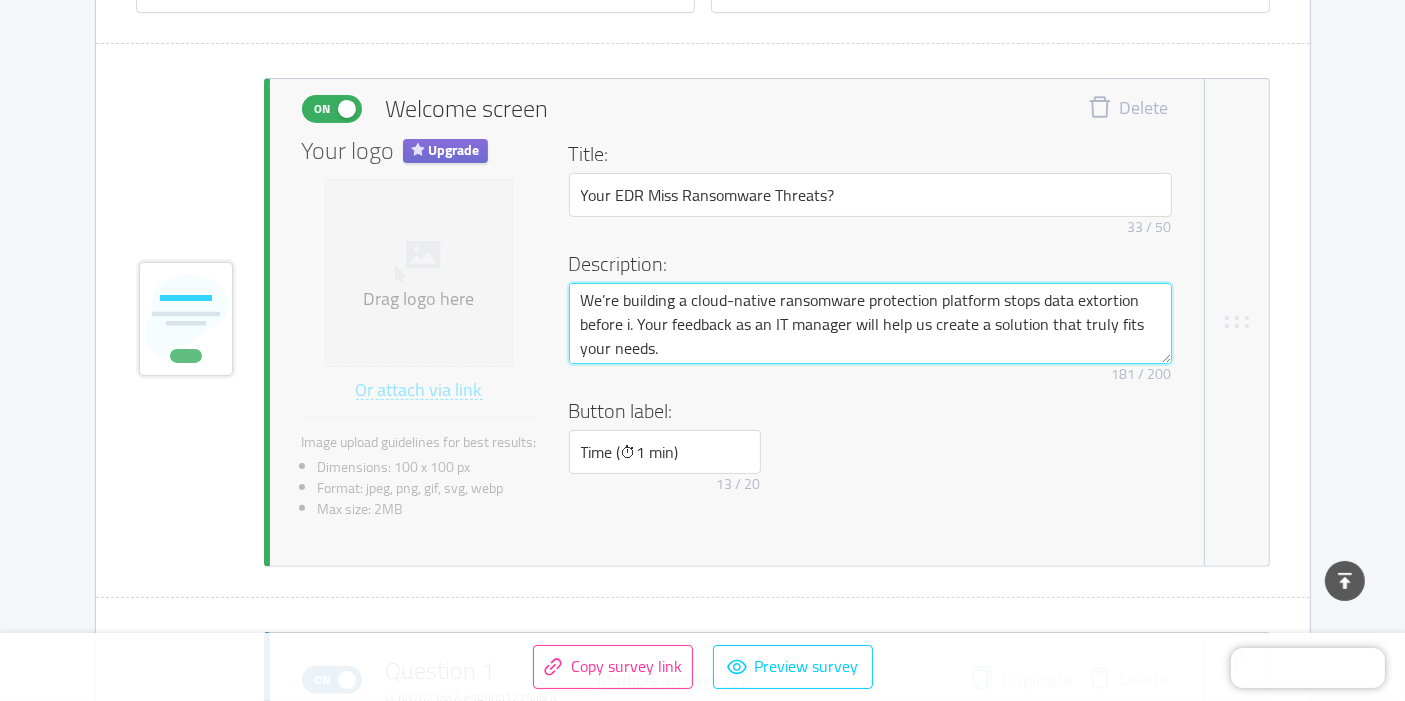 type on "We’re building a cloud-native ransomware protection platform stops data extortion before . Your feedback as an IT manager will help us create a solution that truly fits your needs." 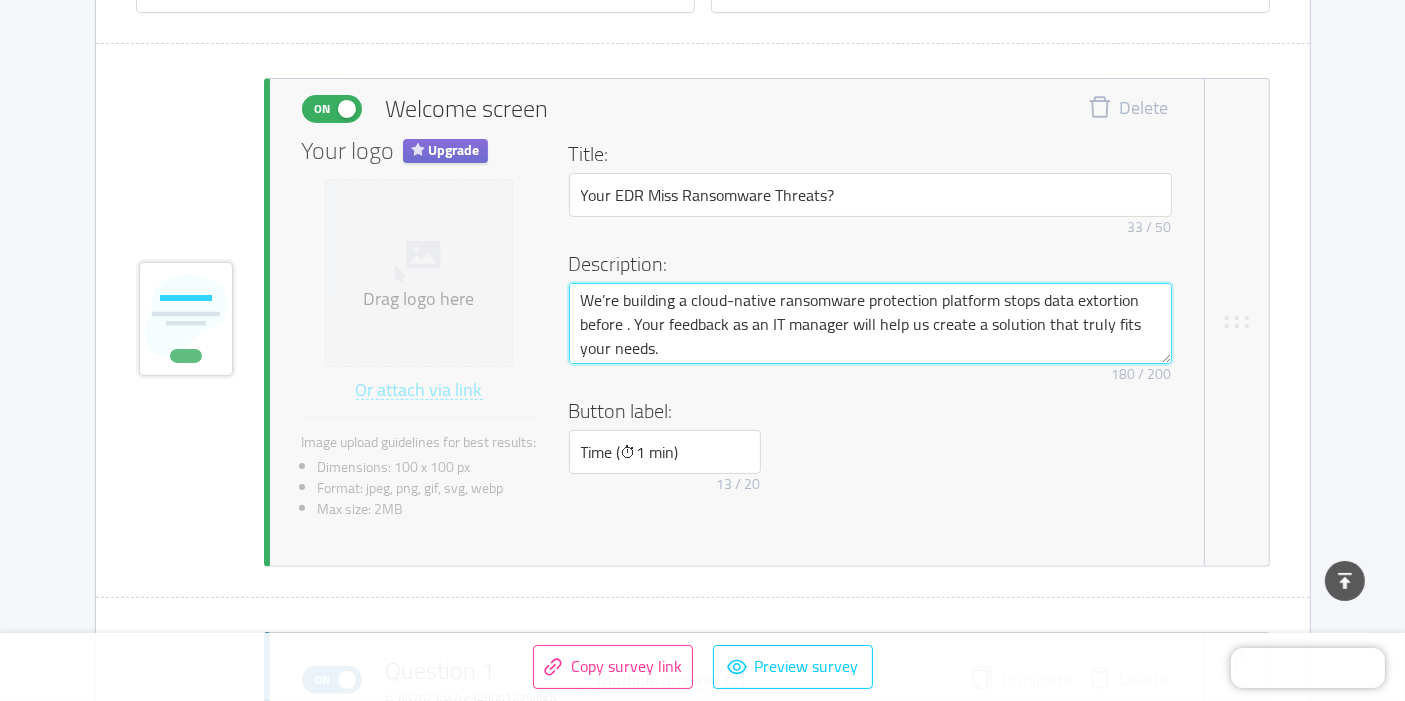 type on "We’re building a cloud-native ransomware protection platform stops data extortion before. Your feedback as an IT manager will help us create a solution that truly fits your needs." 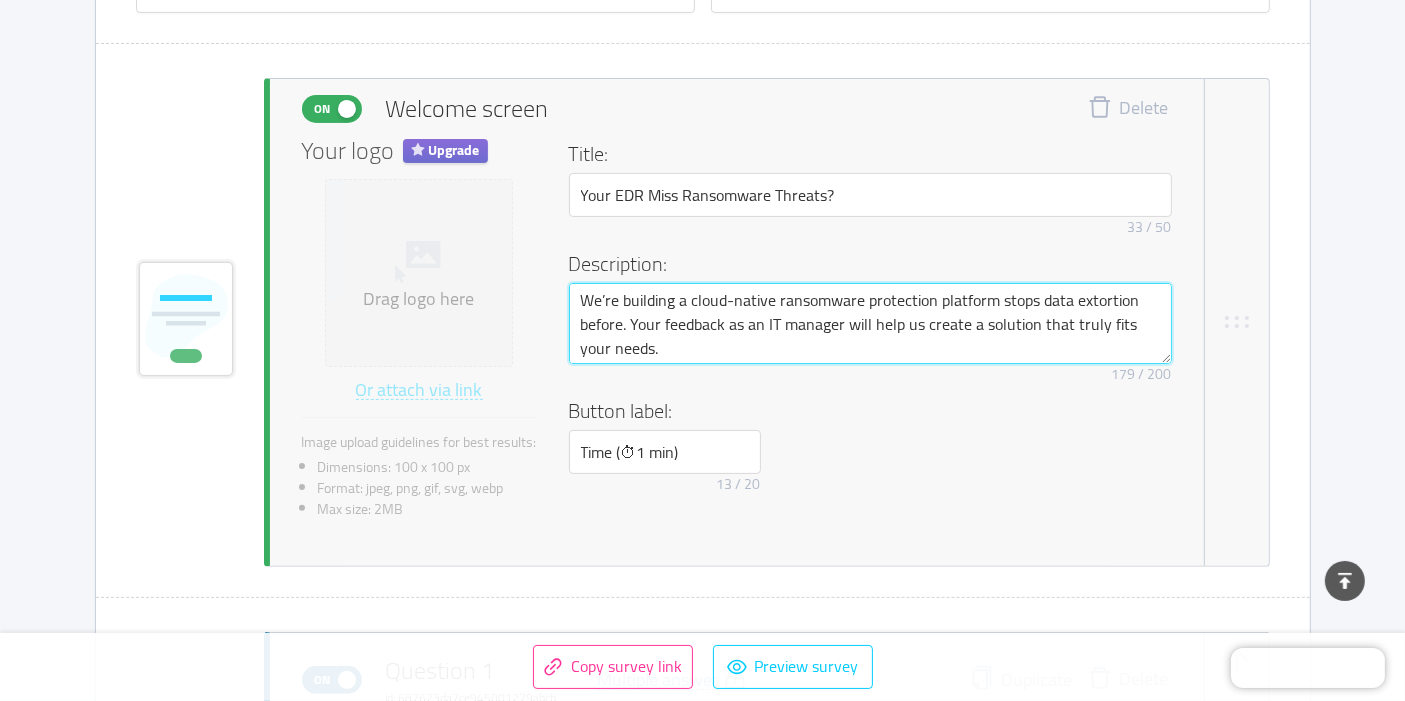 type on "We’re building a cloud-native ransomware protection platform stops data extortion befor. Your feedback as an IT manager will help us create a solution that truly fits your needs." 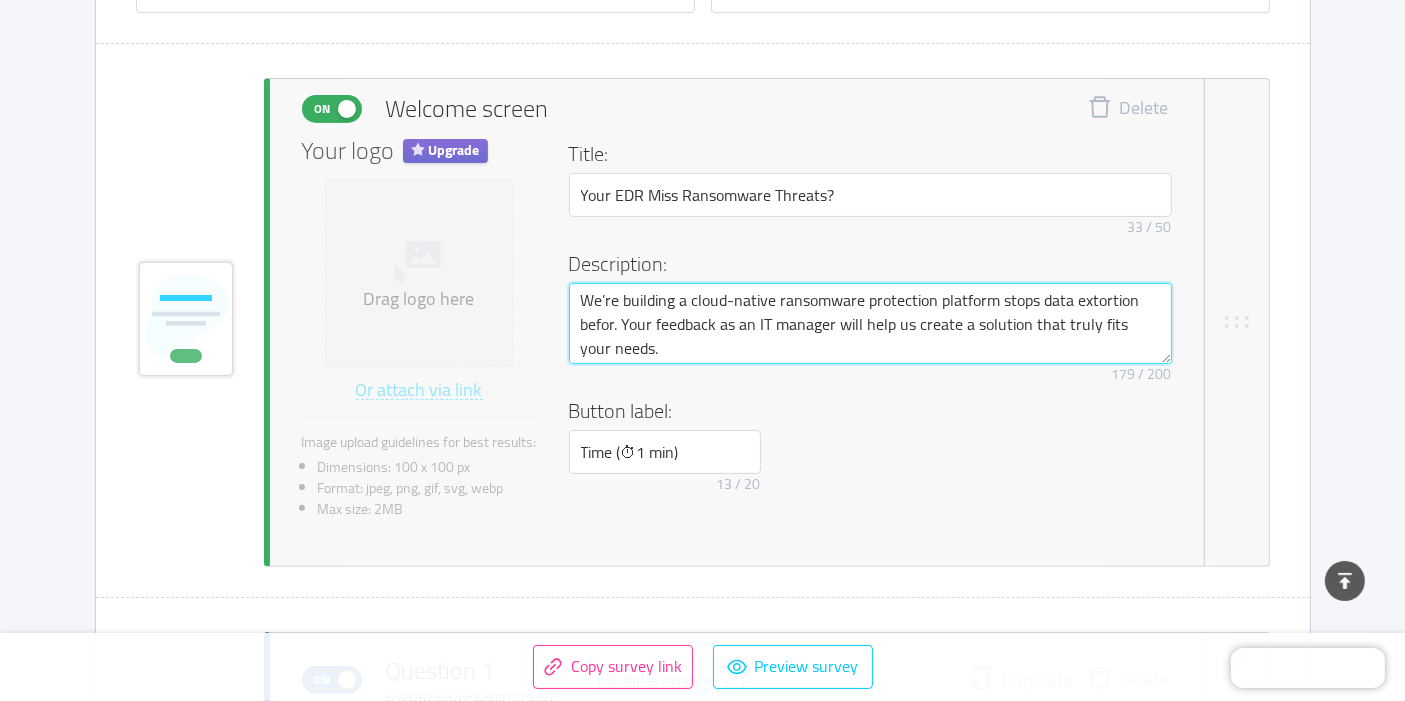 type on "We’re building a cloud-native ransomware protection platform stops data extortion befo. Your feedback as an IT manager will help us create a solution that truly fits your needs." 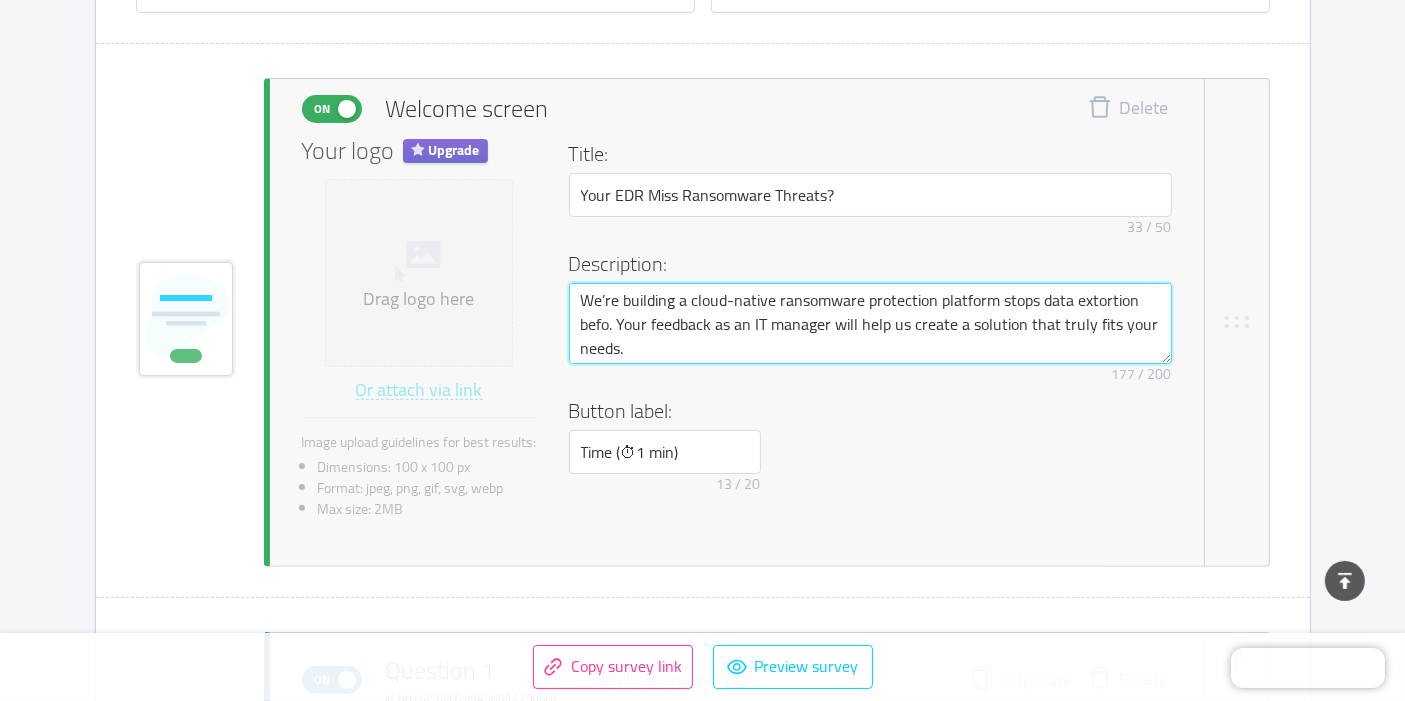 type on "We’re building a cloud-native ransomware protection platform stops data extortion bef. Your feedback as an IT manager will help us create a solution that truly fits your needs." 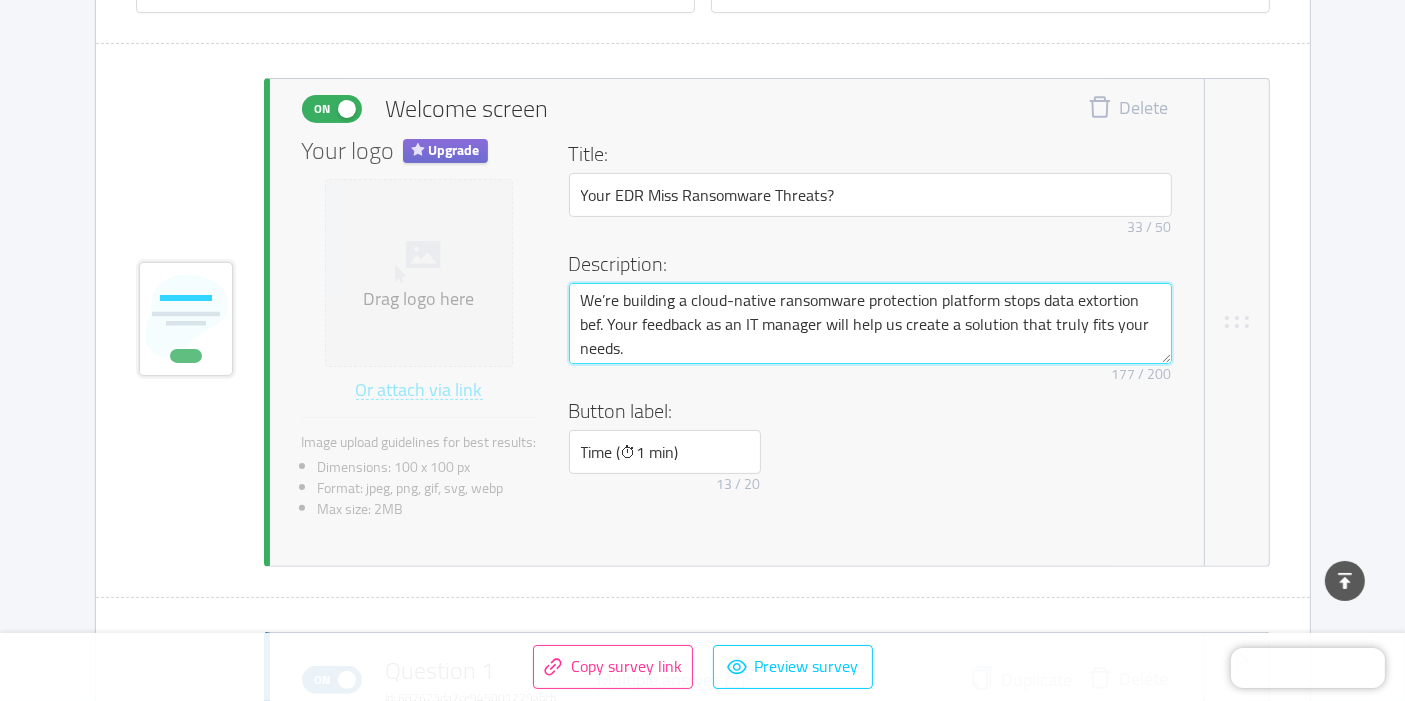 type on "We’re building a cloud-native ransomware protection platform stops data extortion be. Your feedback as an IT manager will help us create a solution that truly fits your needs." 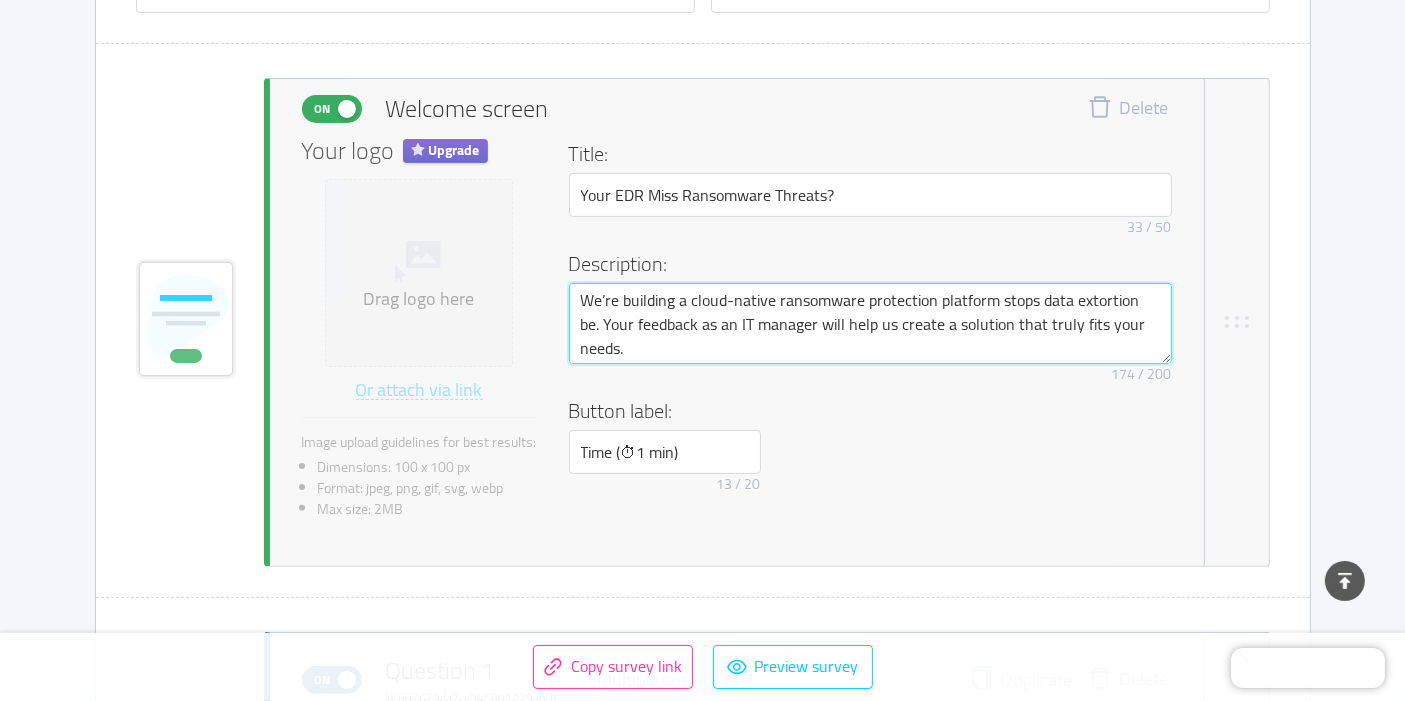 type on "We’re building a cloud-native ransomware protection platform stops data extortion b. Your feedback as an IT manager will help us create a solution that truly fits your needs." 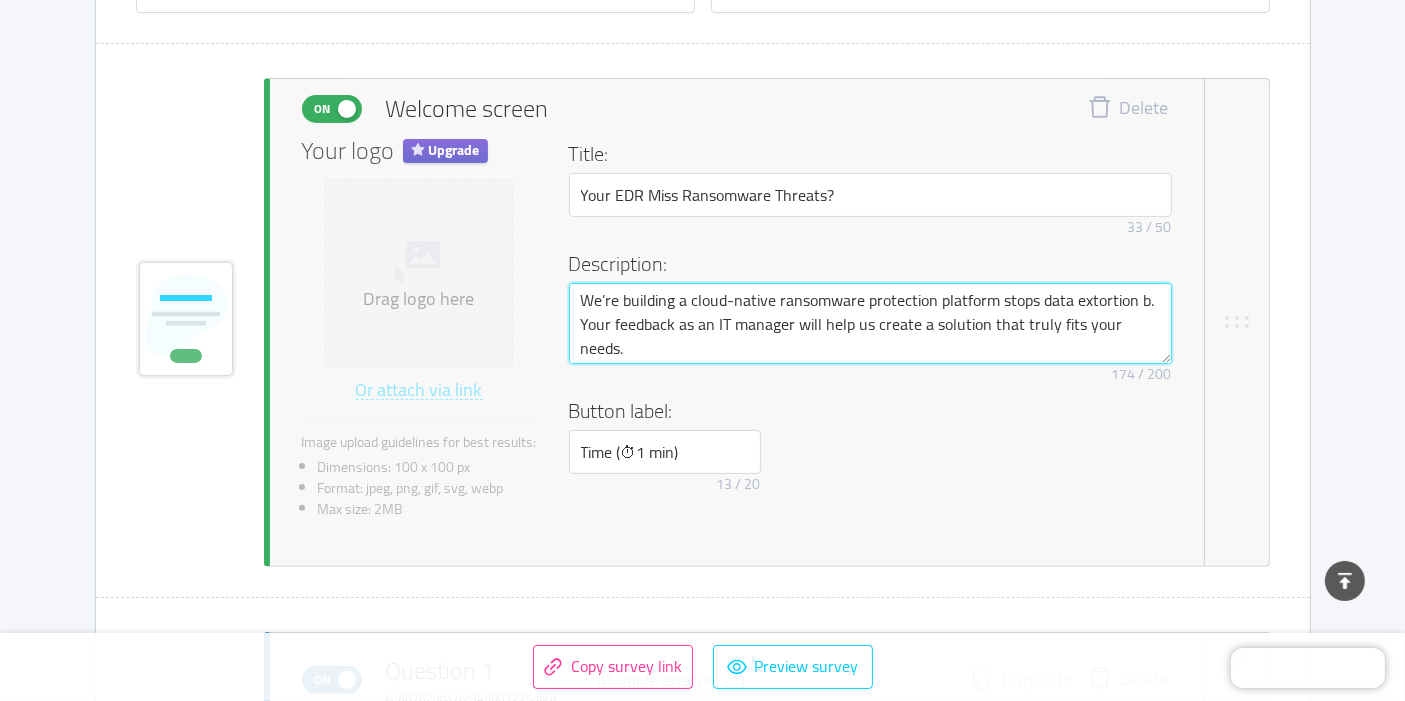 type on "We’re building a cloud-native ransomware protection platform stops data extortion . Your feedback as an IT manager will help us create a solution that truly fits your needs." 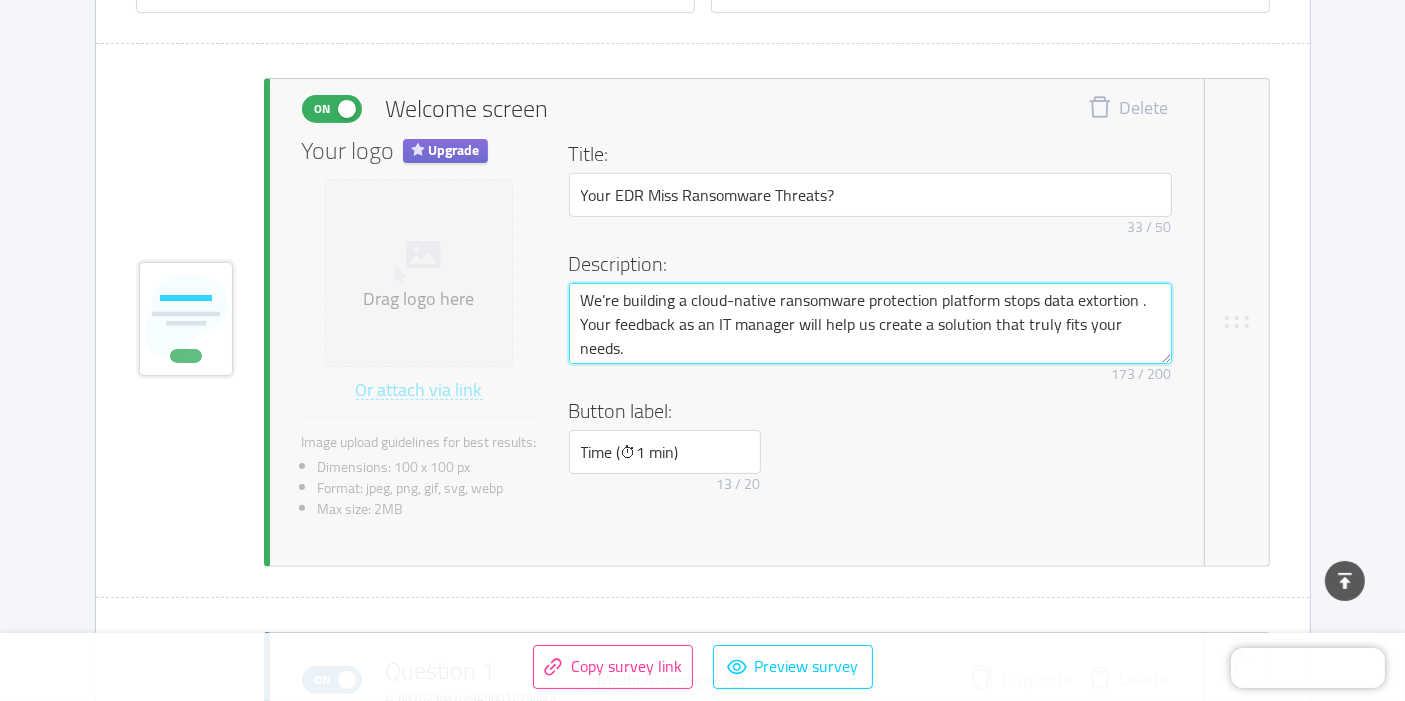 type on "We’re building a cloud-native ransomware protection platform stops data extortion b. Your feedback as an IT manager will help us create a solution that truly fits your needs." 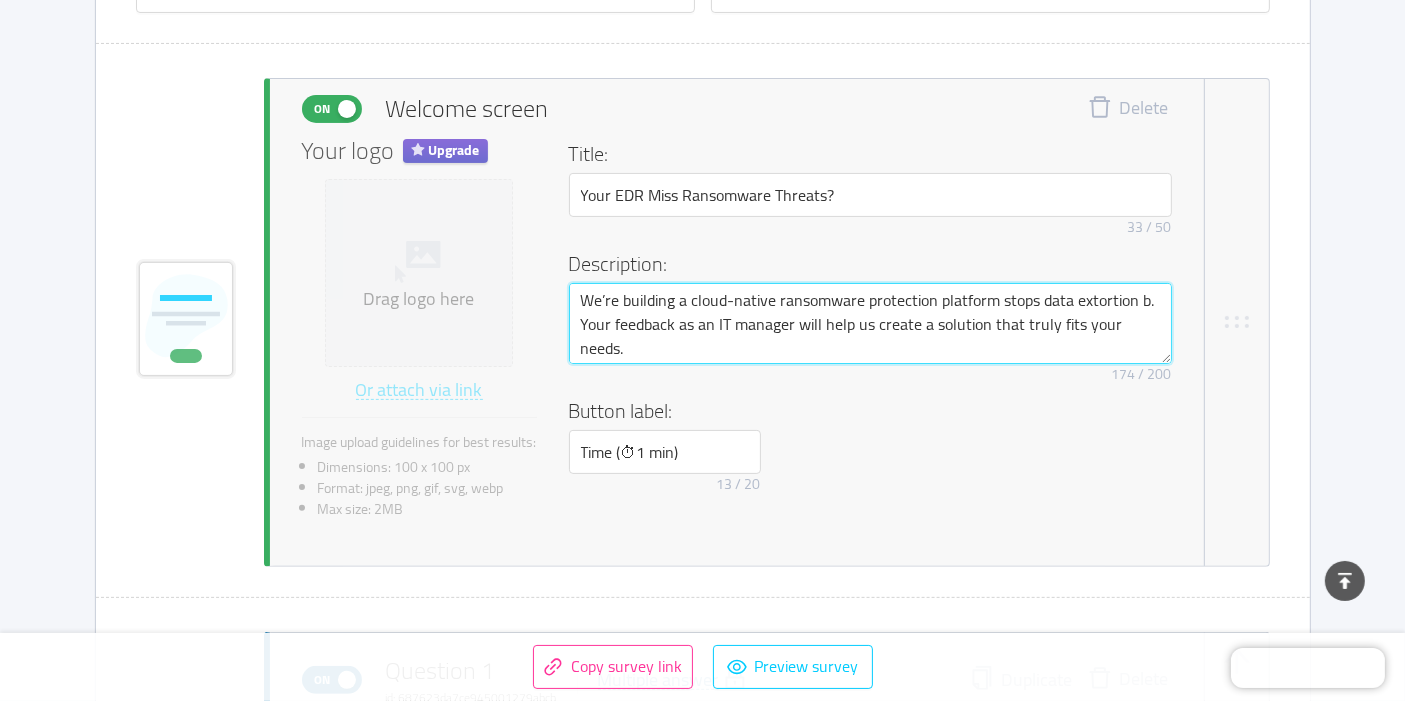 type on "We’re building a cloud-native ransomware protection platform stops data extortion by. Your feedback as an IT manager will help us create a solution that truly fits your needs." 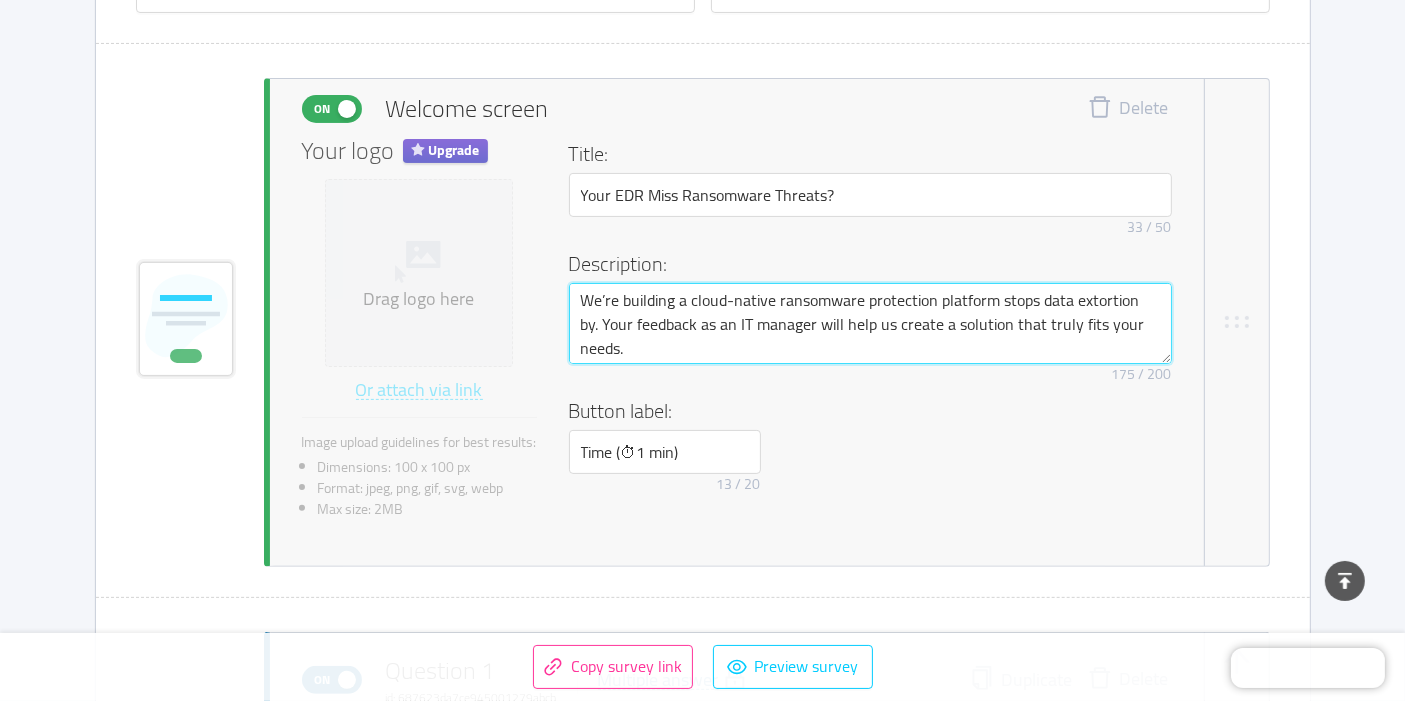 type on "We’re building a cloud-native ransomware protection platform stops data extortion by . Your feedback as an IT manager will help us create a solution that truly fits your needs." 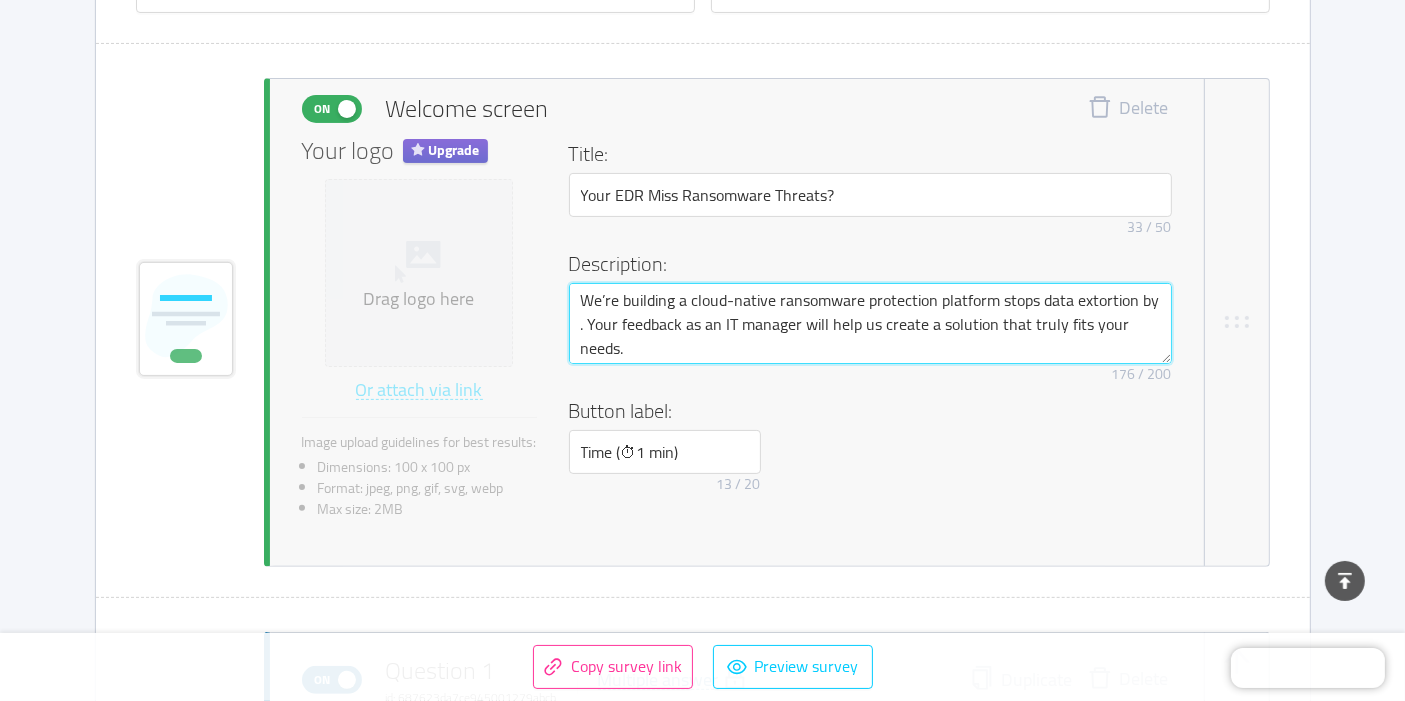 type on "We’re building a cloud-native ransomware protection platform stops data extortion by s. Your feedback as an IT manager will help us create a solution that truly fits your needs." 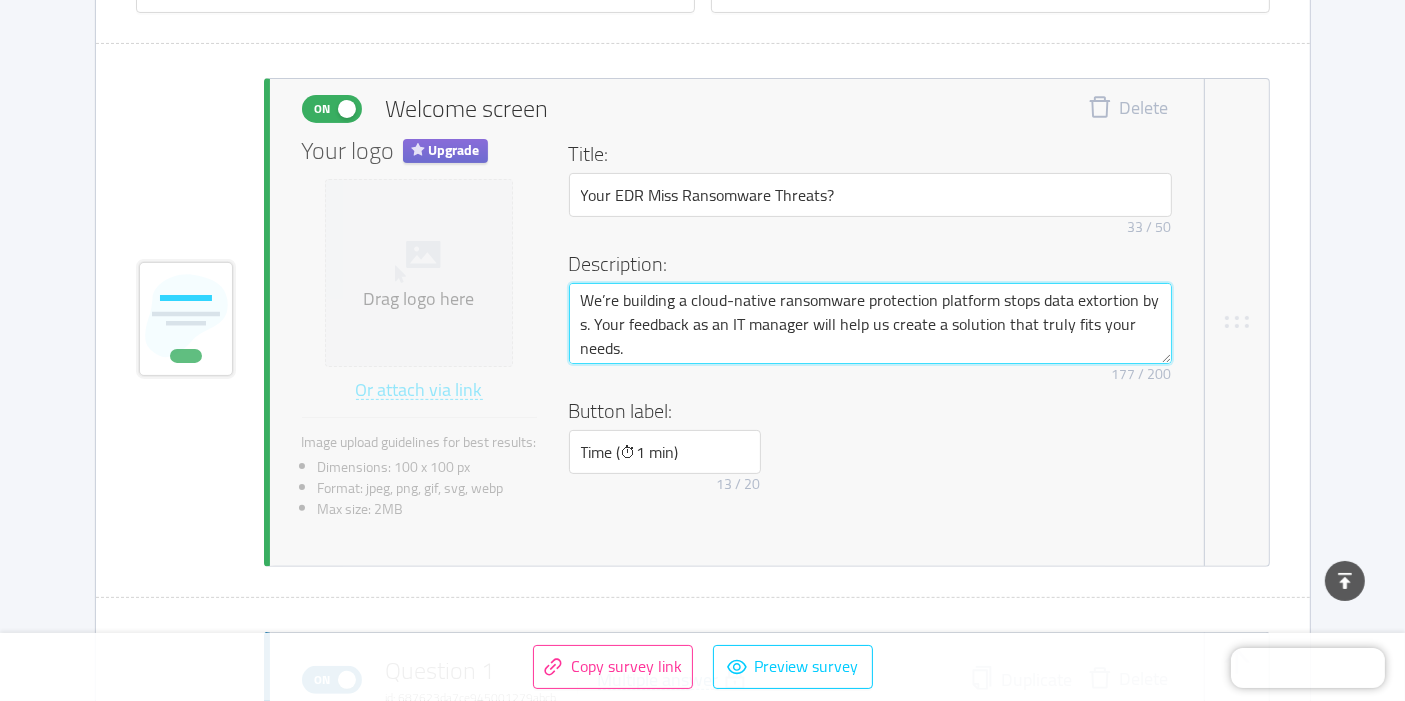 type on "We’re building a cloud-native ransomware protection platform stops data extortion by st. Your feedback as an IT manager will help us create a solution that truly fits your needs." 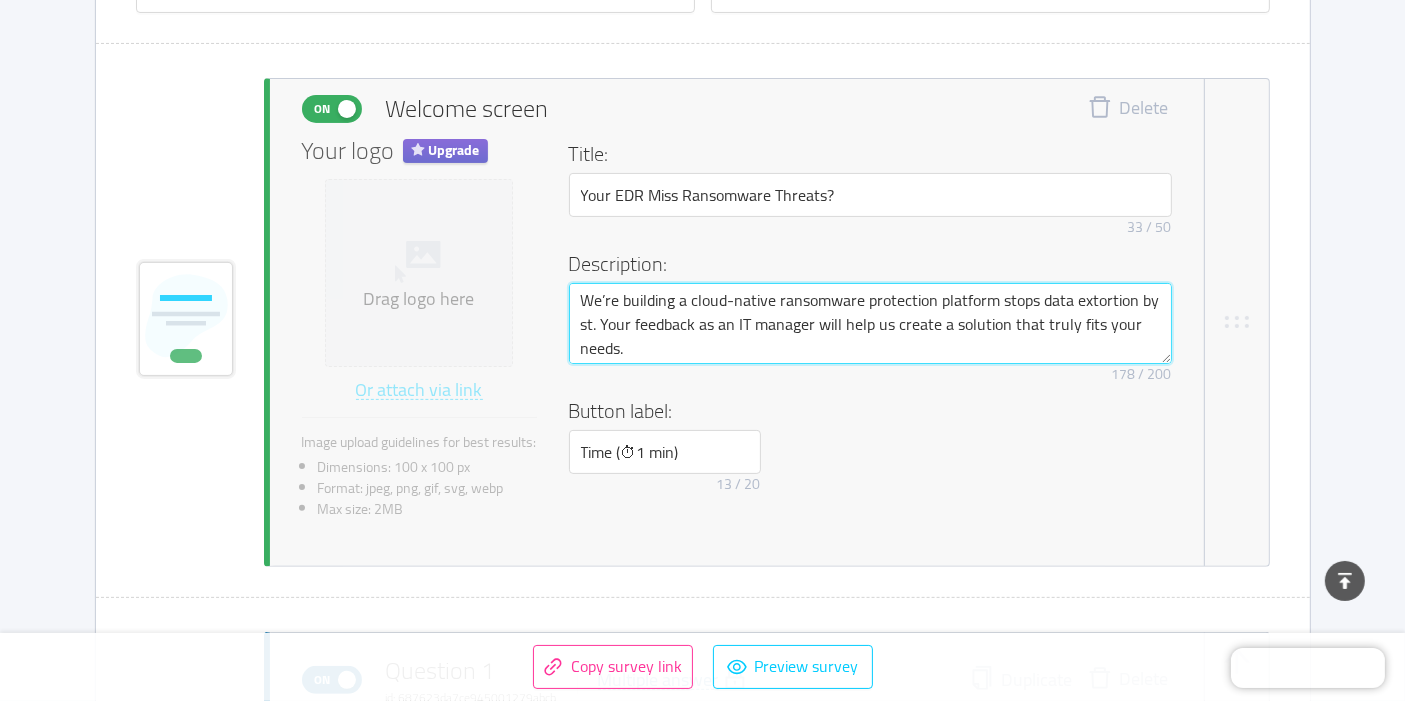 type on "We’re building a cloud-native ransomware protection platform stops data extortion by sto. Your feedback as an IT manager will help us create a solution that truly fits your needs." 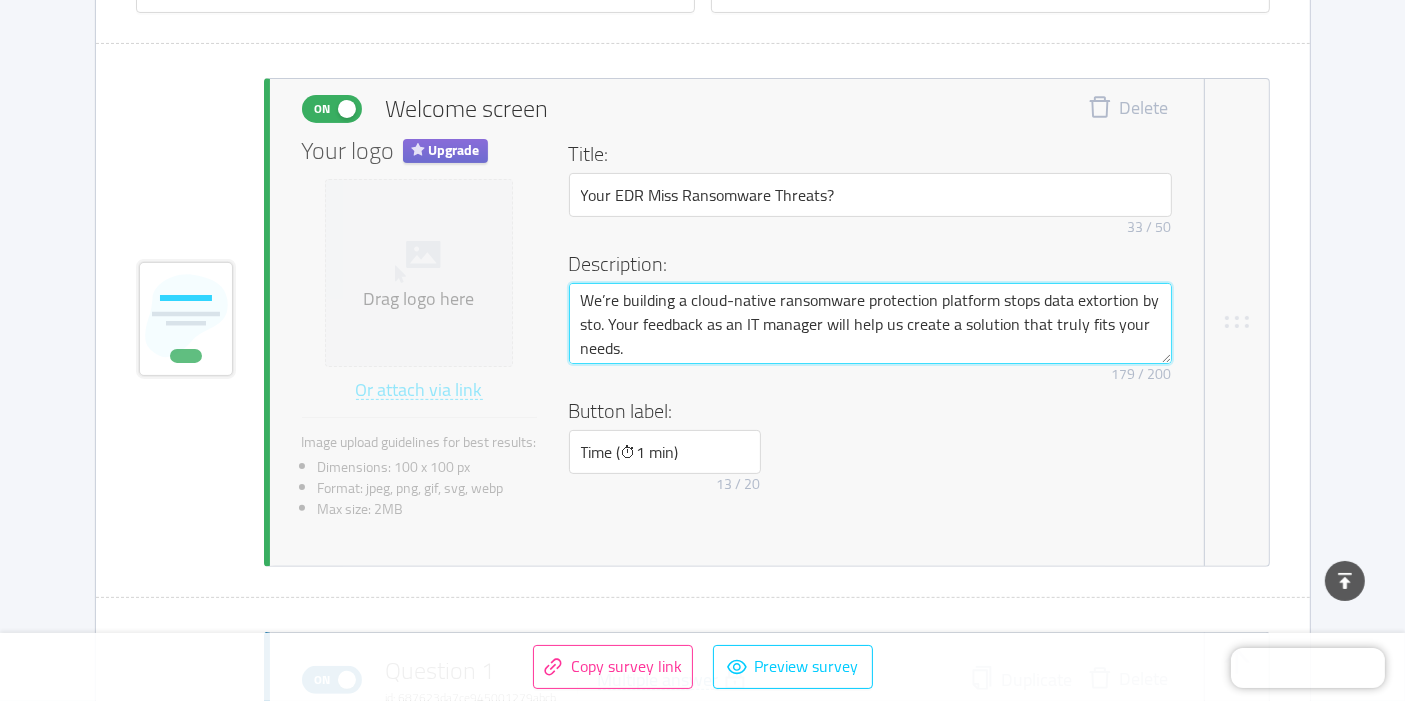 type on "We’re building a cloud-native ransomware protection platform stops data extortion by stop. Your feedback as an IT manager will help us create a solution that truly fits your needs." 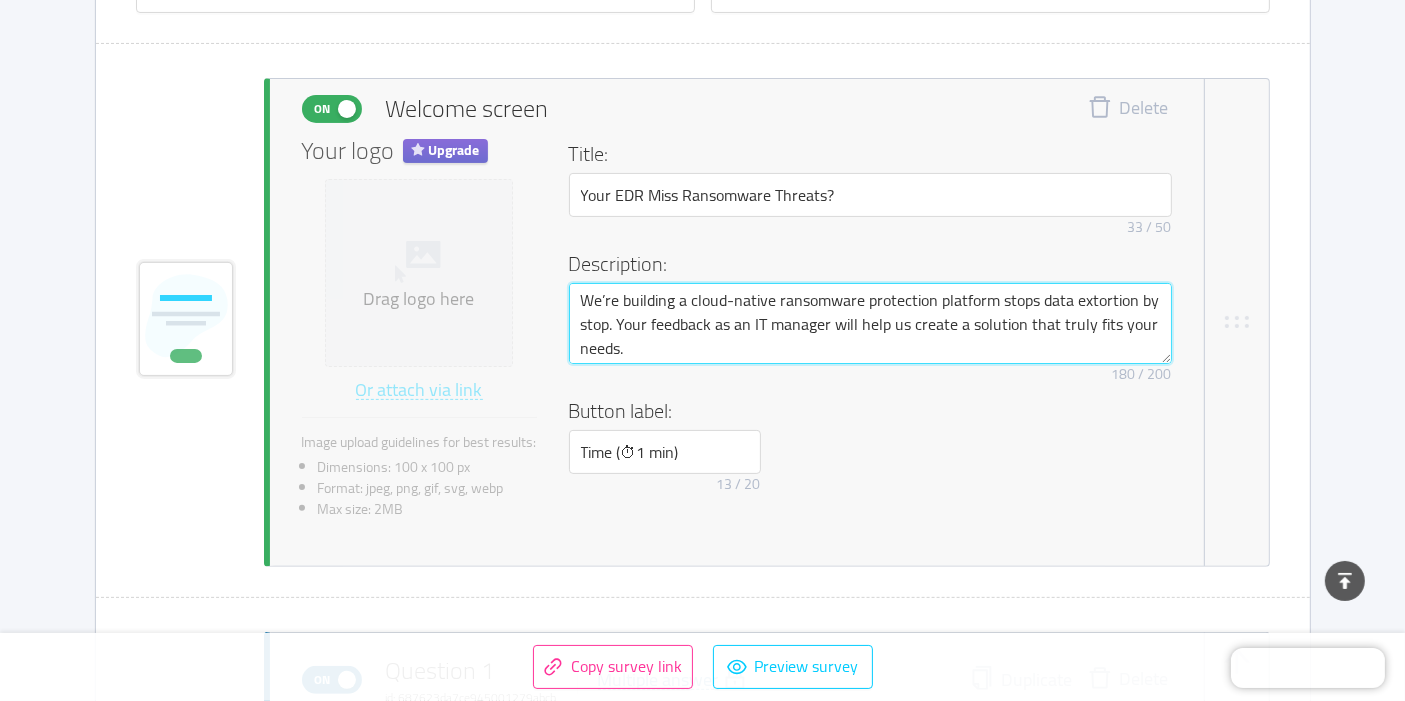 type on "We’re building a cloud-native ransomware protection platform stops data extortion by stopp. Your feedback as an IT manager will help us create a solution that truly fits your needs." 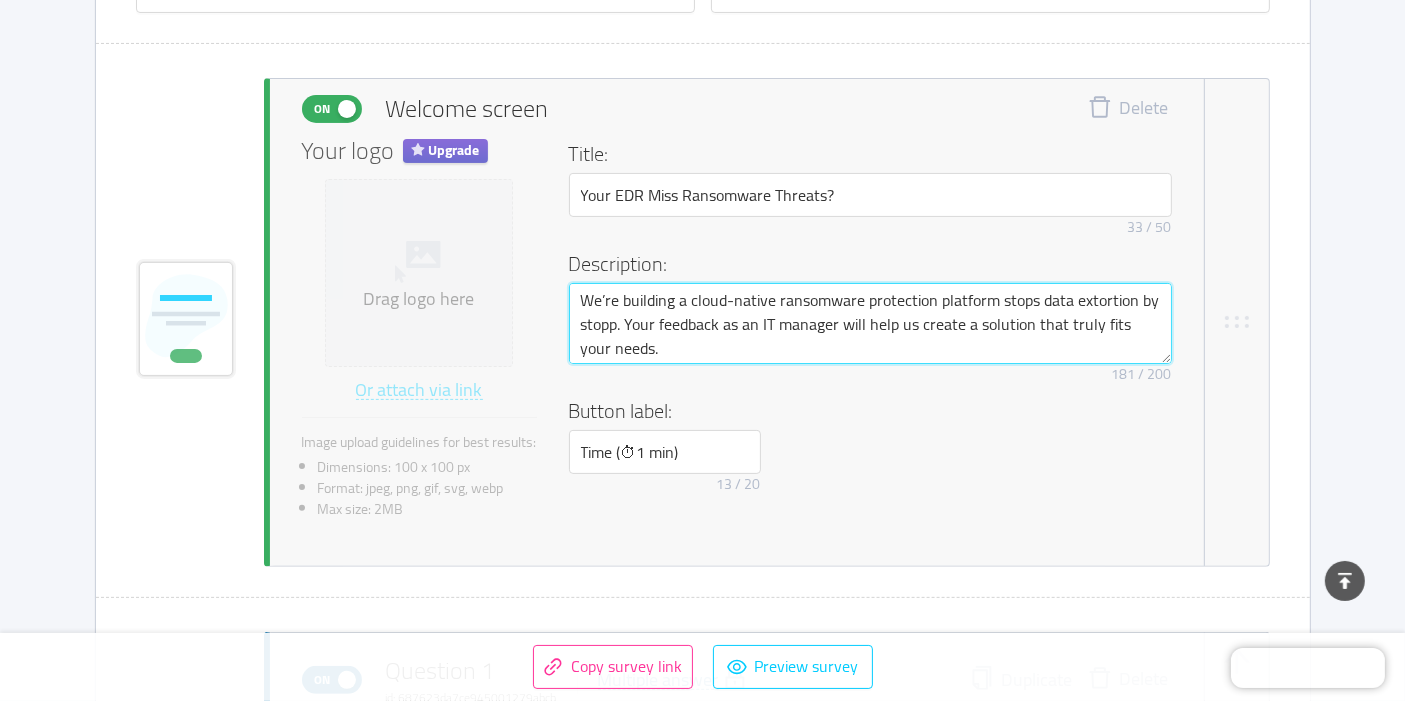 type on "We’re building a cloud-native ransomware protection platform stops data extortion by stoppi. Your feedback as an IT manager will help us create a solution that truly fits your needs." 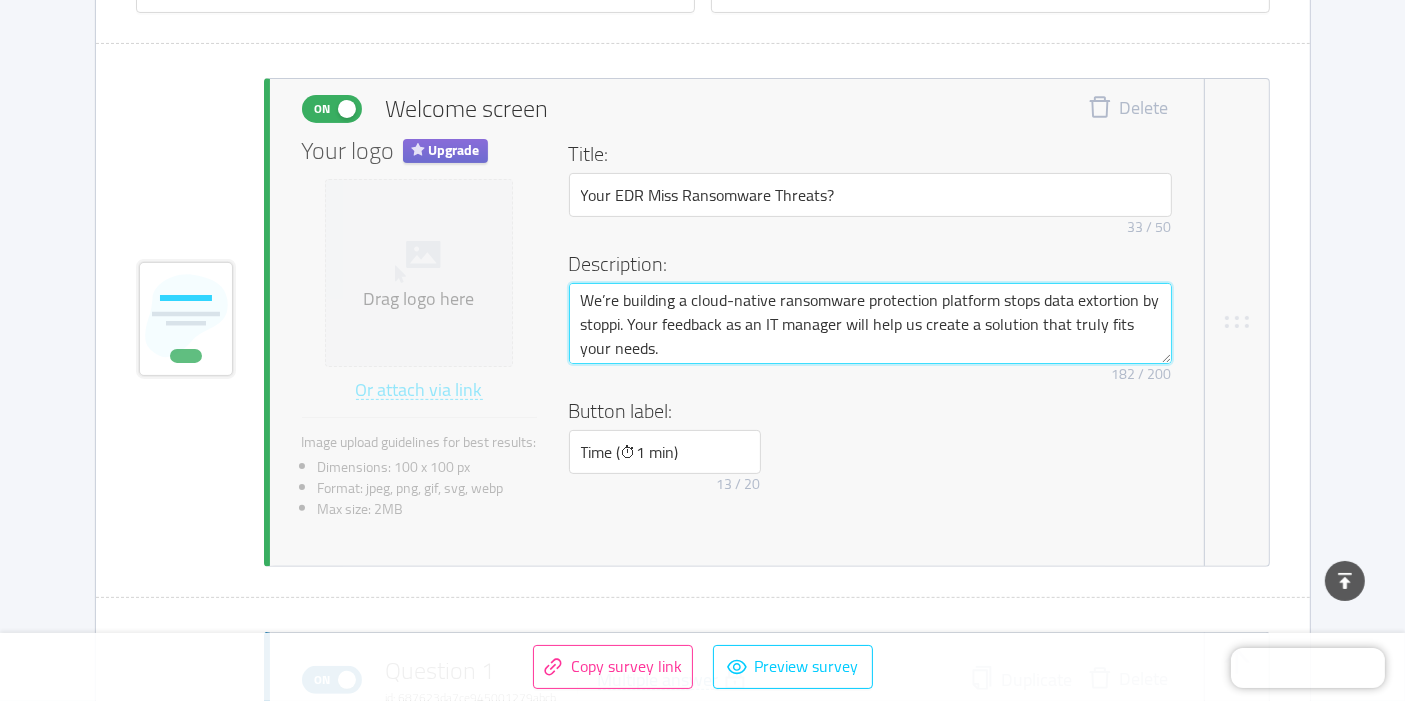 type on "We’re building a cloud-native ransomware protection platform stops data extortion by stoppin. Your feedback as an IT manager will help us create a solution that truly fits your needs." 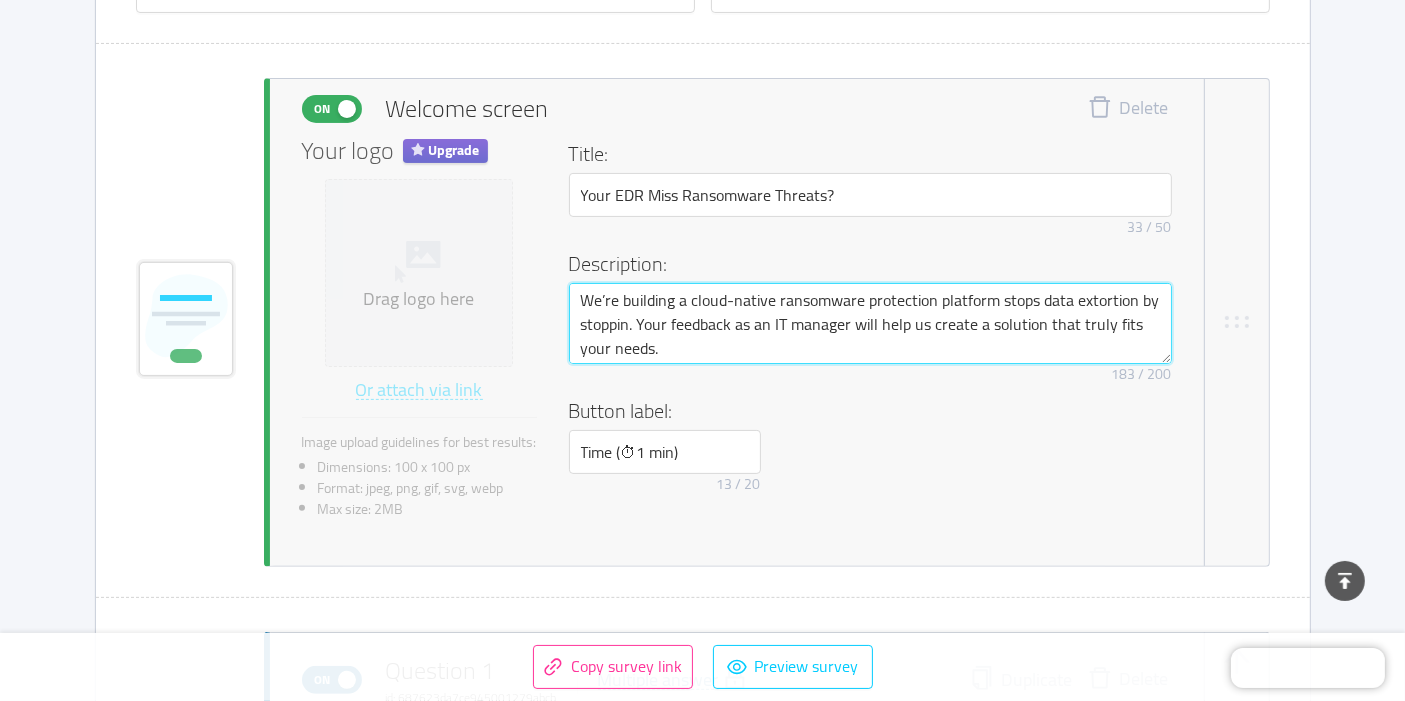 type on "We’re building a cloud-native ransomware protection platform stops data extortion by stopping. Your feedback as an IT manager will help us create a solution that truly fits your needs." 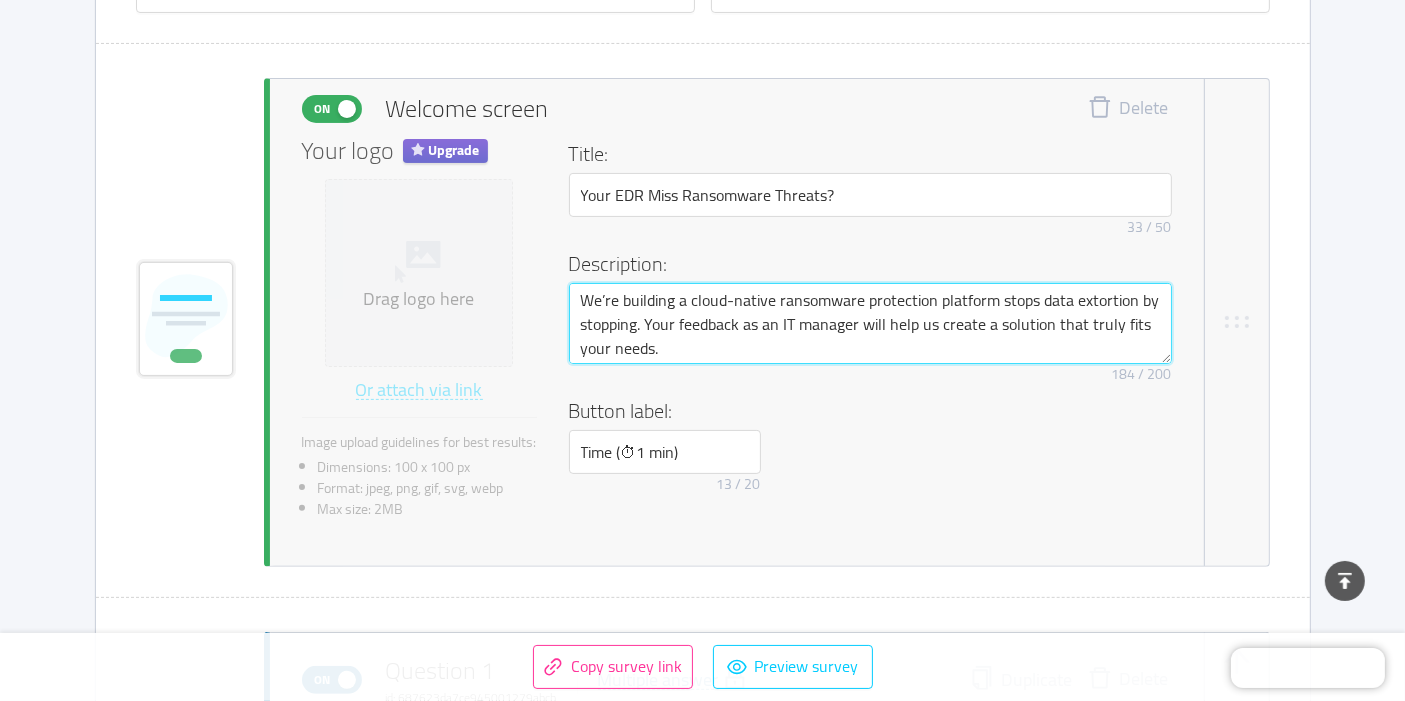 type on "We’re building a cloud-native ransomware protection platform stops data extortion by stopping . Your feedback as an IT manager will help us create a solution that truly fits your needs." 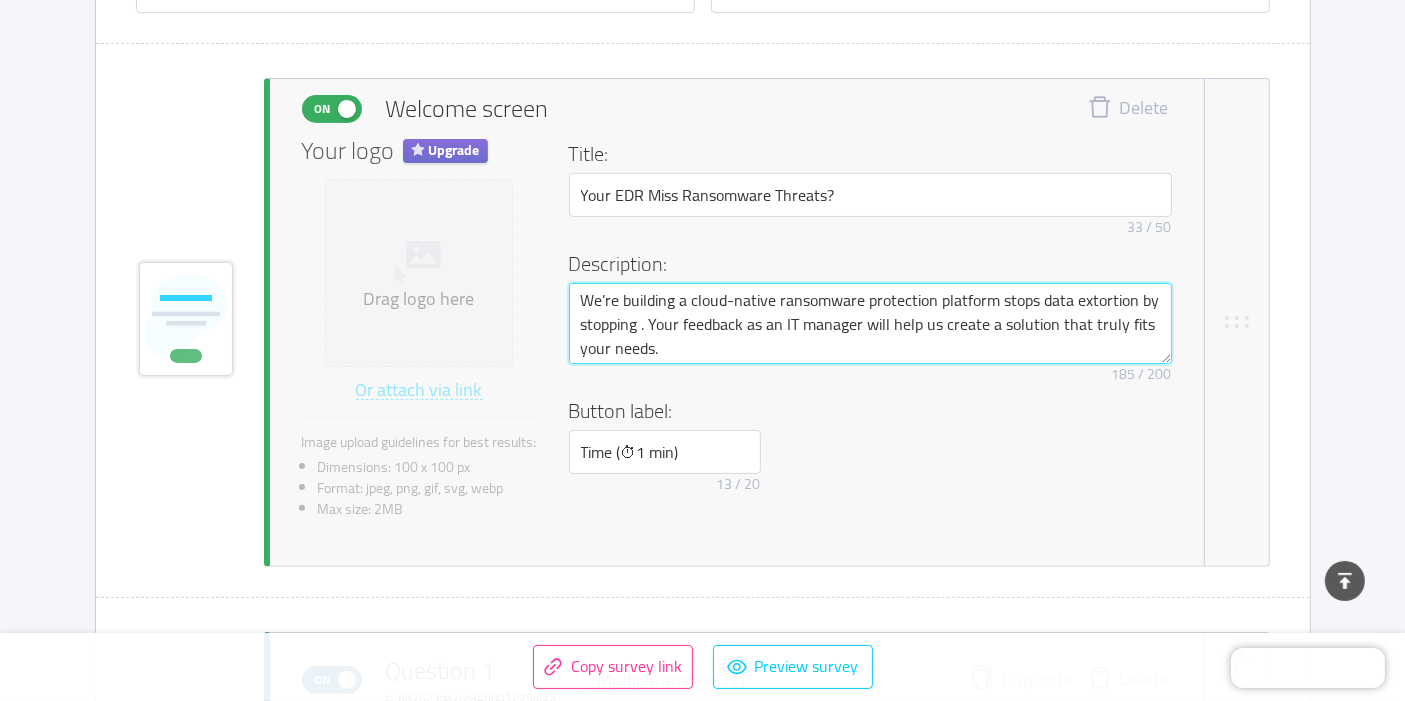 type on "We’re building a cloud-native ransomware protection platform stops data extortion by stopping e. Your feedback as an IT manager will help us create a solution that truly fits your needs." 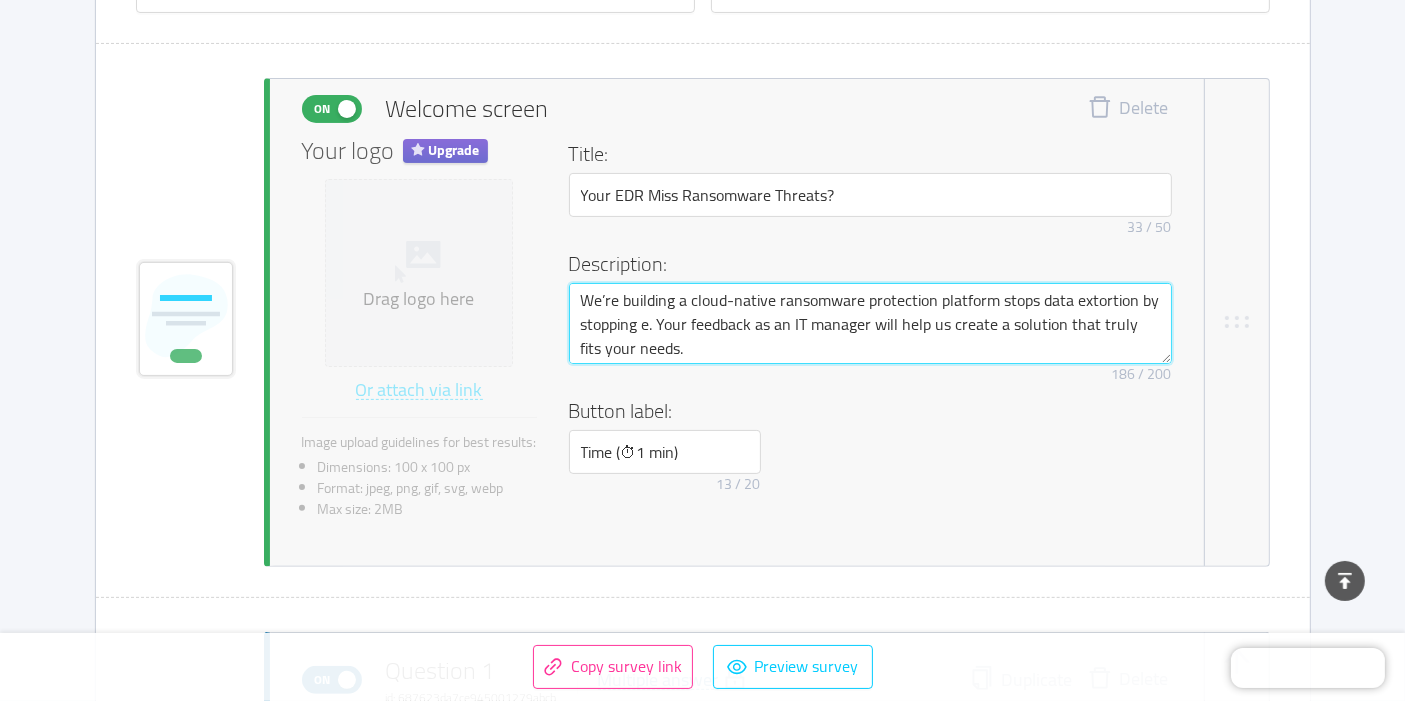 type on "We’re building a cloud-native ransomware protection platform stops data extortion by stopping en. Your feedback as an IT manager will help us create a solution that truly fits your needs." 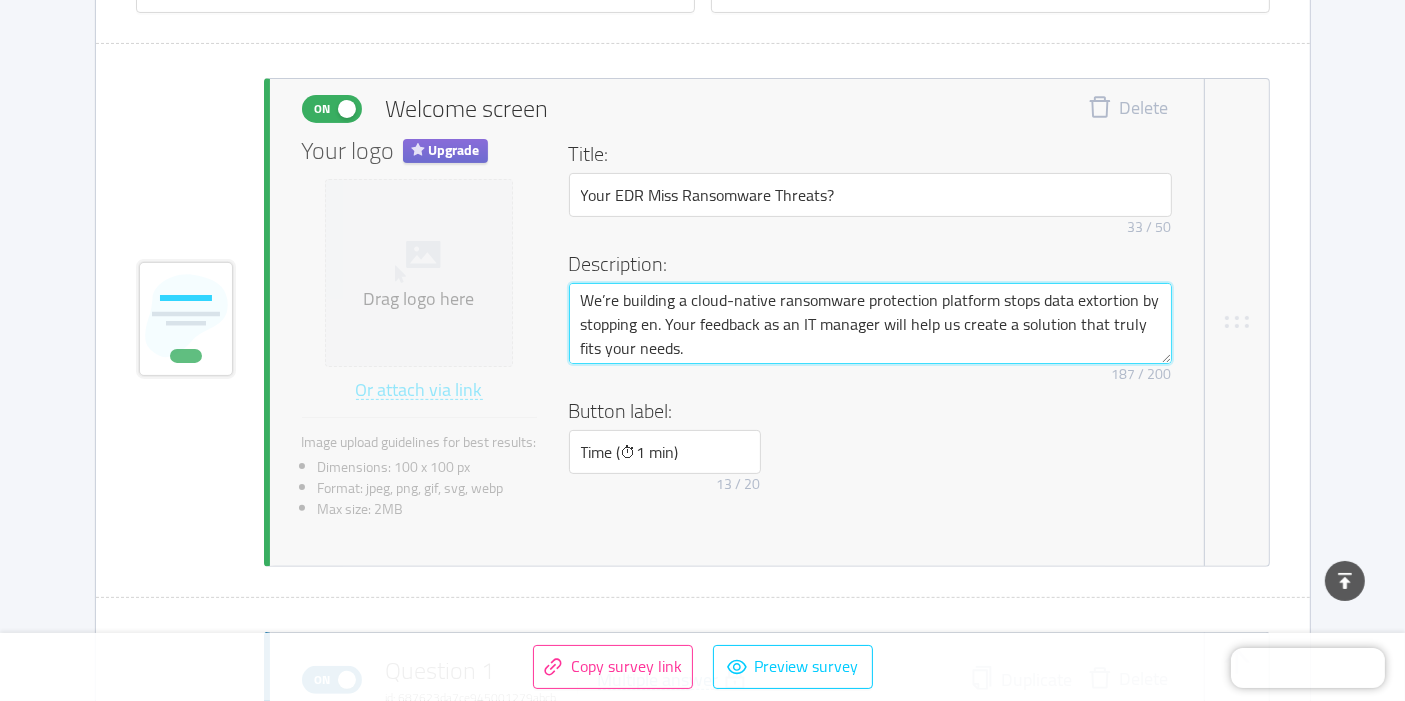 type on "We’re building a cloud-native ransomware protection platform stops data extortion by stopping enc. Your feedback as an IT manager will help us create a solution that truly fits your needs." 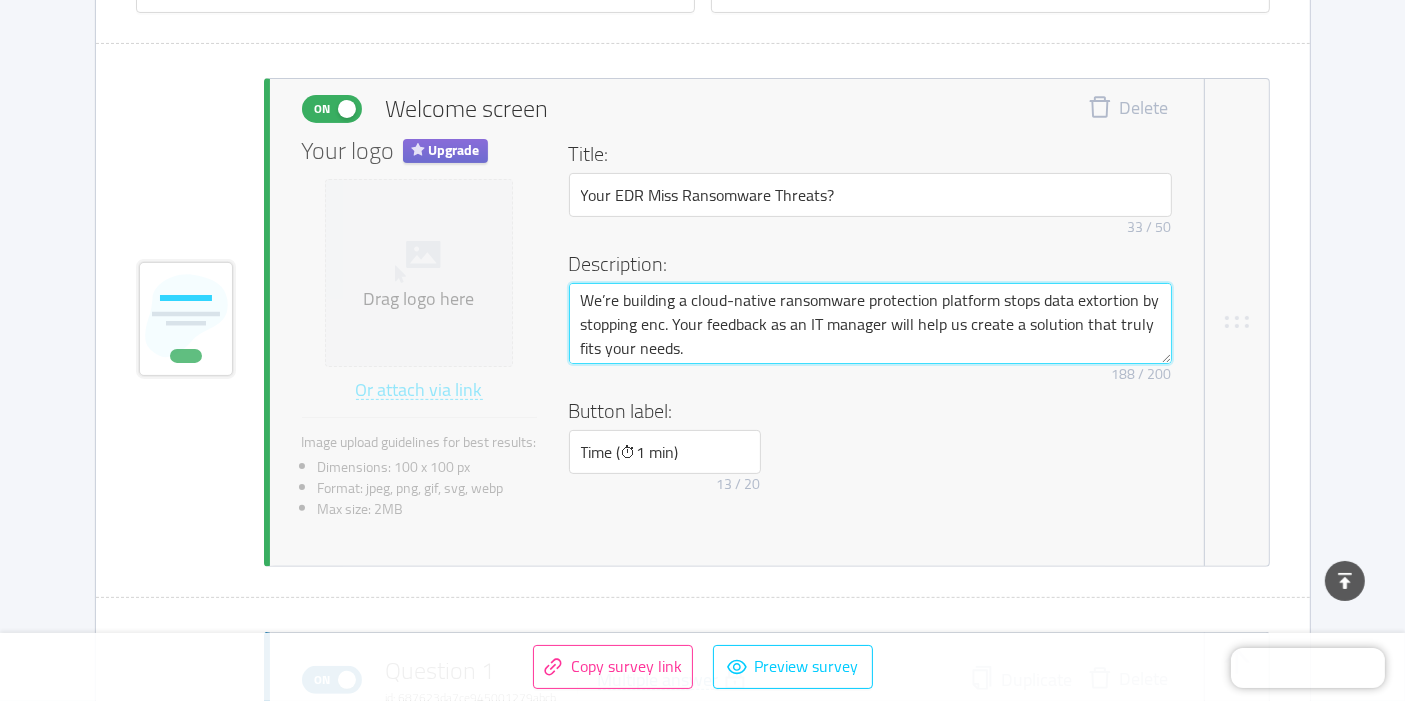 type on "We’re building a cloud-native ransomware protection platform stops data extortion by stopping encr. Your feedback as an IT manager will help us create a solution that truly fits your needs." 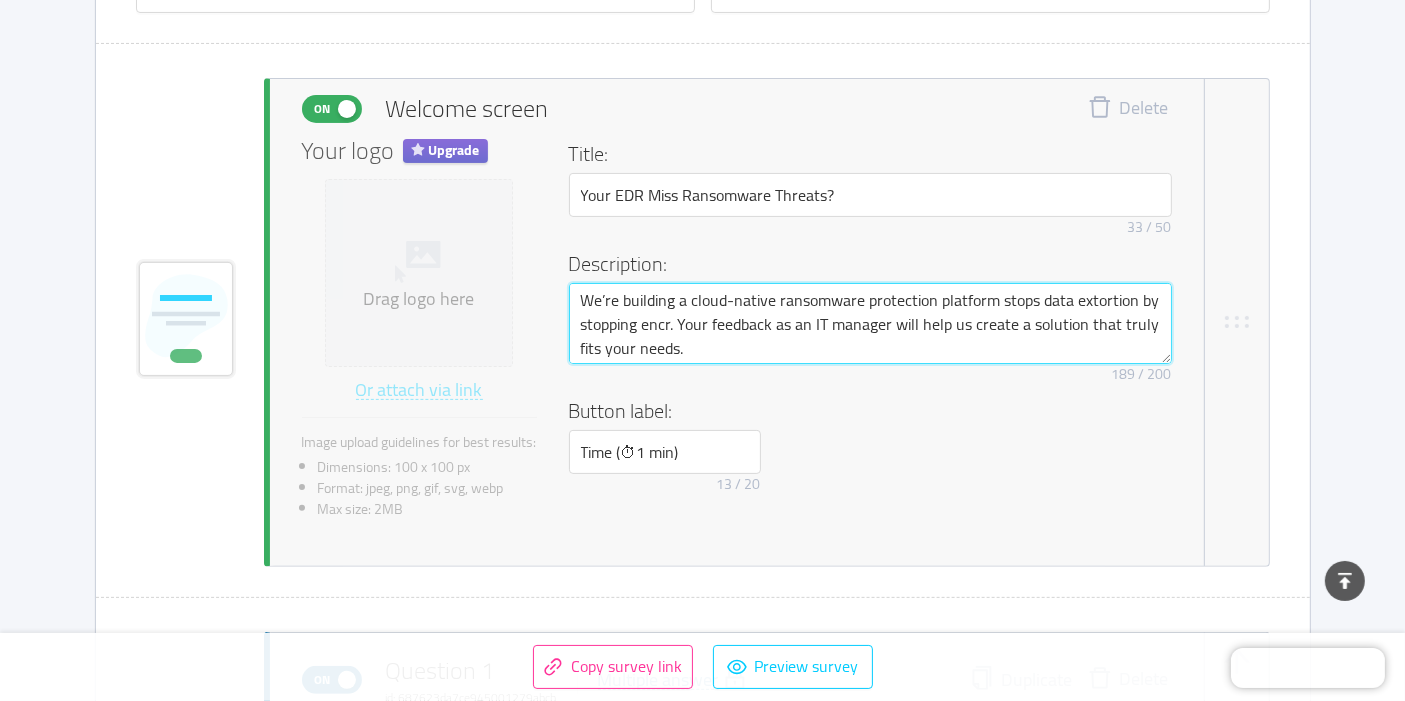 type on "We’re building a cloud-native ransomware protection platform stops data extortion by stopping encry. Your feedback as an IT manager will help us create a solution that truly fits your needs." 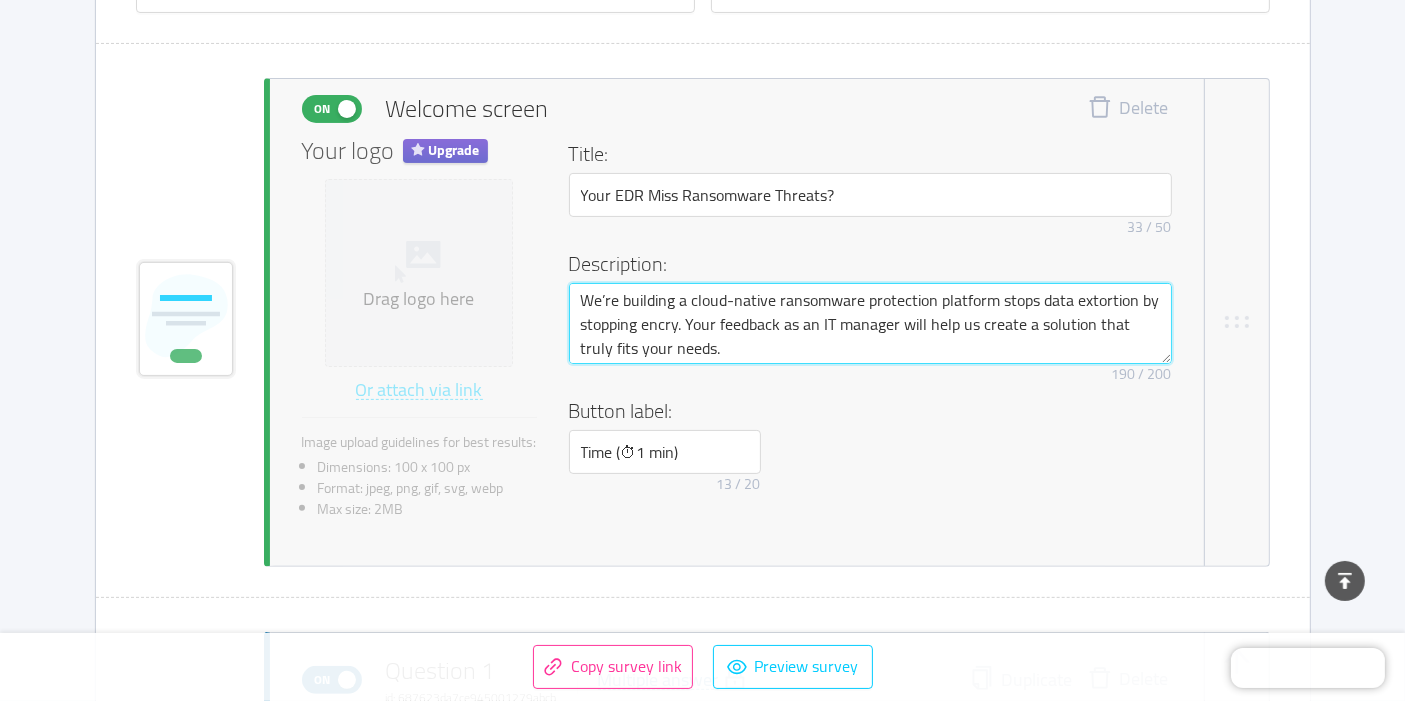 type on "We’re building a cloud-native ransomware protection platform stops data extortion by stopping encryp. Your feedback as an IT manager will help us create a solution that truly fits your needs." 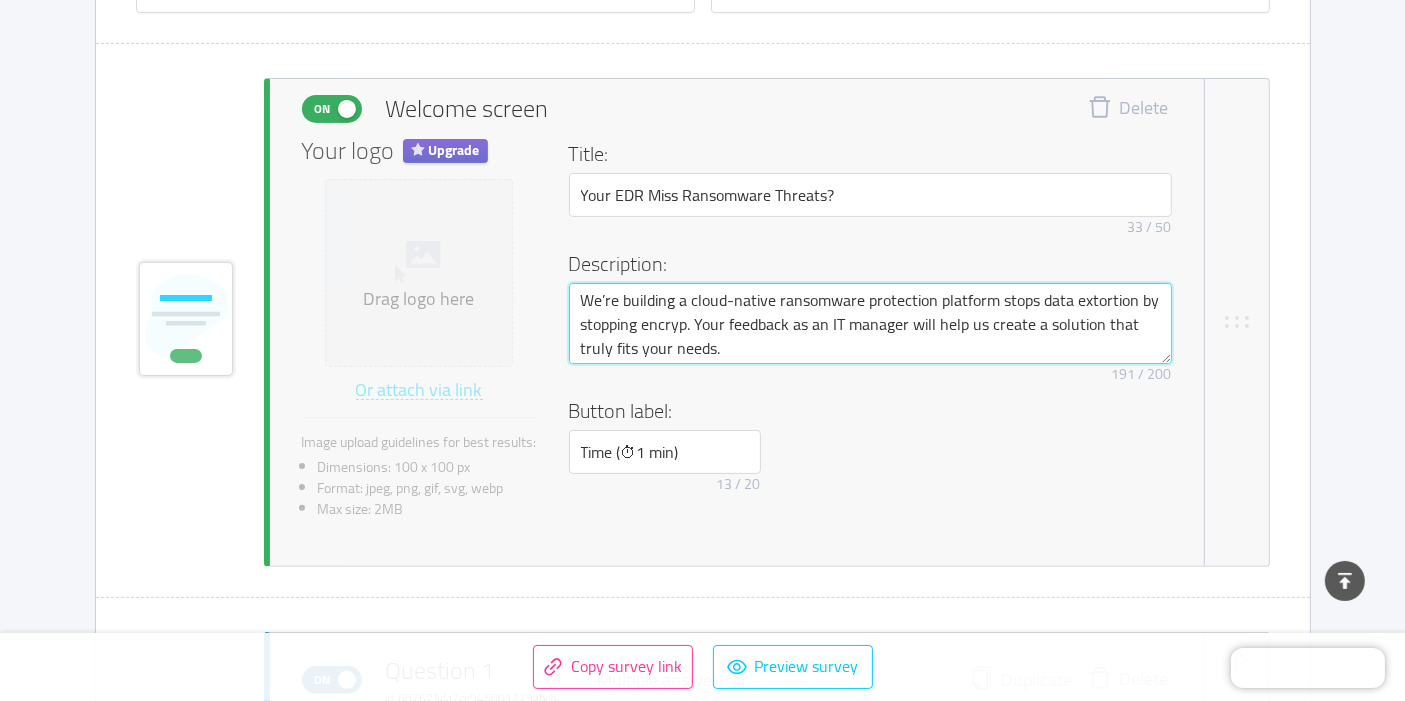 type on "We’re building a cloud-native ransomware protection platform stops data extortion by stopping encrypt. Your feedback as an IT manager will help us create a solution that truly fits your needs." 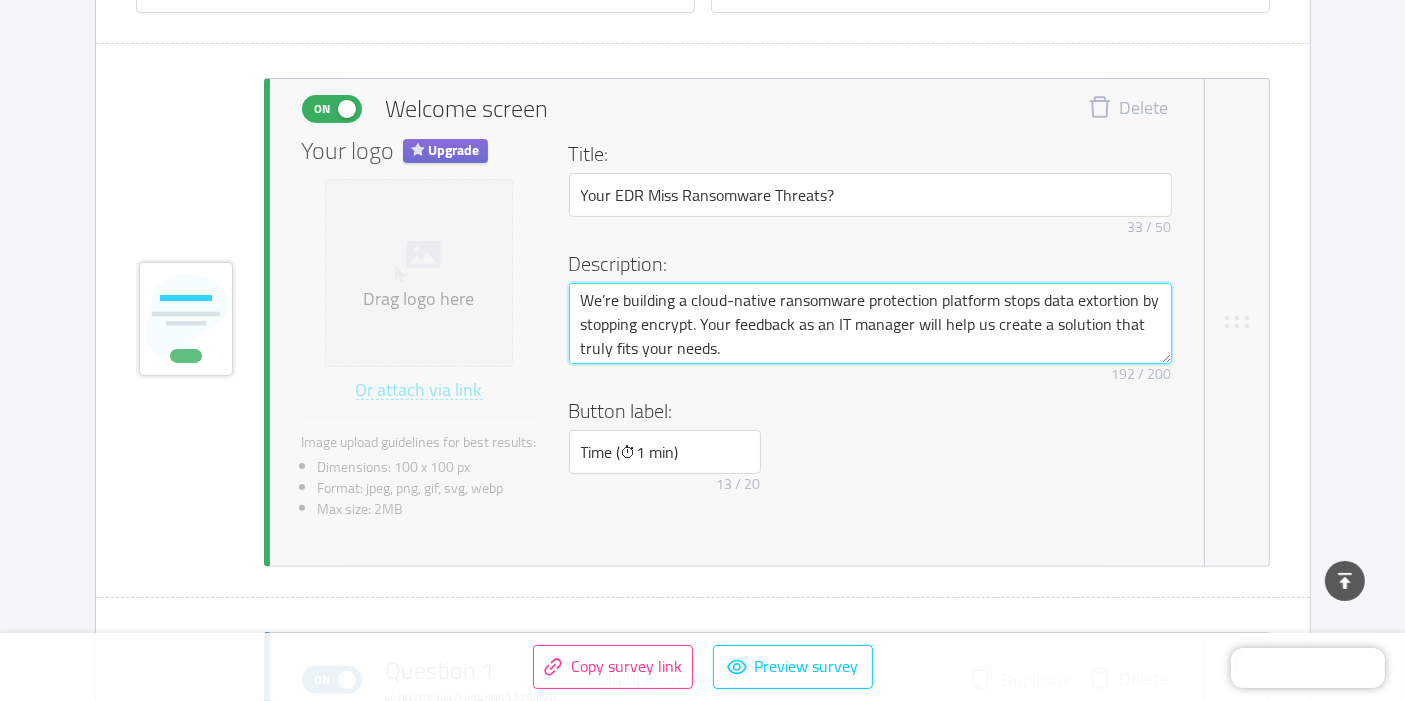 type on "We’re building a cloud-native ransomware protection platform stops data extortion by stopping encrypti. Your feedback as an IT manager will help us create a solution that truly fits your needs." 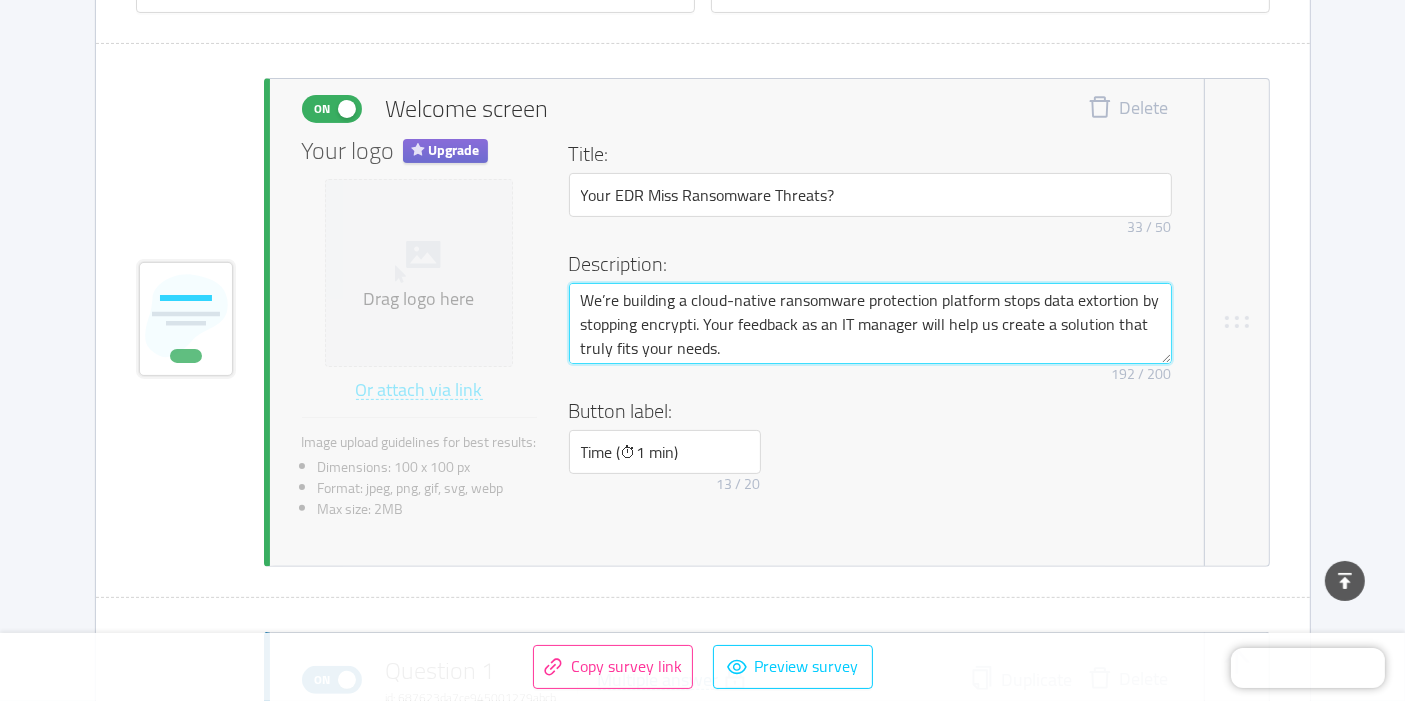 type on "We’re building a cloud-native ransomware protection platform stops data extortion by stopping encryptio. Your feedback as an IT manager will help us create a solution that truly fits your needs." 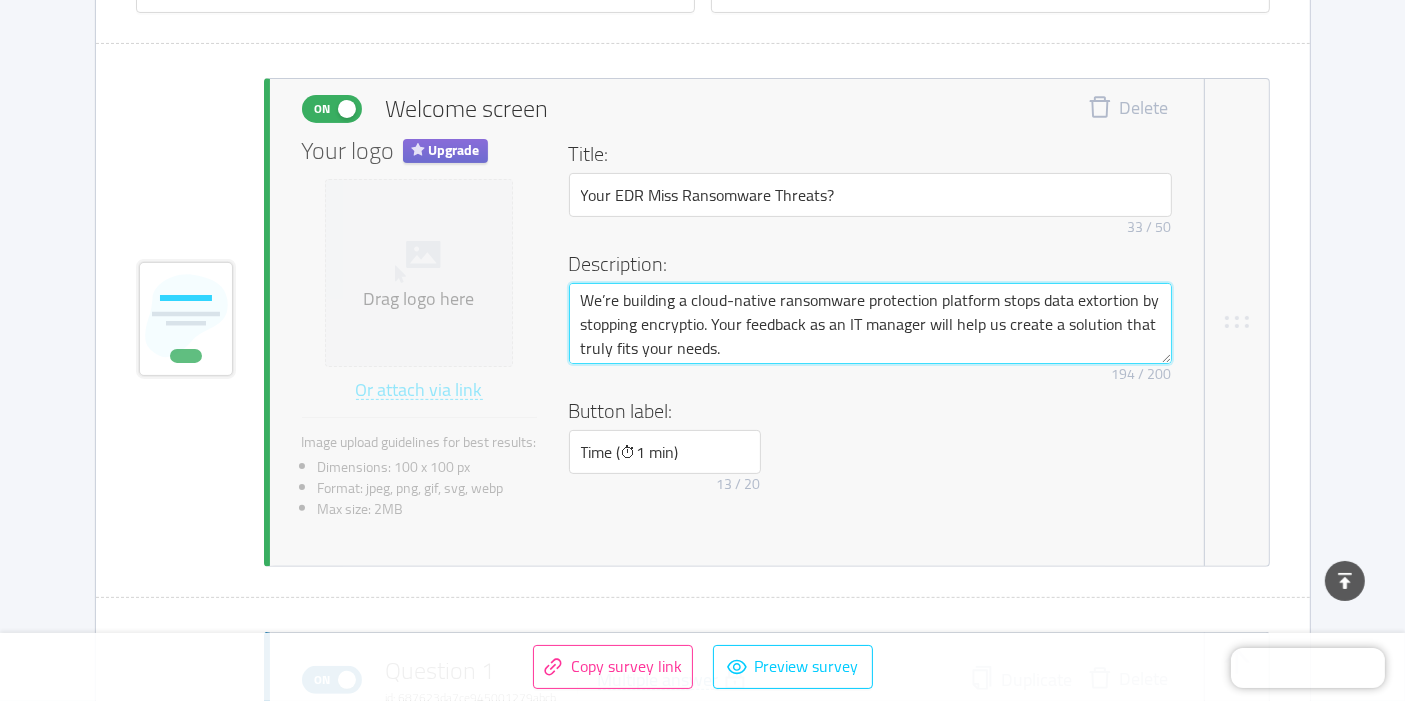 type on "We’re building a cloud-native ransomware protection platform stops data extortion by stopping encryption. Your feedback as an IT manager will help us create a solution that truly fits your needs." 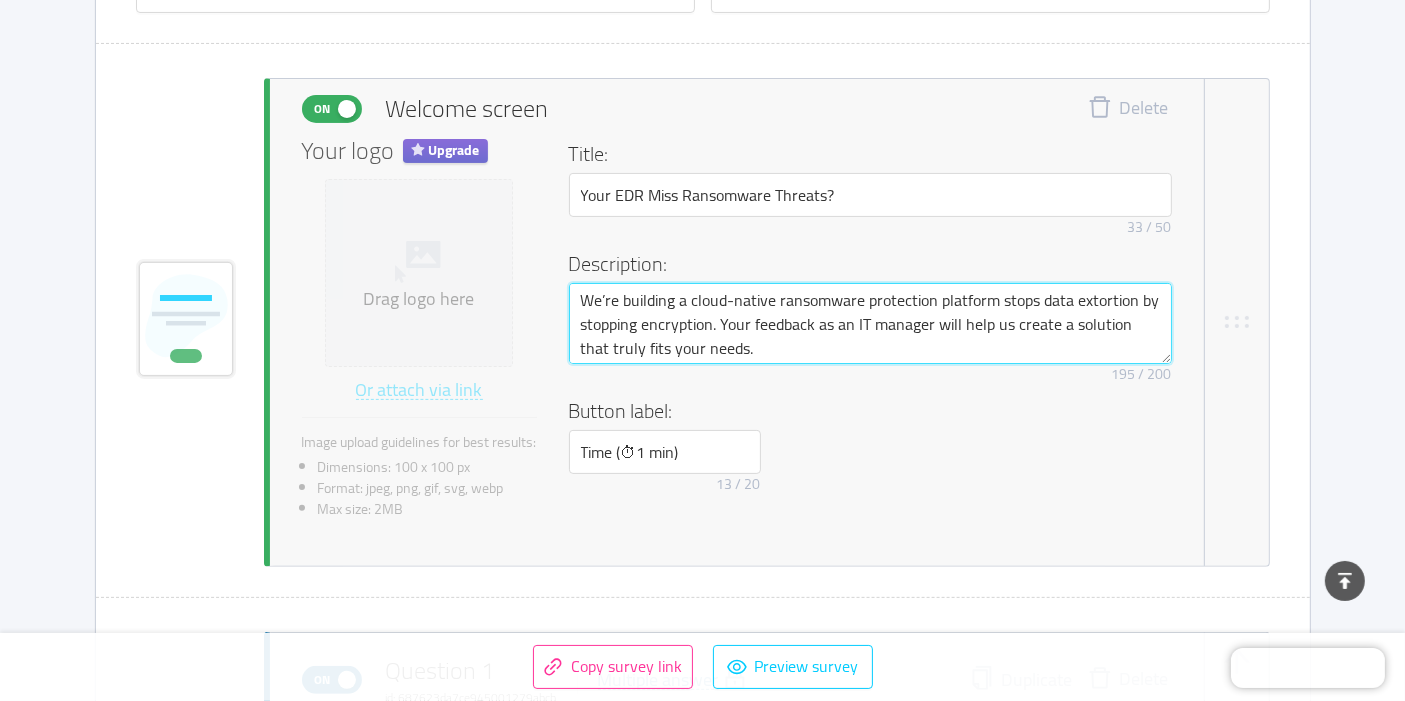 click on "We’re building a cloud-native ransomware protection platform stops data extortion by stopping encryption. Your feedback as an IT manager will help us create a solution that truly fits your needs." at bounding box center (870, 323) 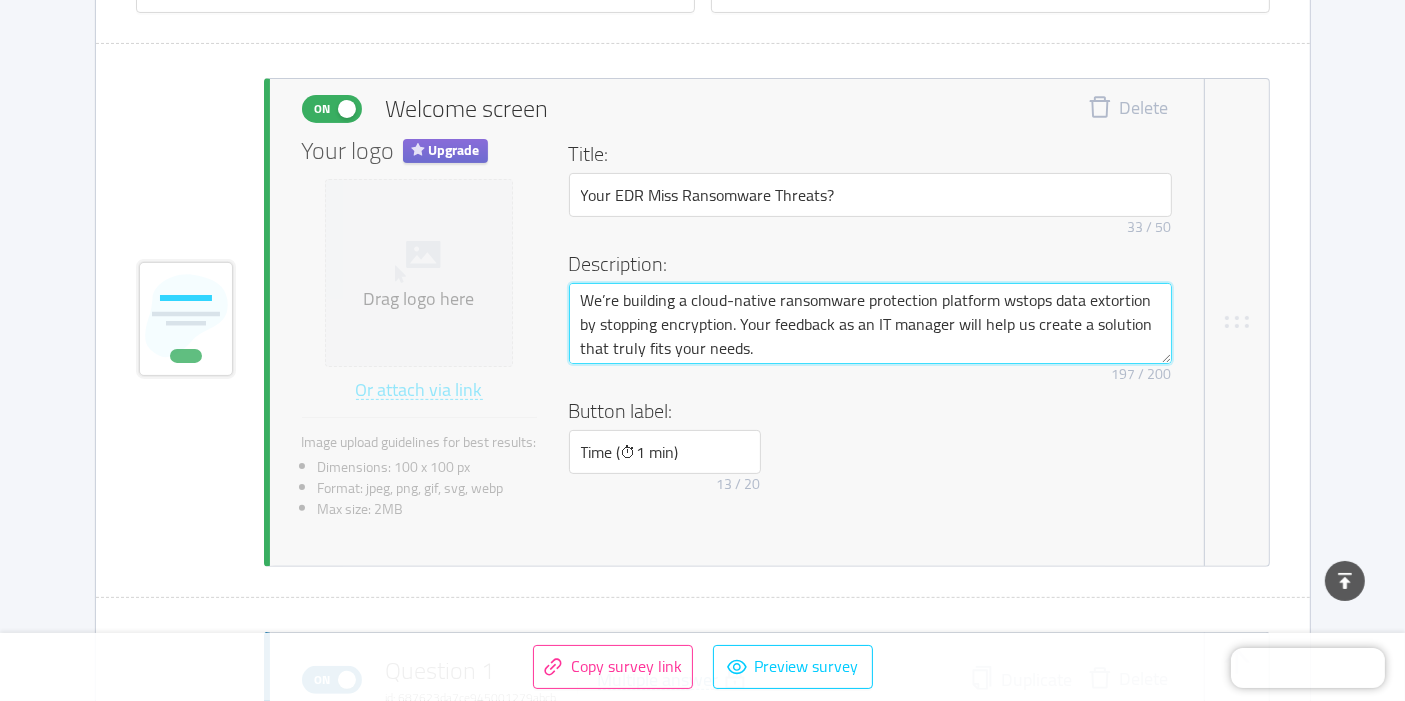type on "We’re building a cloud-native ransomware protection platform whstops data extortion by stopping encryption. Your feedback as an IT manager will help us create a solution that truly fits your needs." 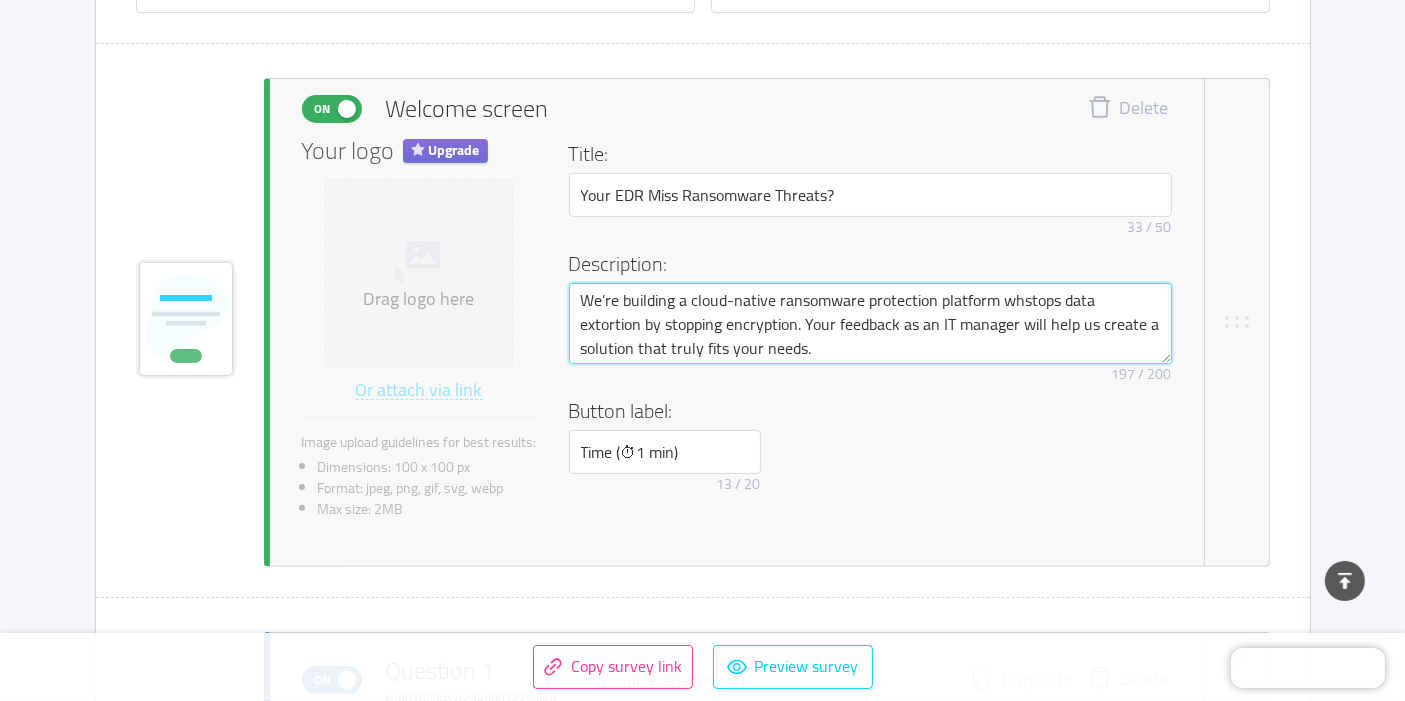 type on "We’re building a cloud-native ransomware protection platform whistops data extortion by stopping encryption. Your feedback as an IT manager will help us create a solution that truly fits your needs." 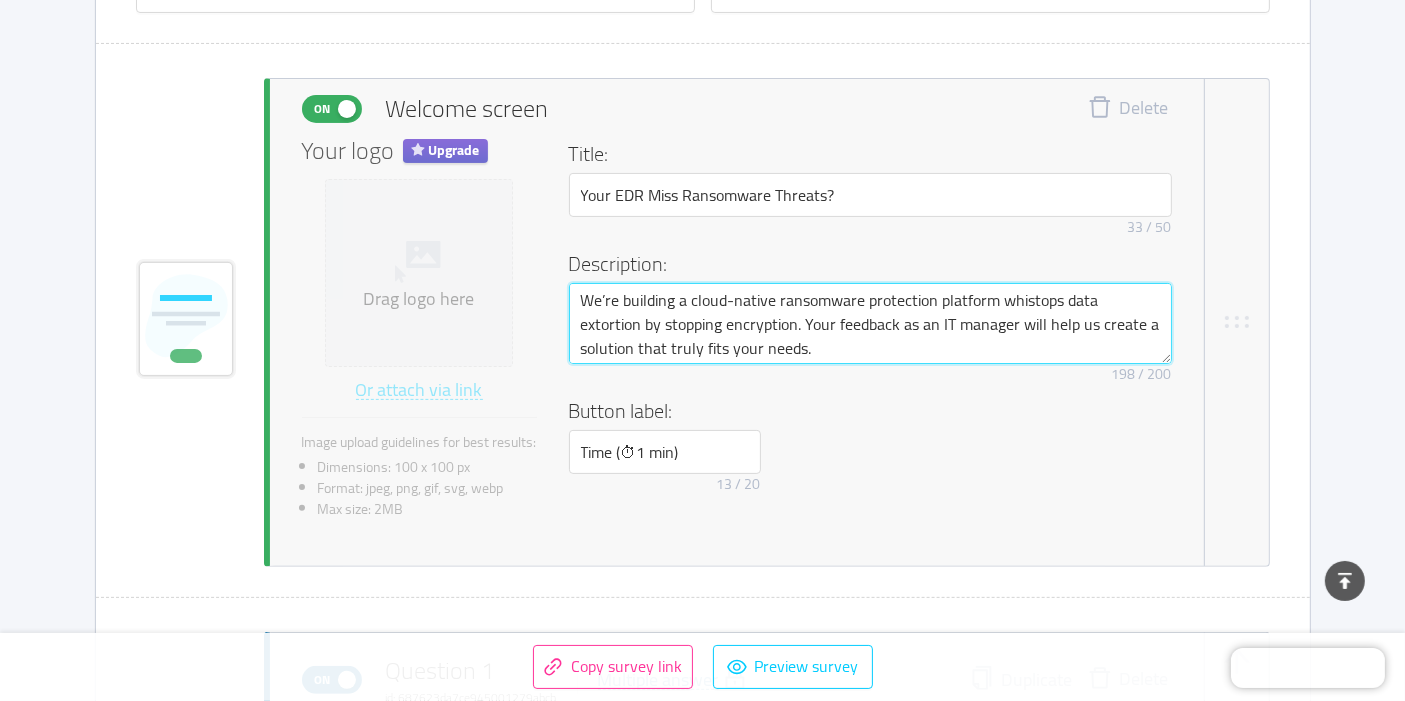 type on "We’re building a cloud-native ransomware protection platform whicstops data extortion by stopping encryption. Your feedback as an IT manager will help us create a solution that truly fits your needs." 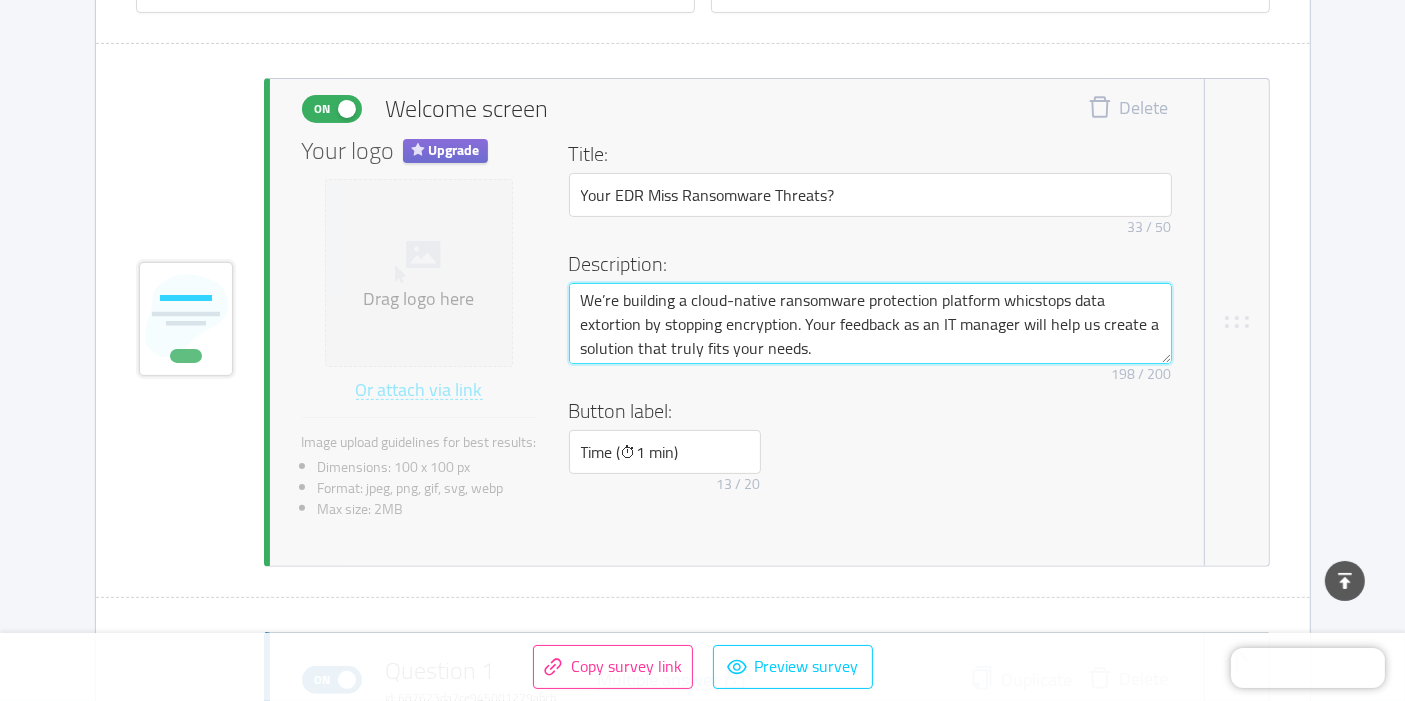 type on "We’re building a cloud-native ransomware protection platform whichstops data extortion by stopping encryption. Your feedback as an IT manager will help us create a solution that truly fits your needs." 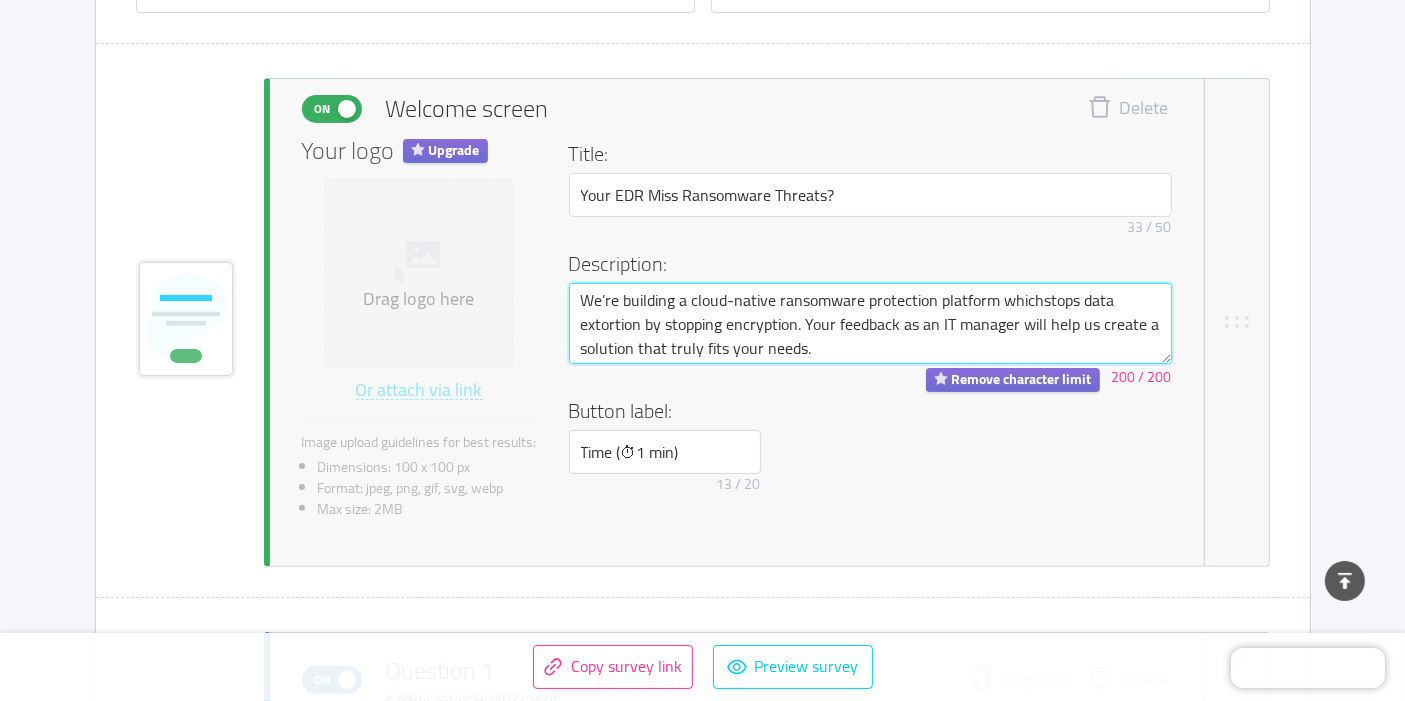 click on "We’re building a cloud-native ransomware protection platform whichstops data extortion by stopping encryption. Your feedback as an IT manager will help us create a solution that truly fits your needs." at bounding box center [870, 323] 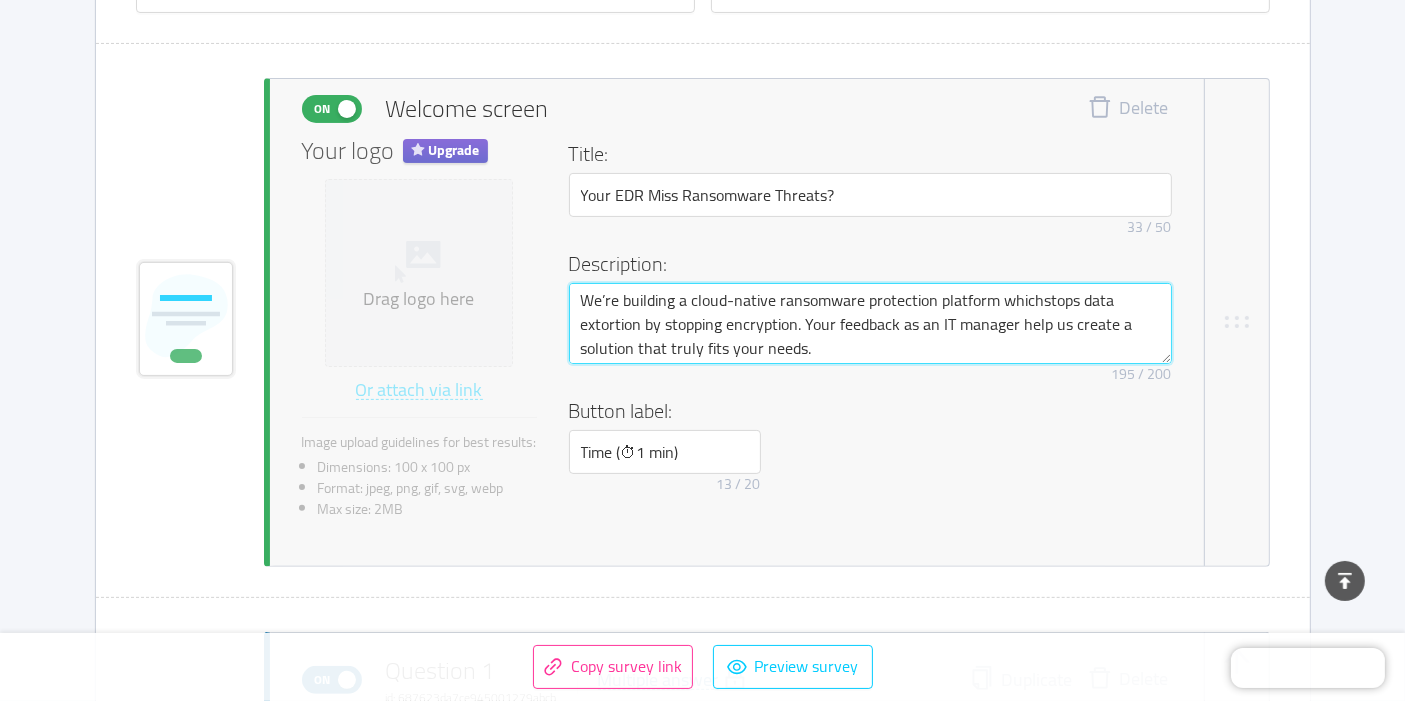 click on "We’re building a cloud-native ransomware protection platform whichstops data extortion by stopping encryption. Your feedback as an IT manager help us create a solution that truly fits your needs." at bounding box center (870, 323) 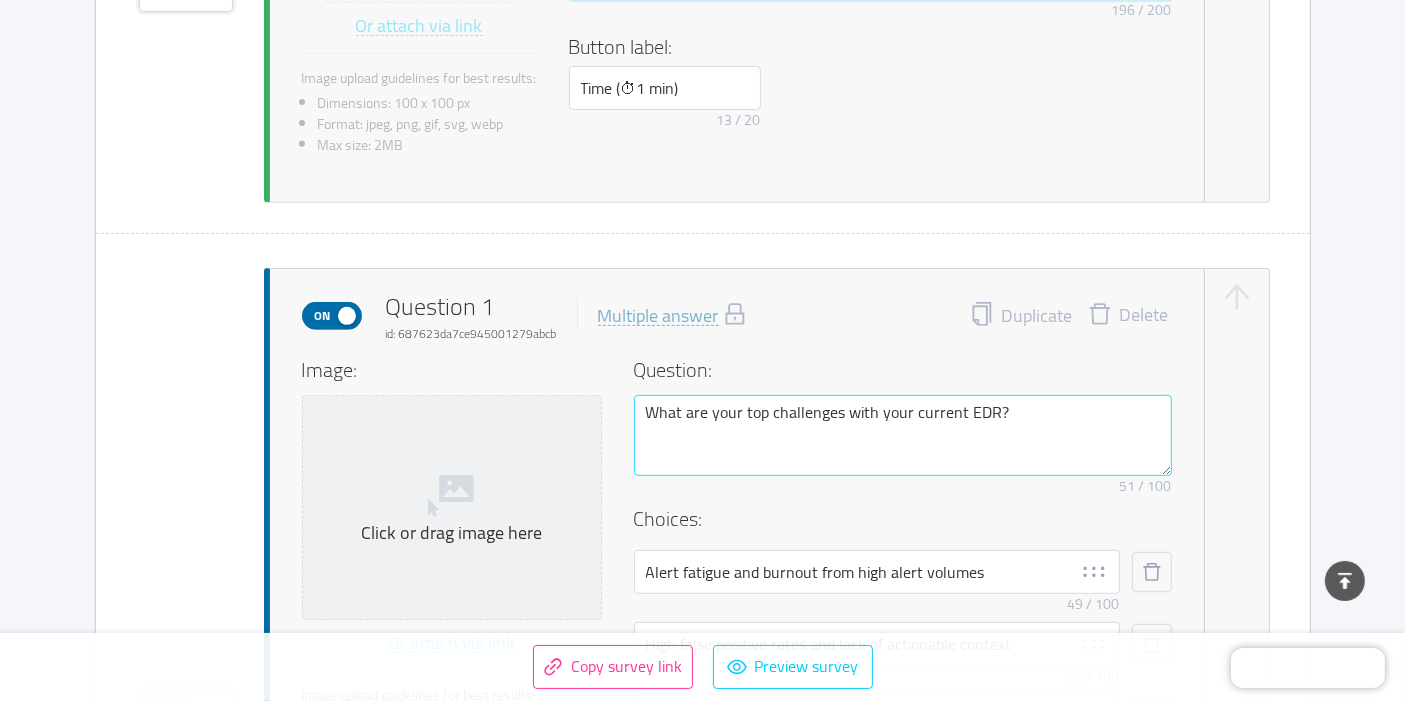 scroll, scrollTop: 888, scrollLeft: 0, axis: vertical 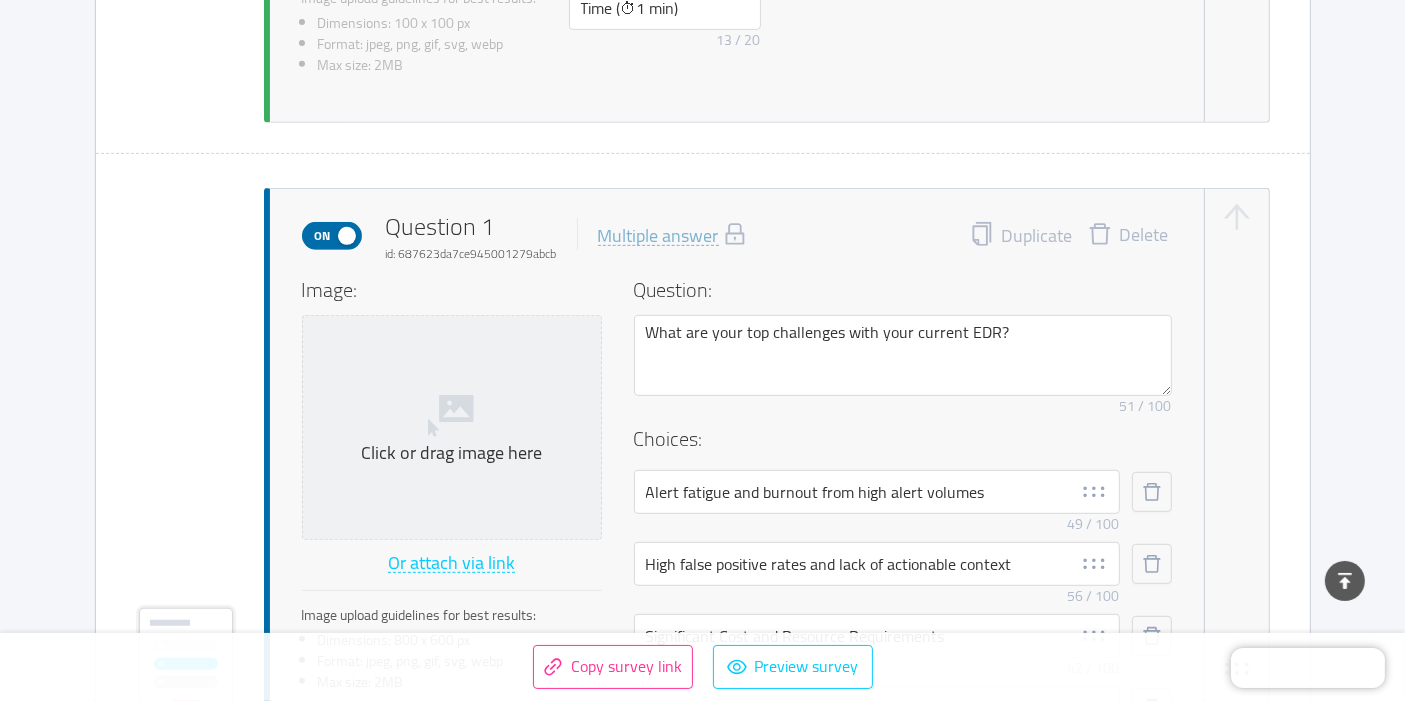 type on "We’re building a cloud-native ransomware protection platform which stops data extortion by stopping encryption. Your feedback as an IT manager help us create a solution that truly fits your needs." 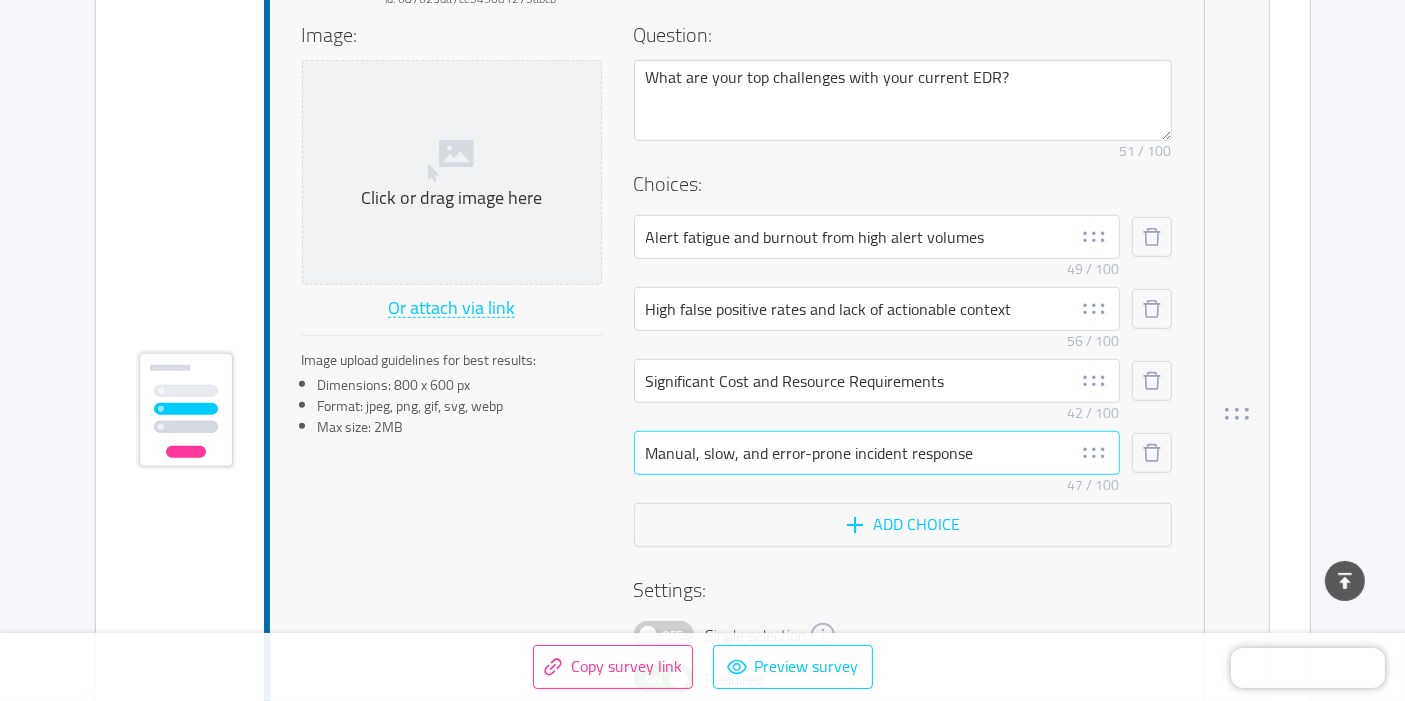 scroll, scrollTop: 1111, scrollLeft: 0, axis: vertical 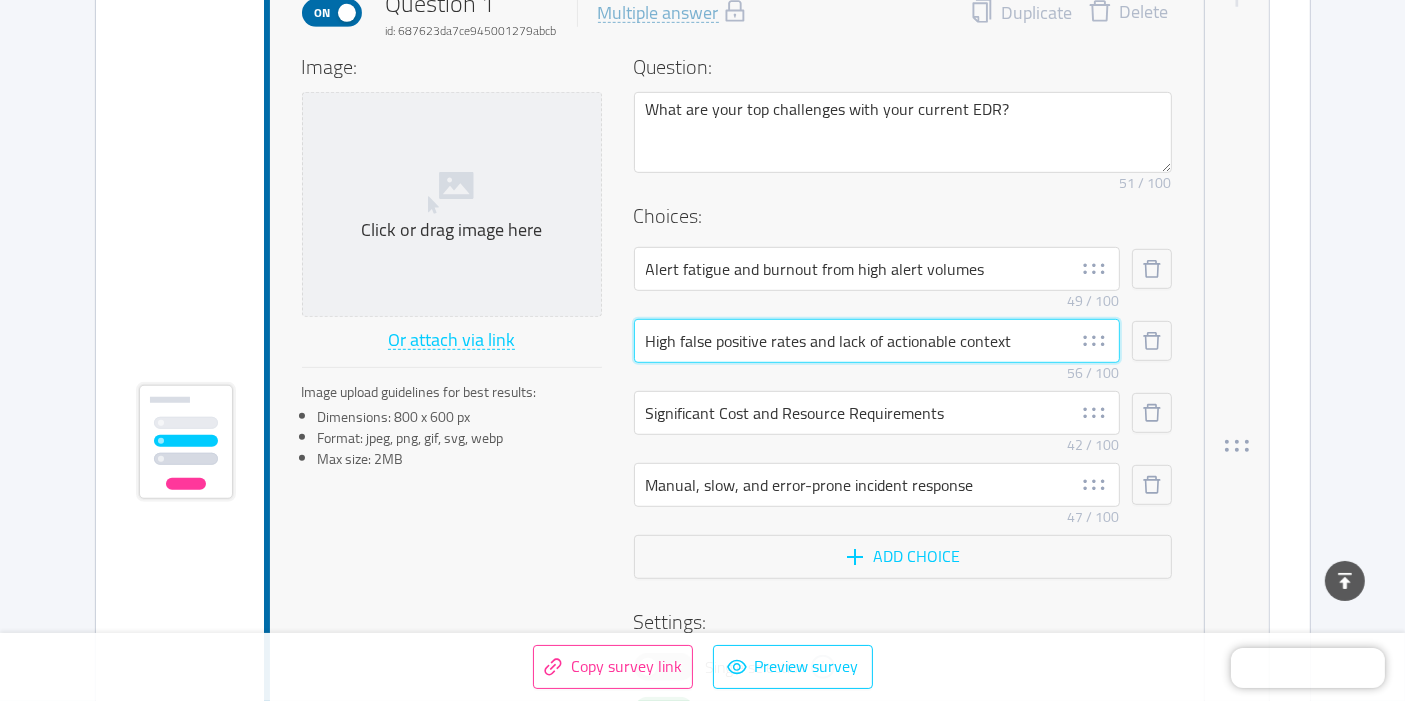 drag, startPoint x: 1026, startPoint y: 344, endPoint x: 626, endPoint y: 335, distance: 400.10123 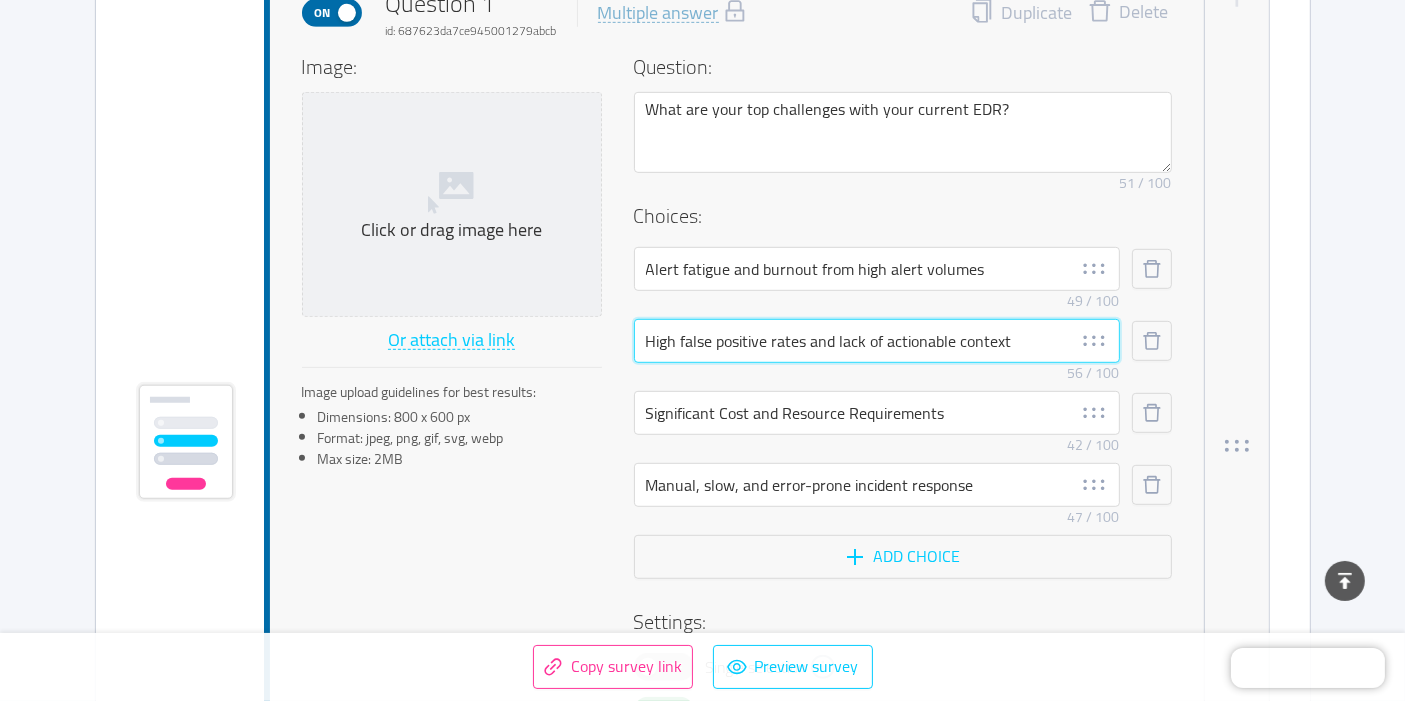 paste on "concerned are you about ransomware attacks bypassing your current EDR" 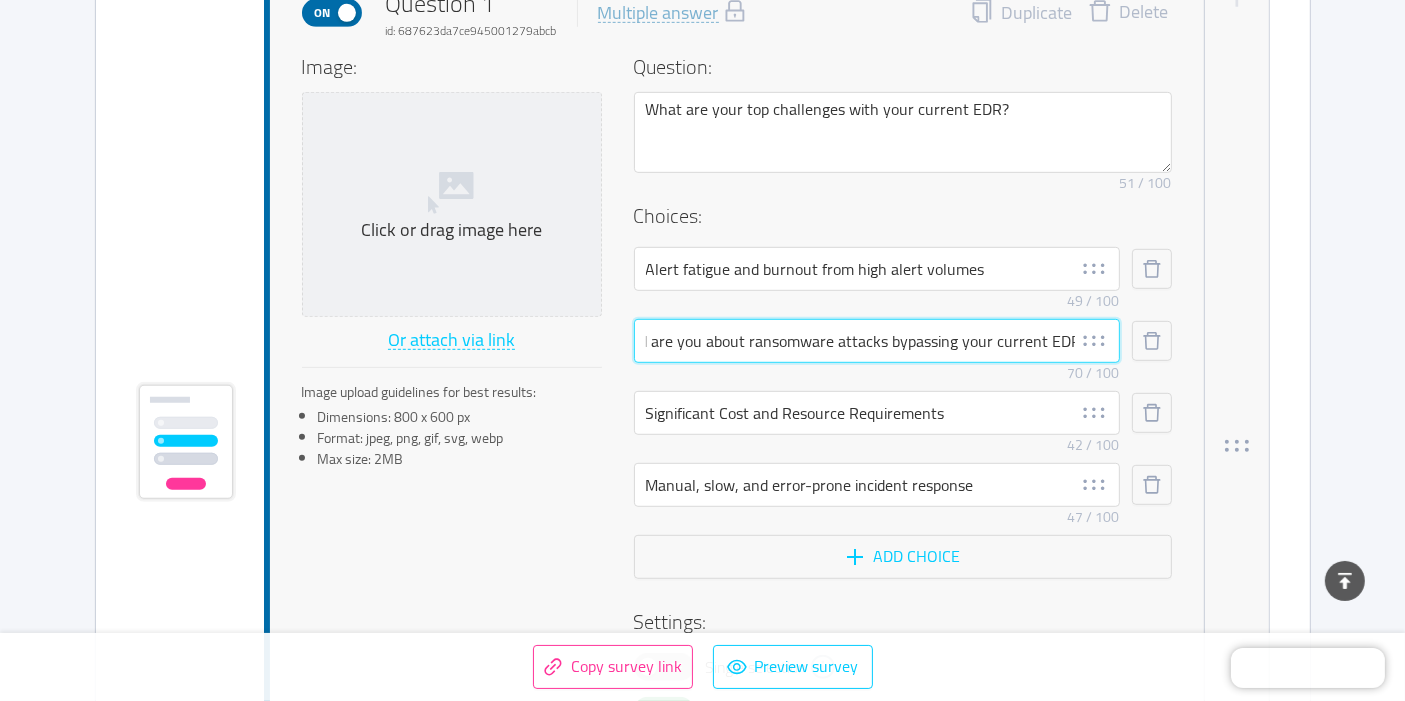 drag, startPoint x: 651, startPoint y: 337, endPoint x: 664, endPoint y: 375, distance: 40.16217 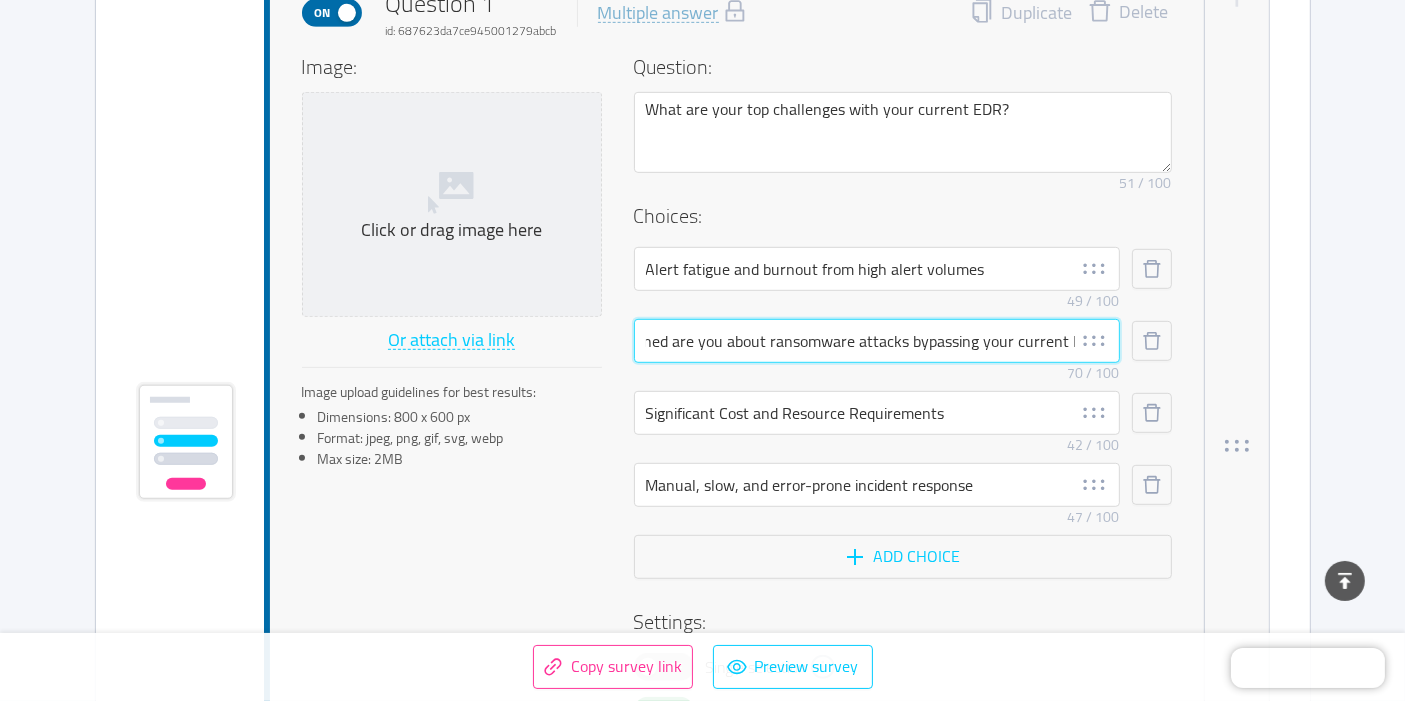 scroll, scrollTop: 0, scrollLeft: 0, axis: both 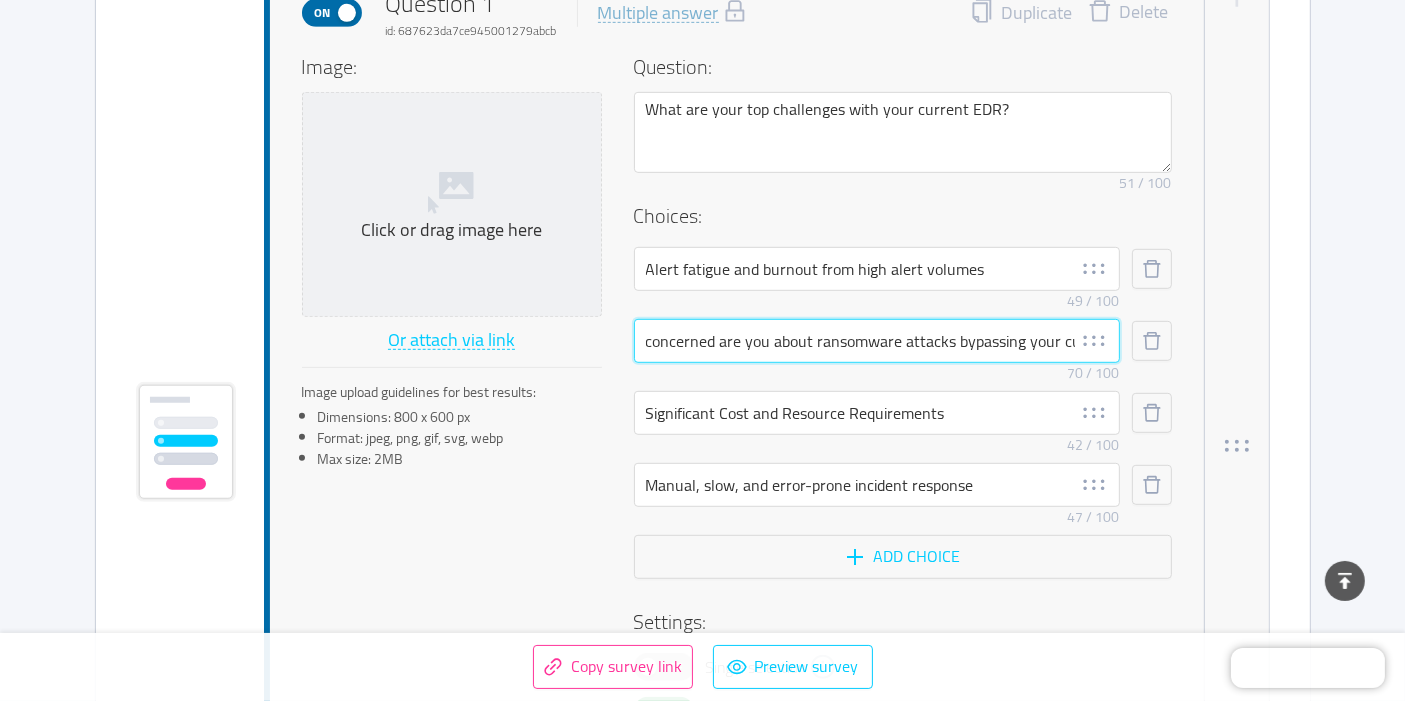 click on "concerned are you about ransomware attacks bypassing your current EDR" at bounding box center [877, 341] 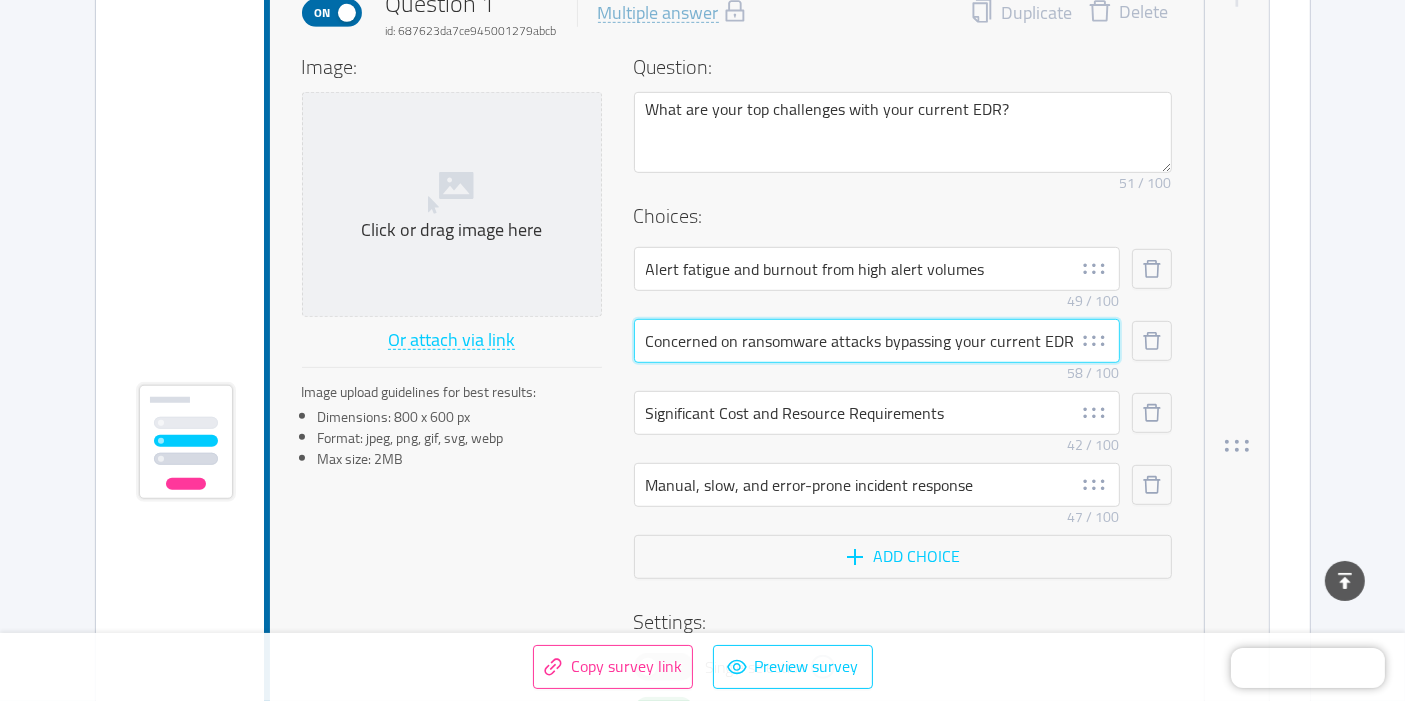 click on "Concerned on ransomware attacks bypassing your current EDR" at bounding box center (877, 341) 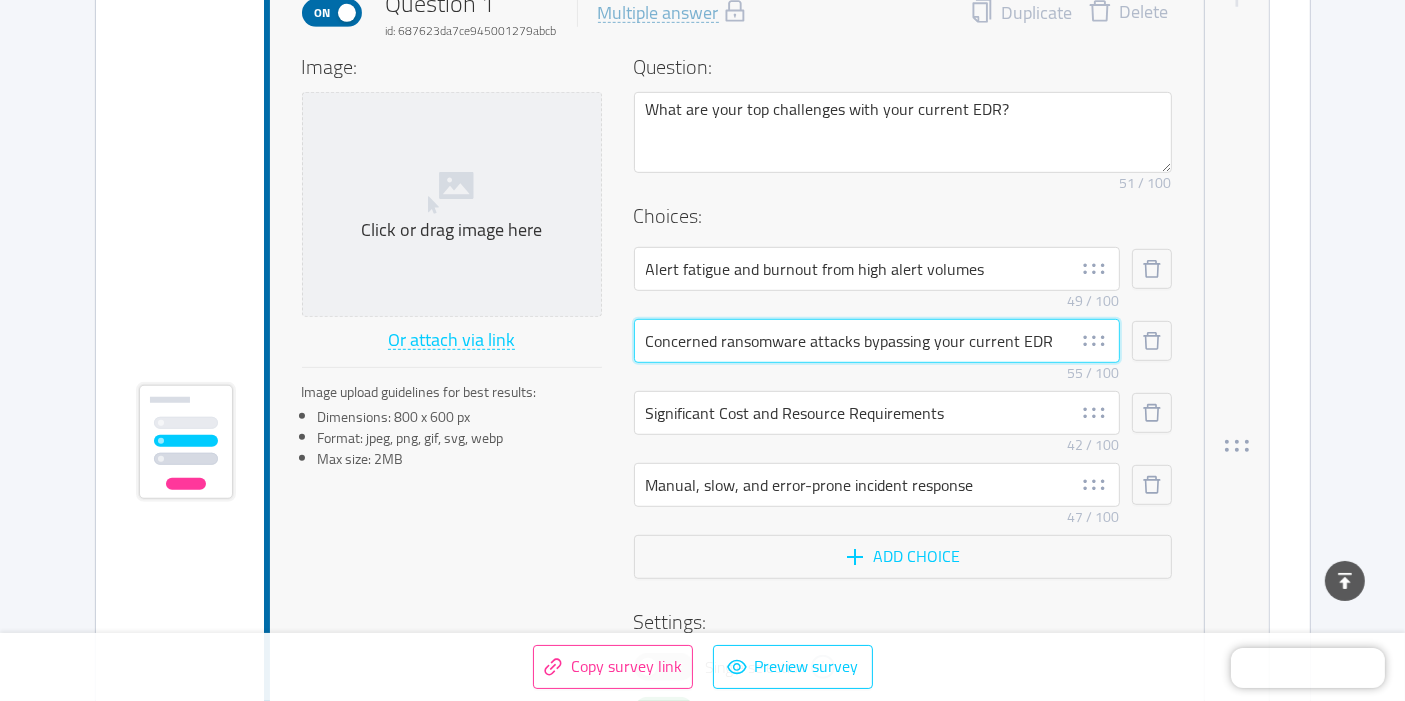 type on "Concerned ransomware attacks bypassing your current EDR" 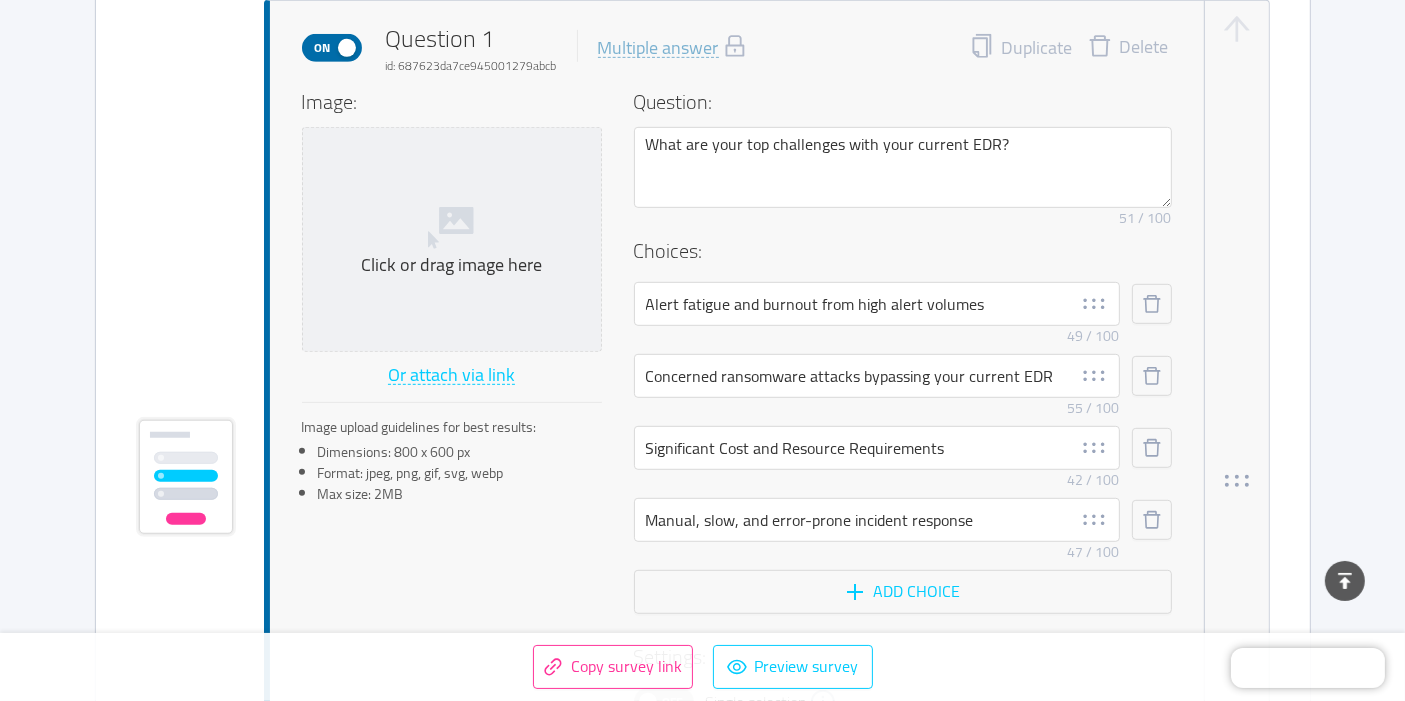 scroll, scrollTop: 1111, scrollLeft: 0, axis: vertical 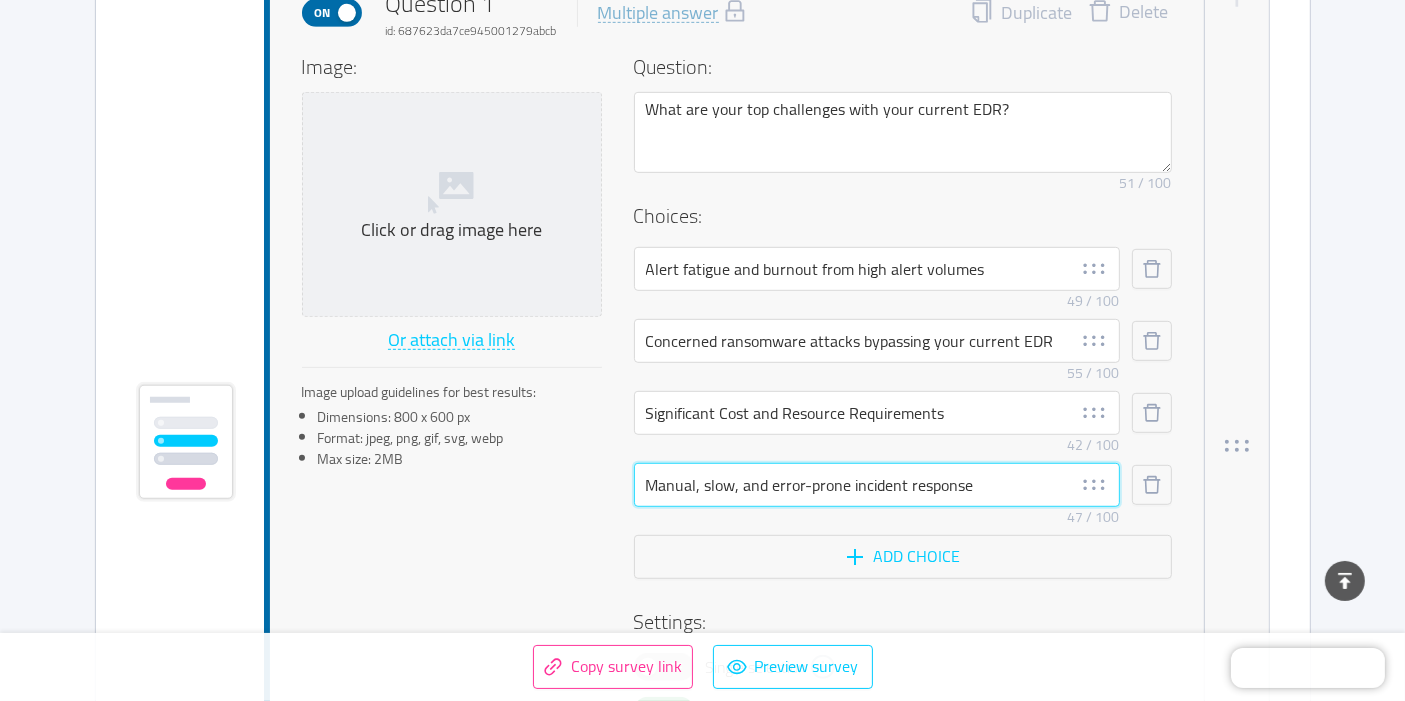 drag, startPoint x: 978, startPoint y: 483, endPoint x: 632, endPoint y: 483, distance: 346 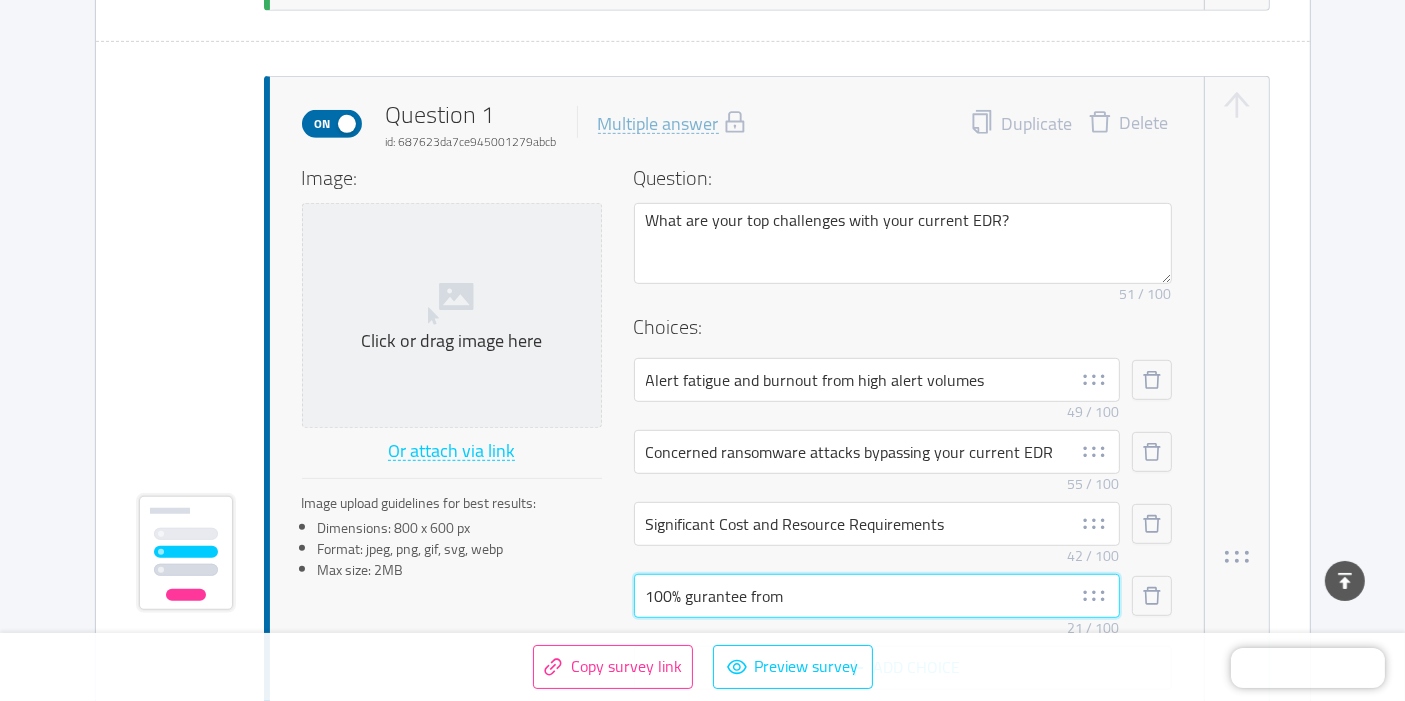 scroll, scrollTop: 1111, scrollLeft: 0, axis: vertical 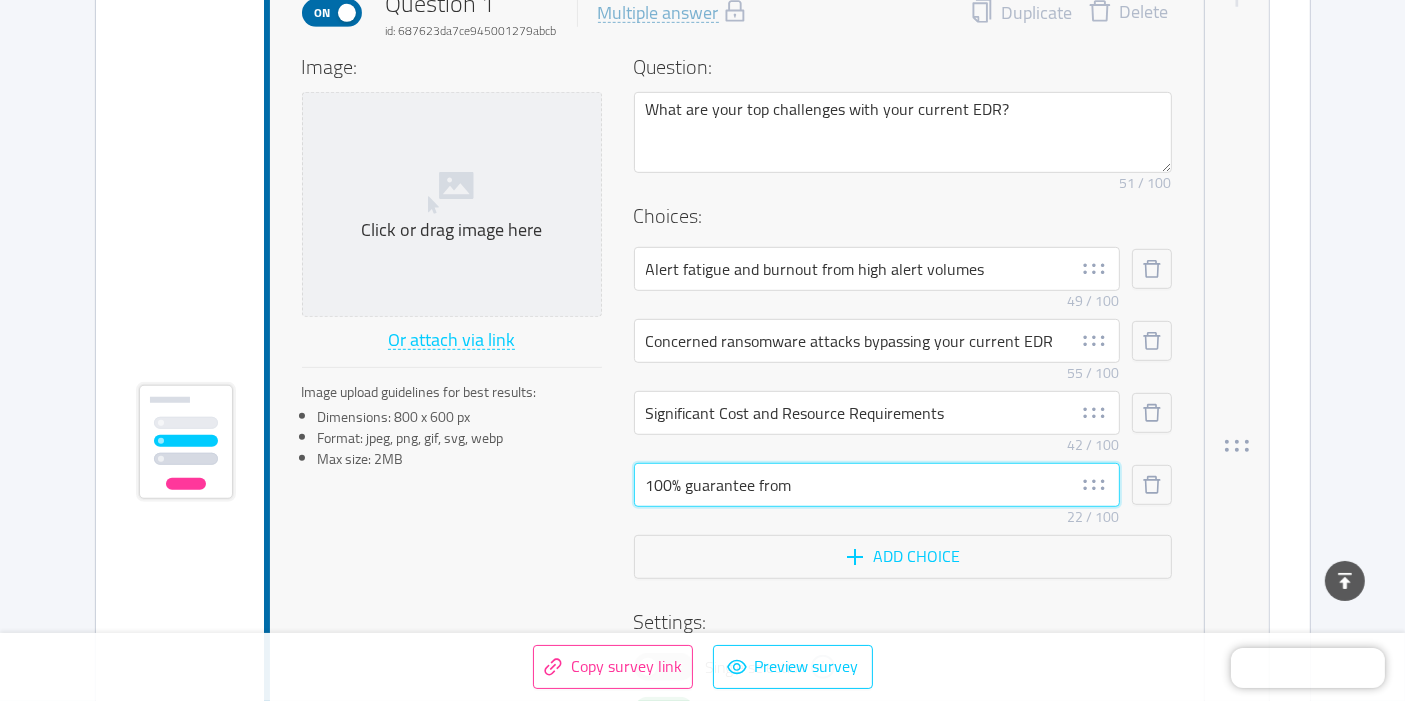 click on "100% guarantee from" at bounding box center [877, 485] 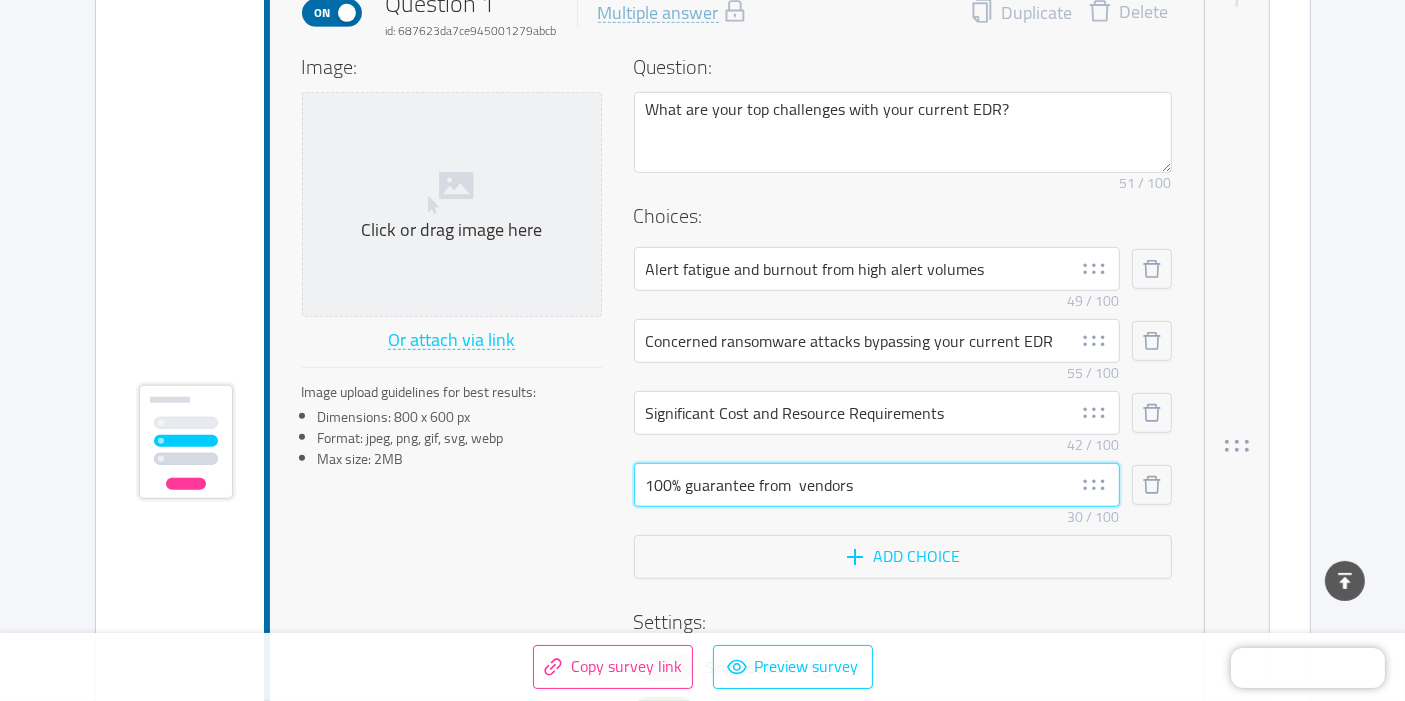 drag, startPoint x: 757, startPoint y: 483, endPoint x: 591, endPoint y: 483, distance: 166 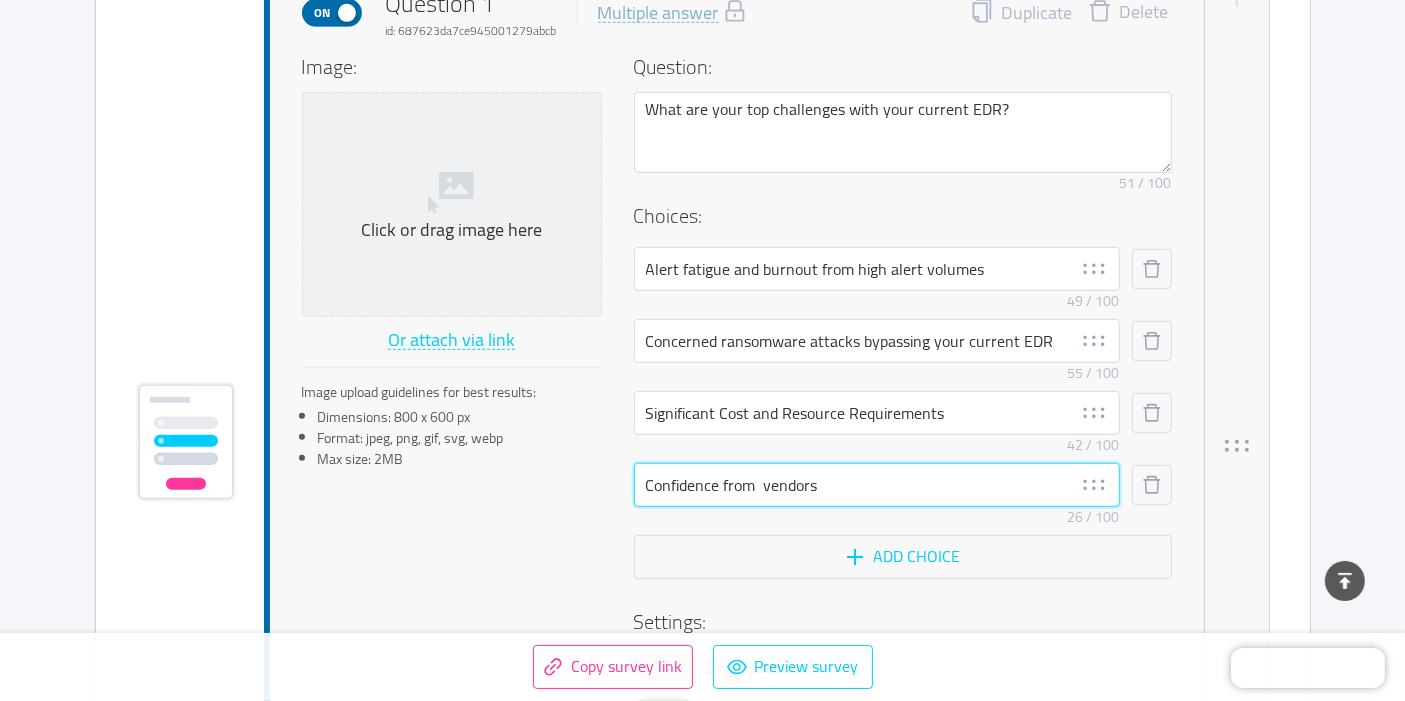 click on "Confidence from  vendors" at bounding box center [877, 485] 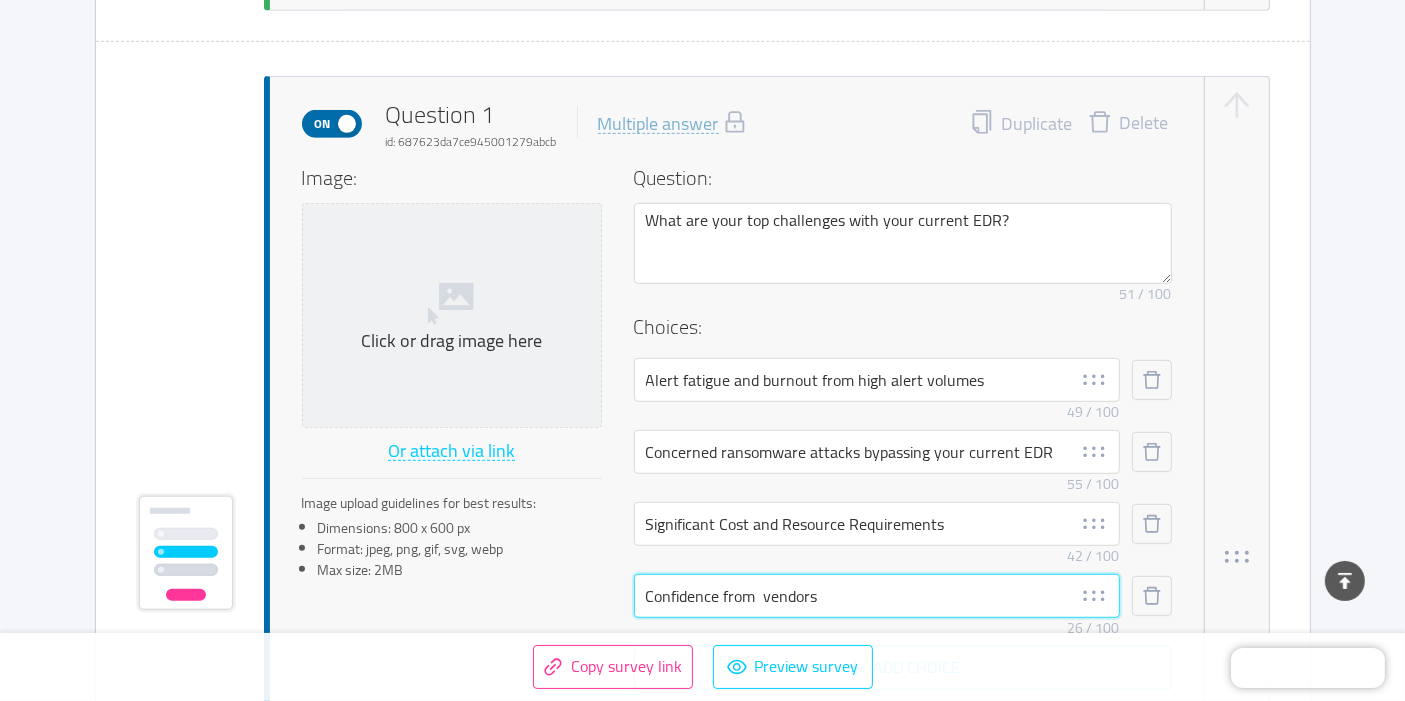 scroll, scrollTop: 1111, scrollLeft: 0, axis: vertical 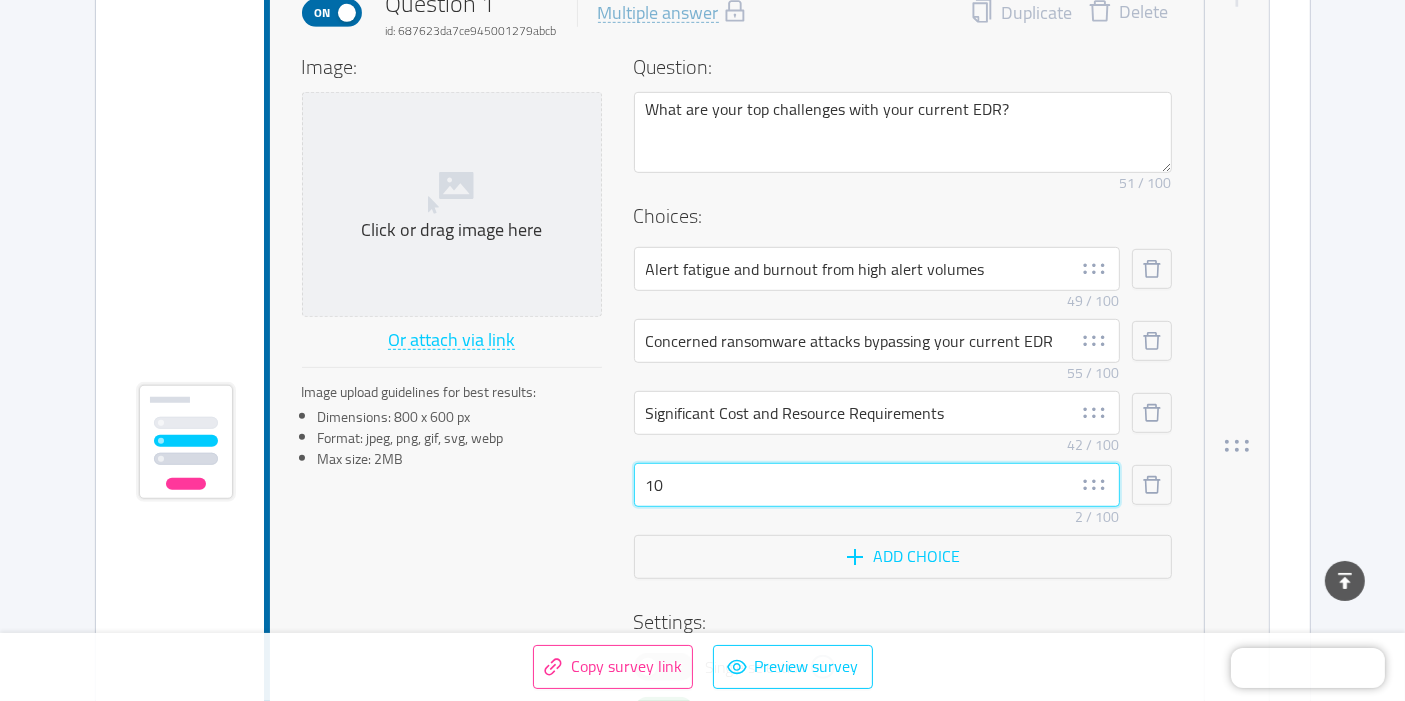type on "Manual, slow, and error-prone incident response" 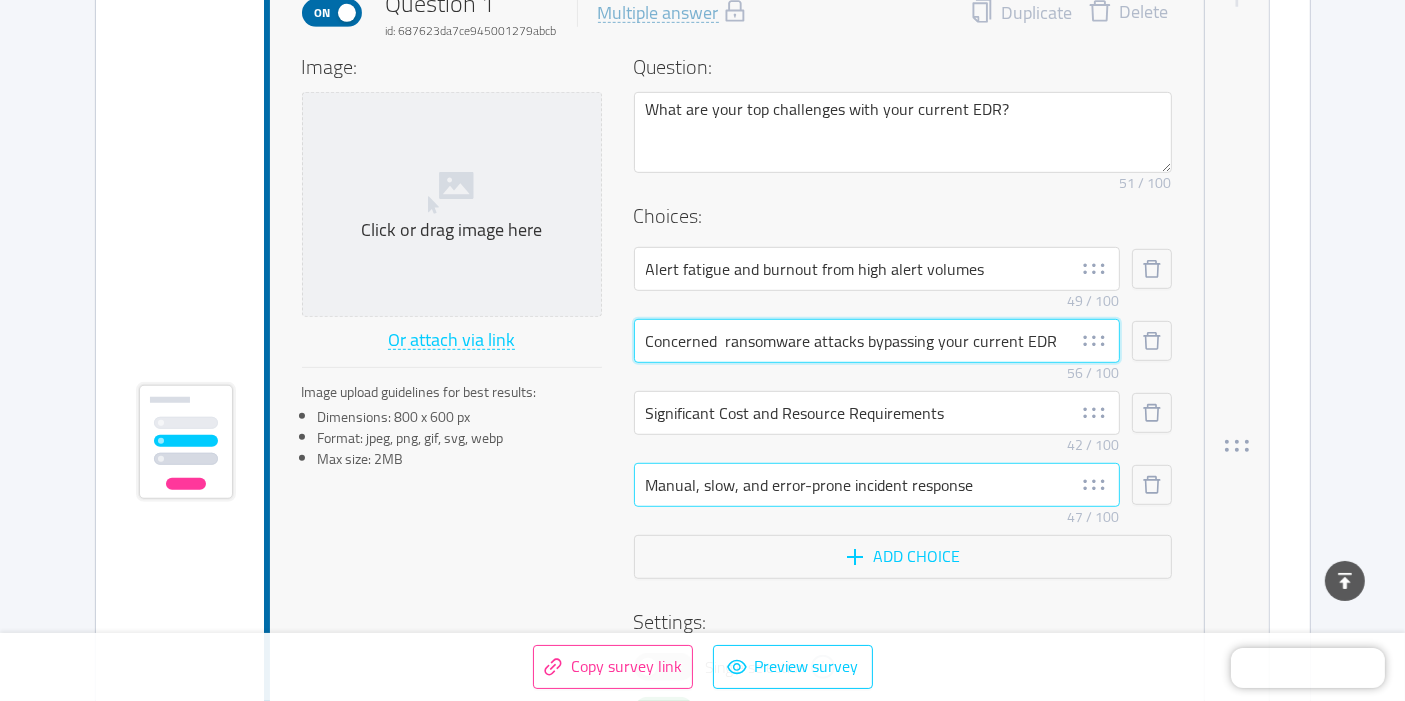 type on "Concerned ransomware attacks bypassing your current EDR" 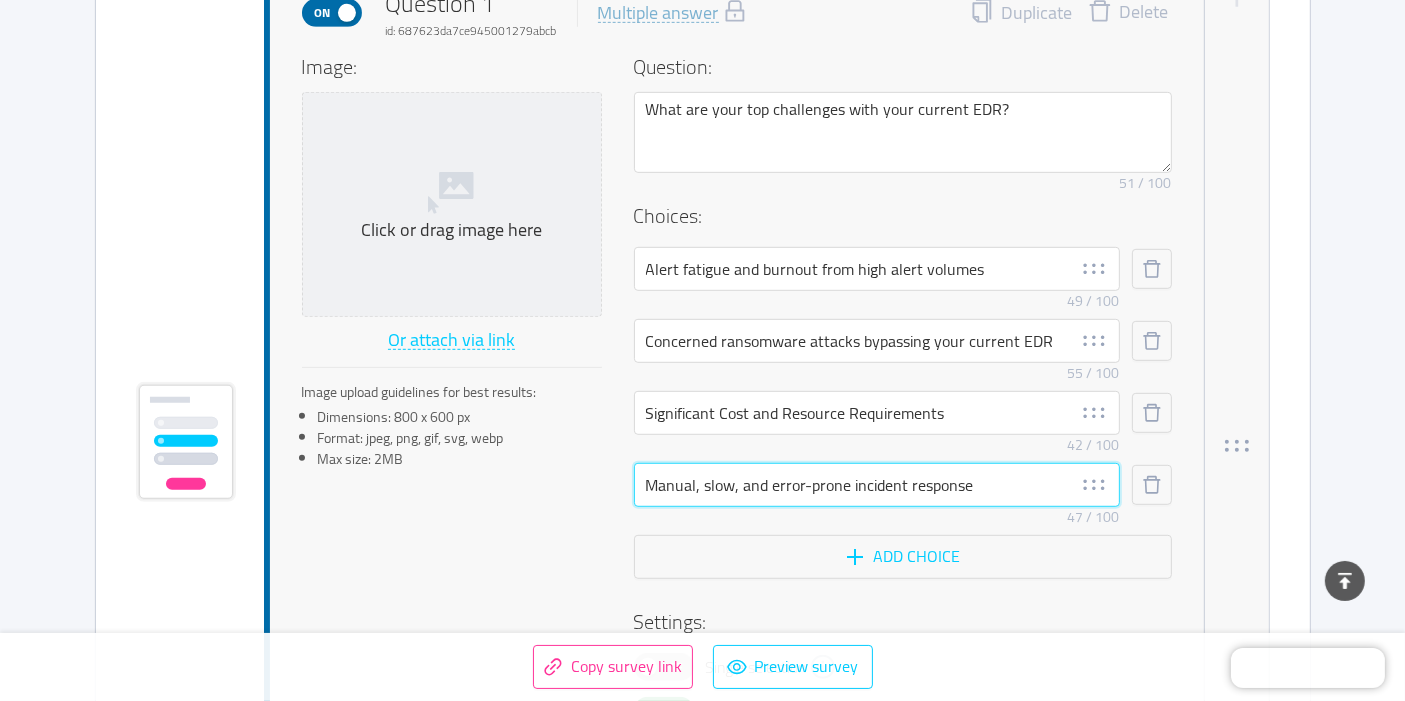 click on "Manual, slow, and error-prone incident response" at bounding box center (877, 485) 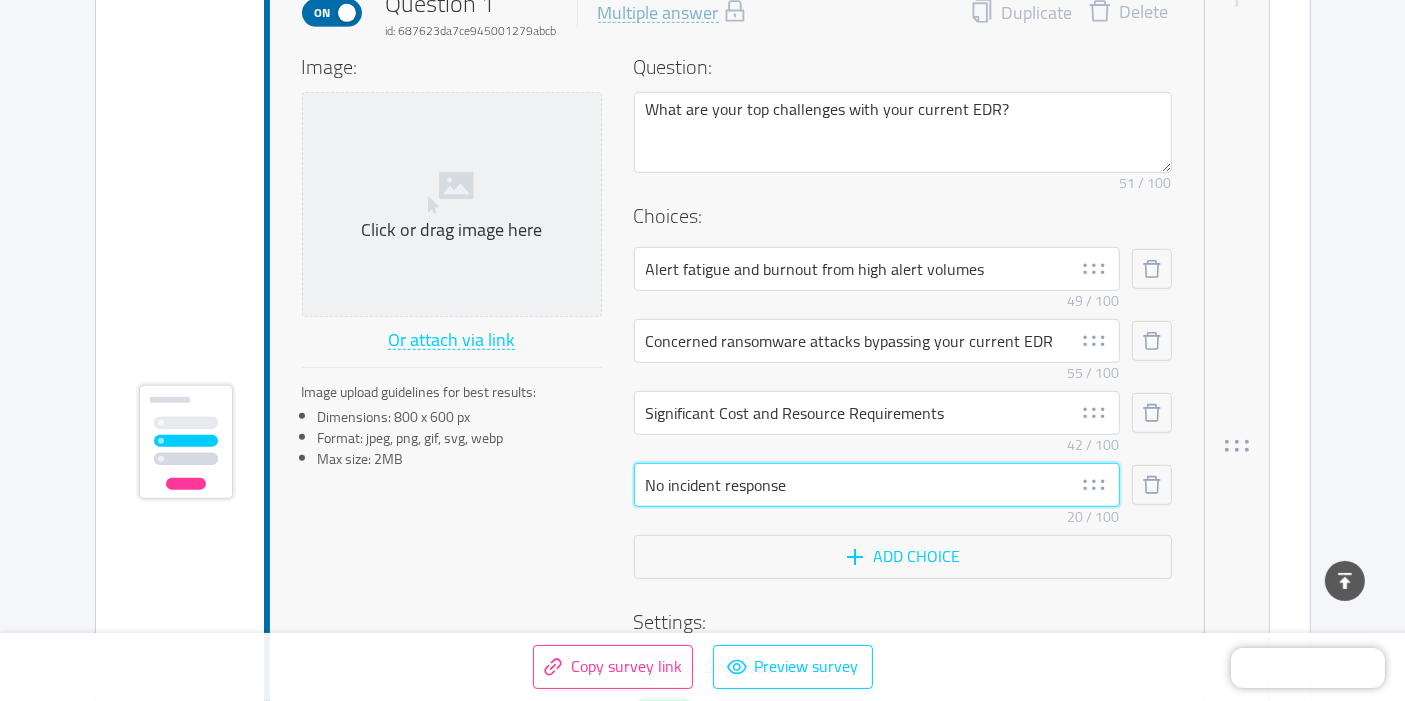click on "No incident response" at bounding box center (877, 485) 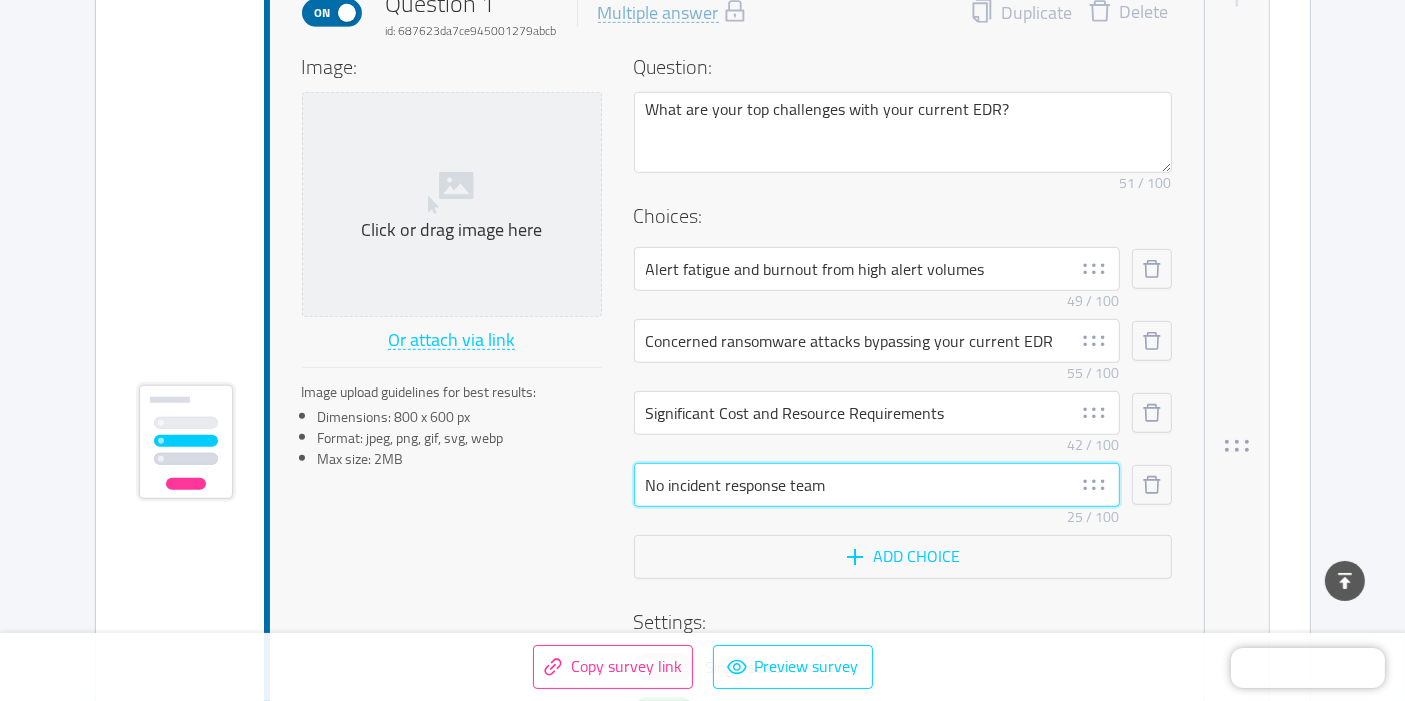 click on "No incident response team" at bounding box center [877, 485] 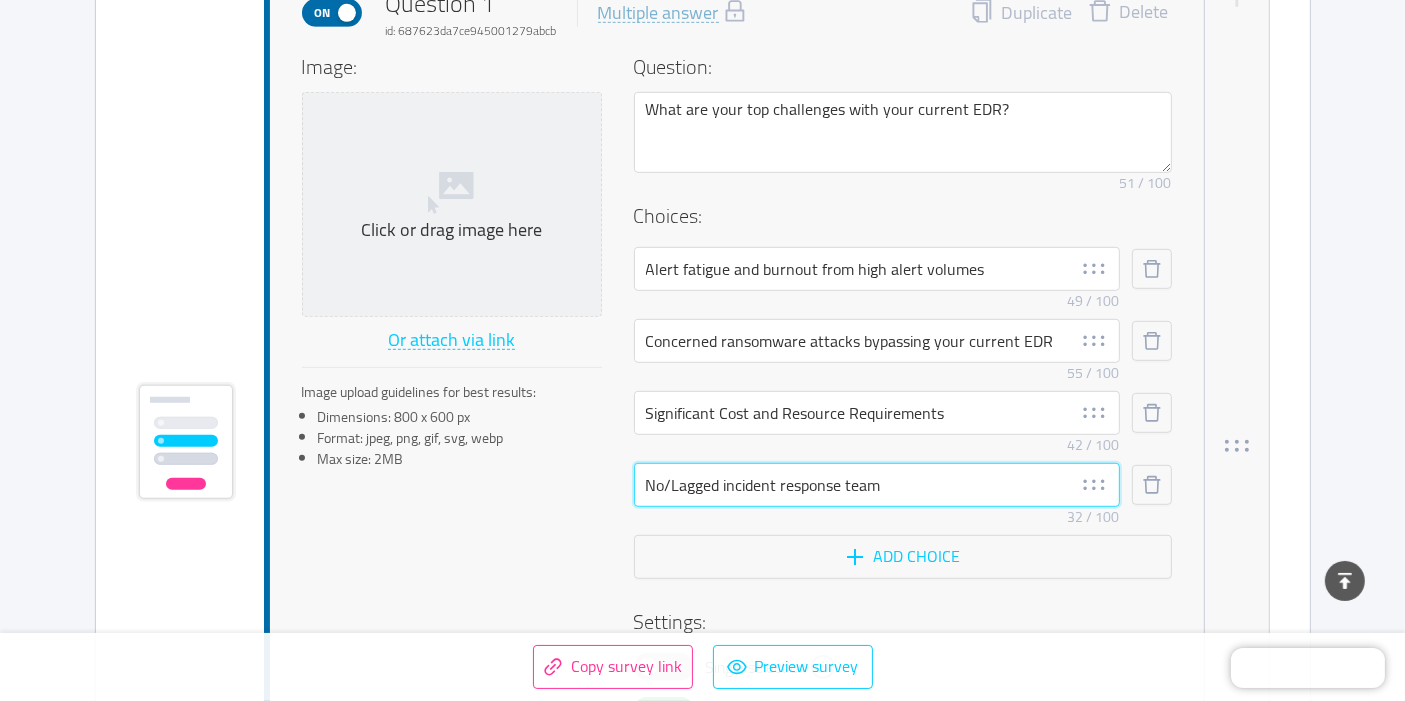 type on "No/Lagged incident response team" 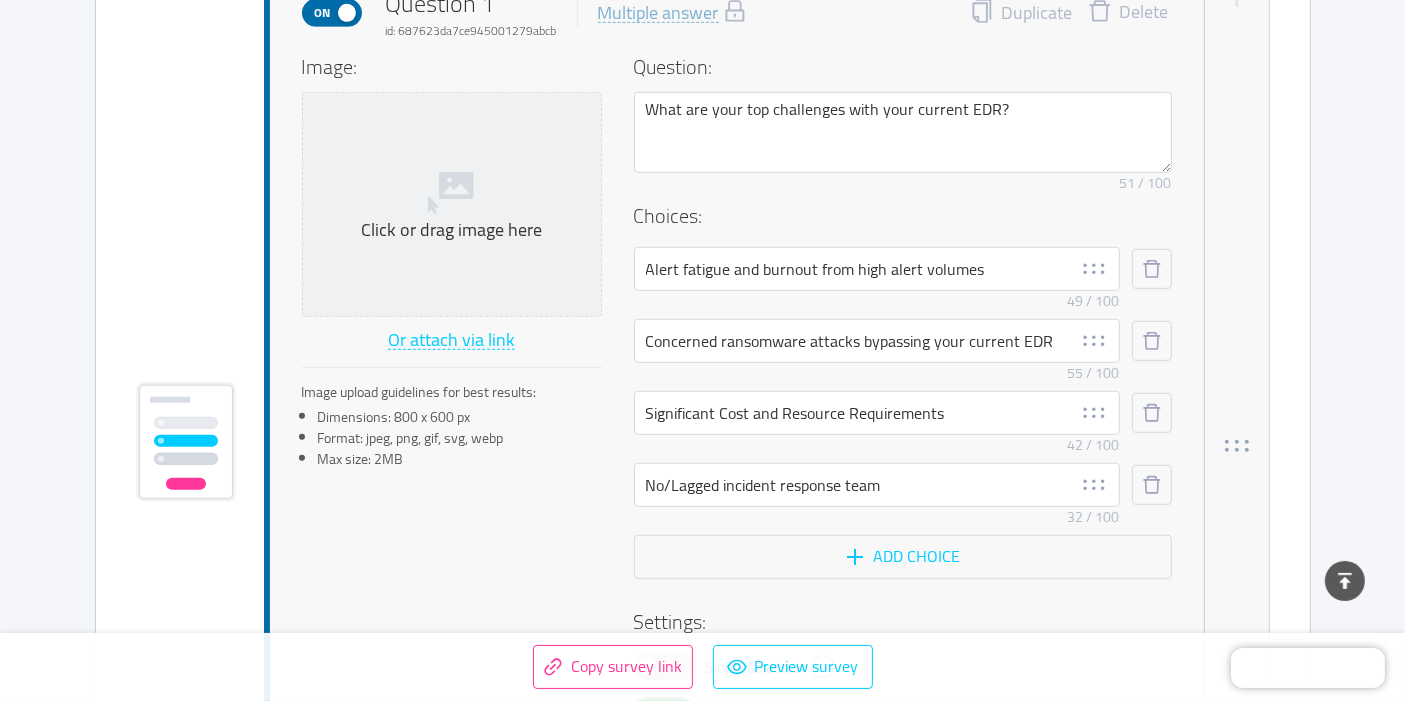 click on "Image:    Click or drag image here  Or attach via link Image upload guidelines for best results: Dimensions: 800 x 600 px Format: jpeg, png, gif, svg, webp Max size: 2MB Question: What are your top challenges with your current EDR?  Remove character limit   51 / 100  Choices: Alert fatigue and burnout from high alert volumes    Remove character limit   49 / 100  Concerned ransomware attacks bypassing your current EDR    Remove character limit   55 / 100  Significant Cost and Resource Requirements    Remove character limit   42 / 100  No/Lagged incident response team    Remove character limit   32 / 100  Add choice Settings: Off Single selection On Required Min required  1" at bounding box center [737, 418] 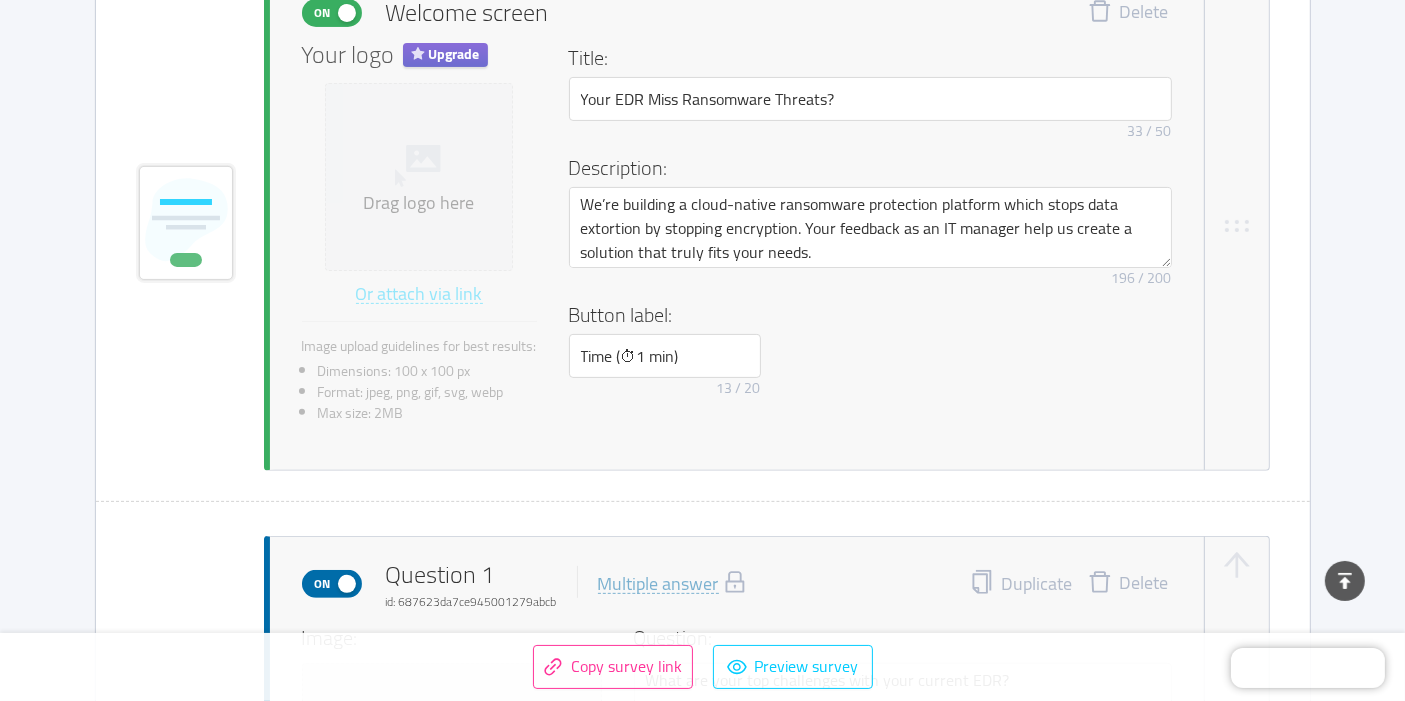 scroll, scrollTop: 555, scrollLeft: 0, axis: vertical 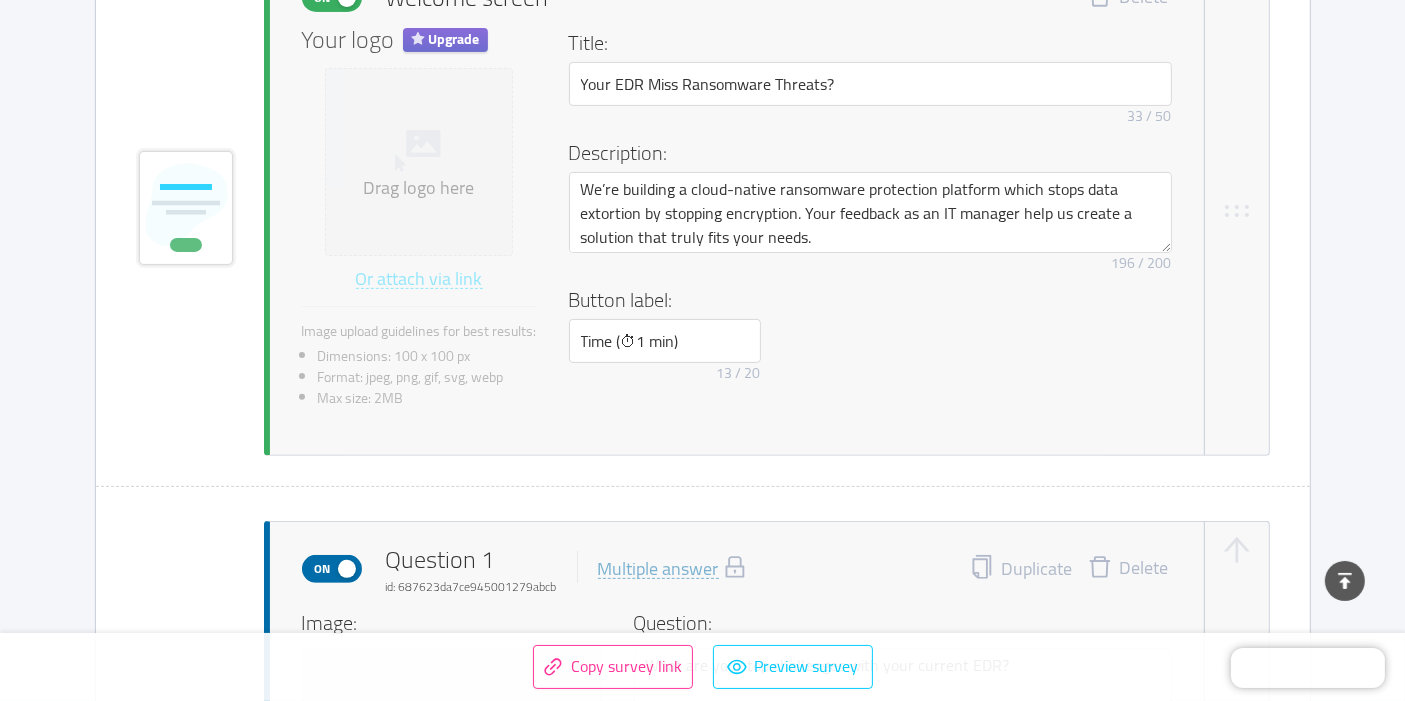 click on "Button label:" at bounding box center [864, 300] 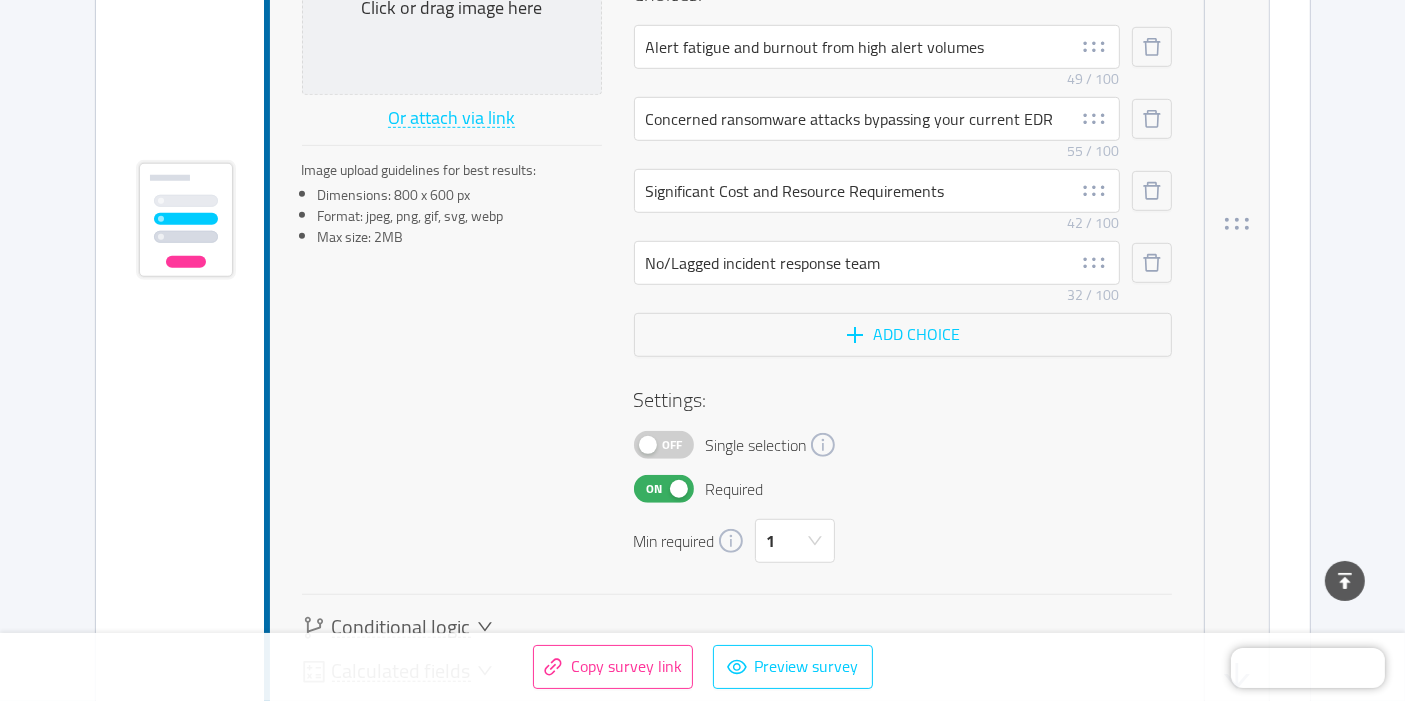 scroll, scrollTop: 1444, scrollLeft: 0, axis: vertical 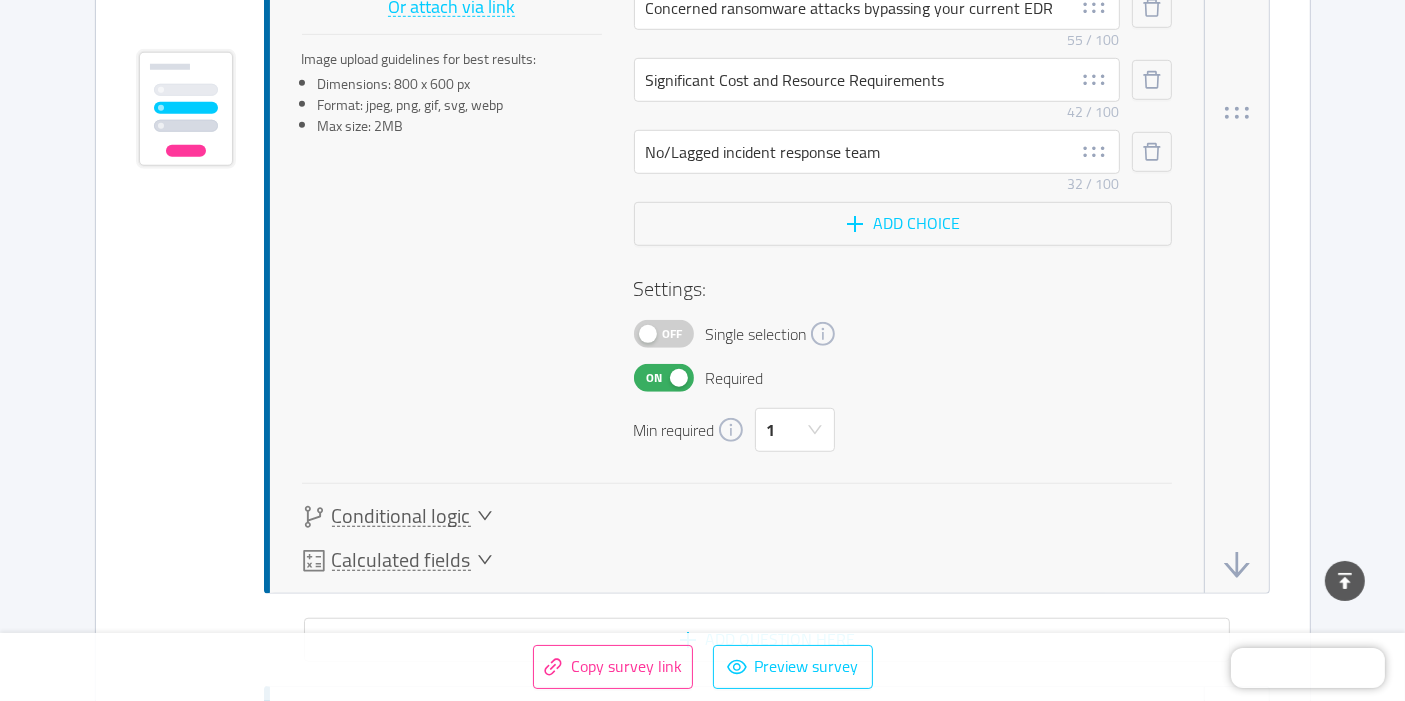 click 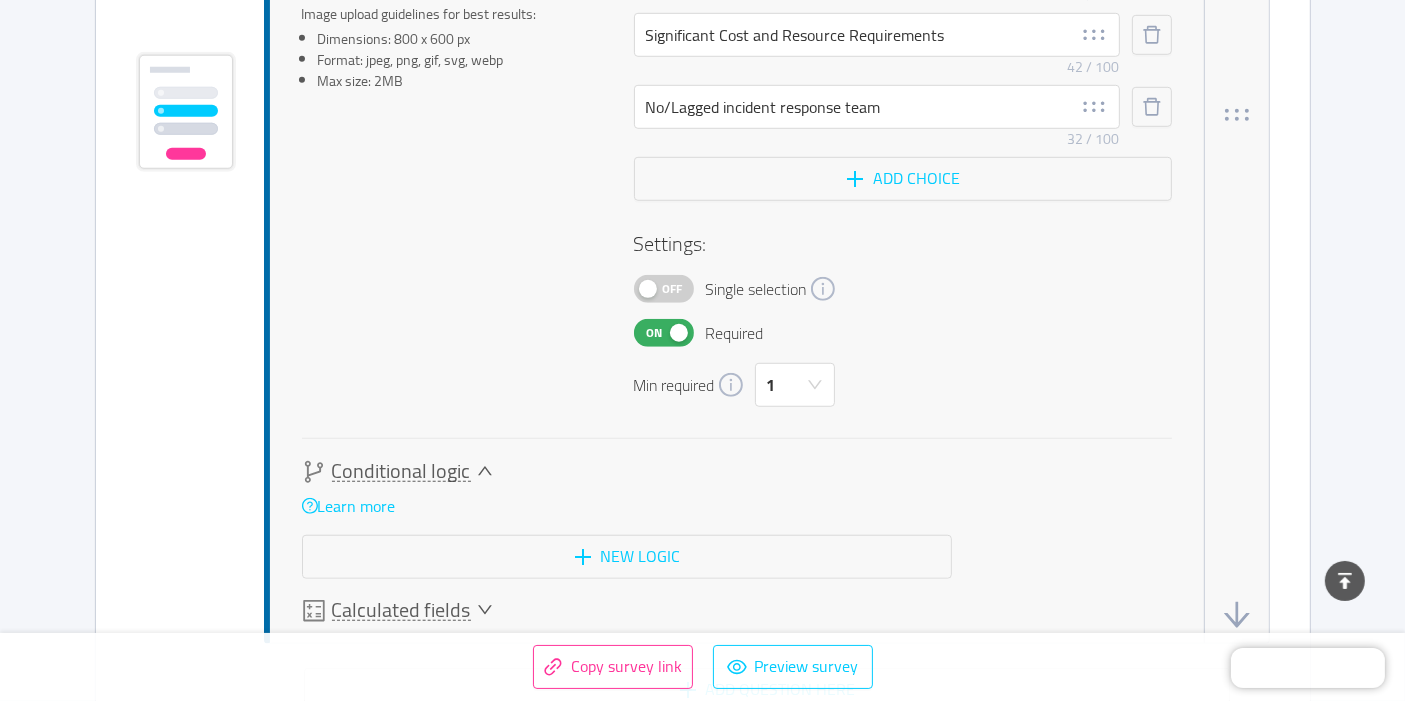 scroll, scrollTop: 1491, scrollLeft: 0, axis: vertical 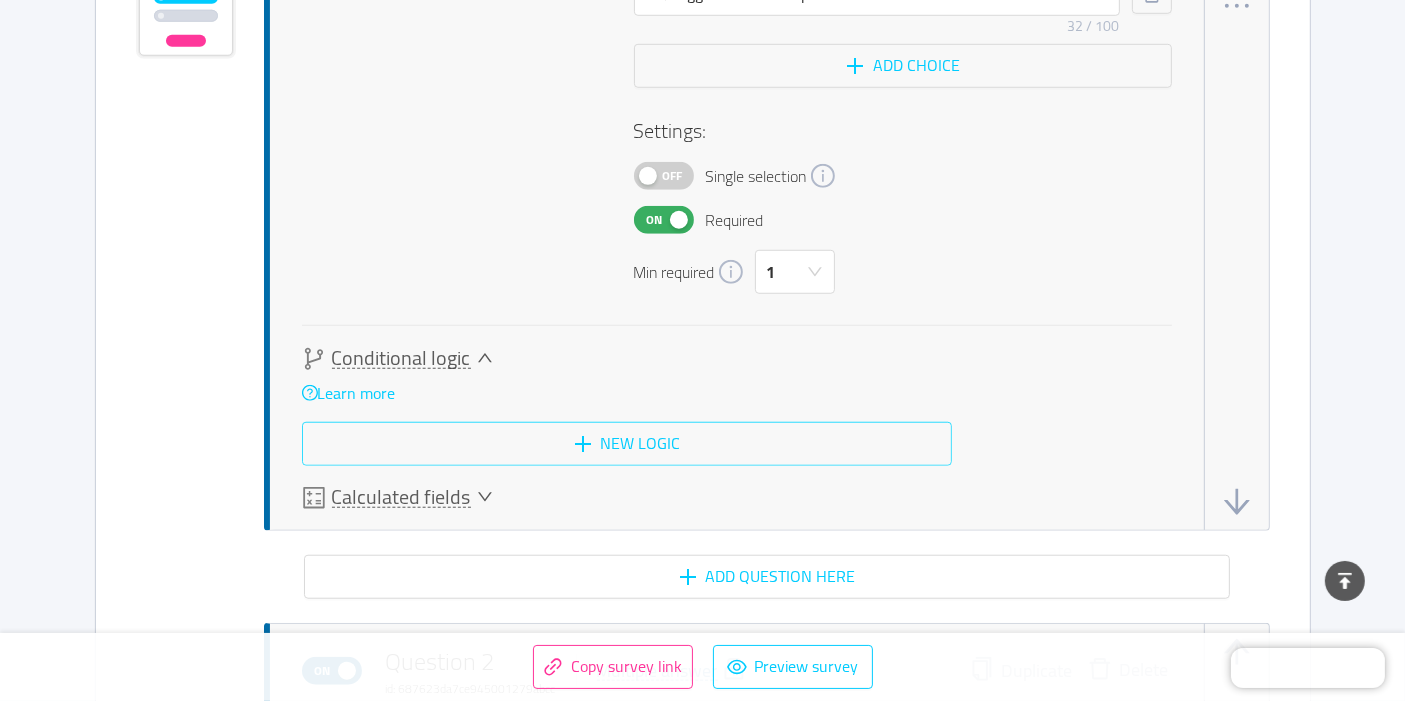 click on "New logic" at bounding box center [627, 444] 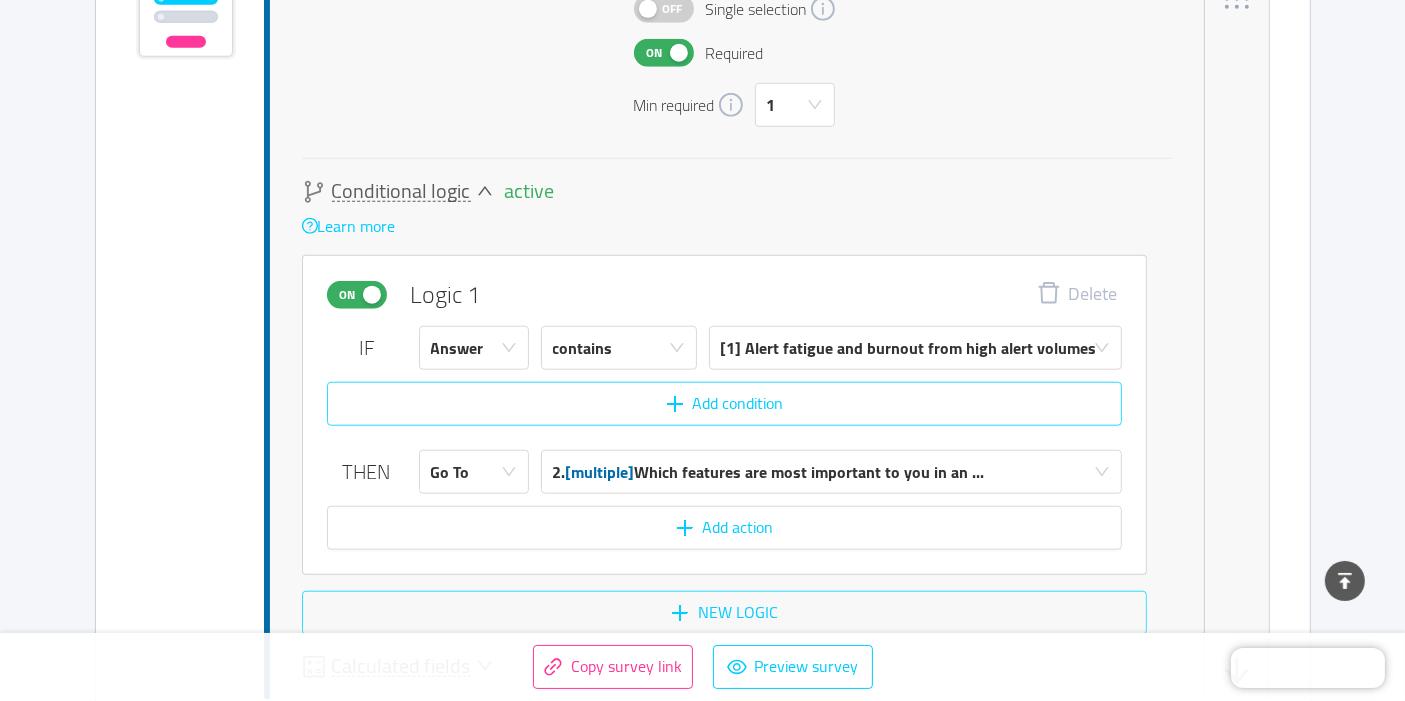 scroll, scrollTop: 1770, scrollLeft: 0, axis: vertical 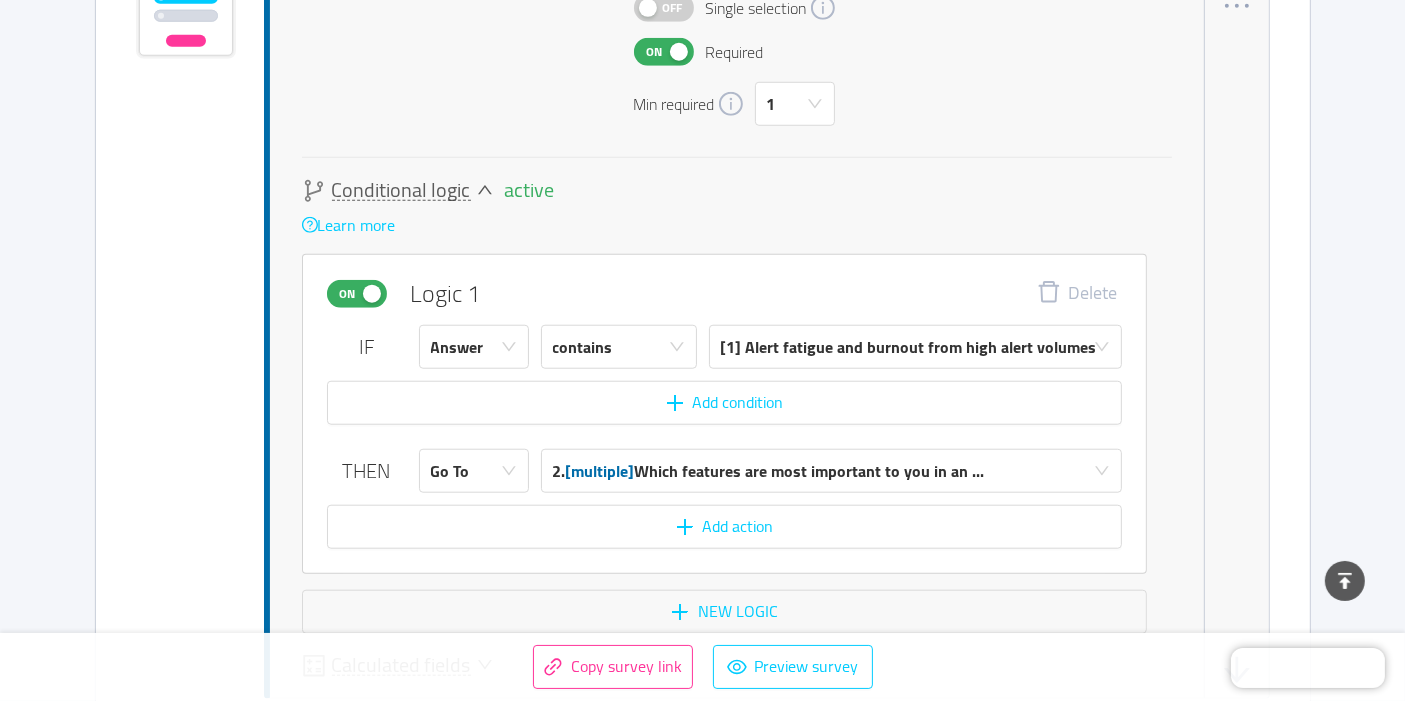 click on "On" at bounding box center (348, 294) 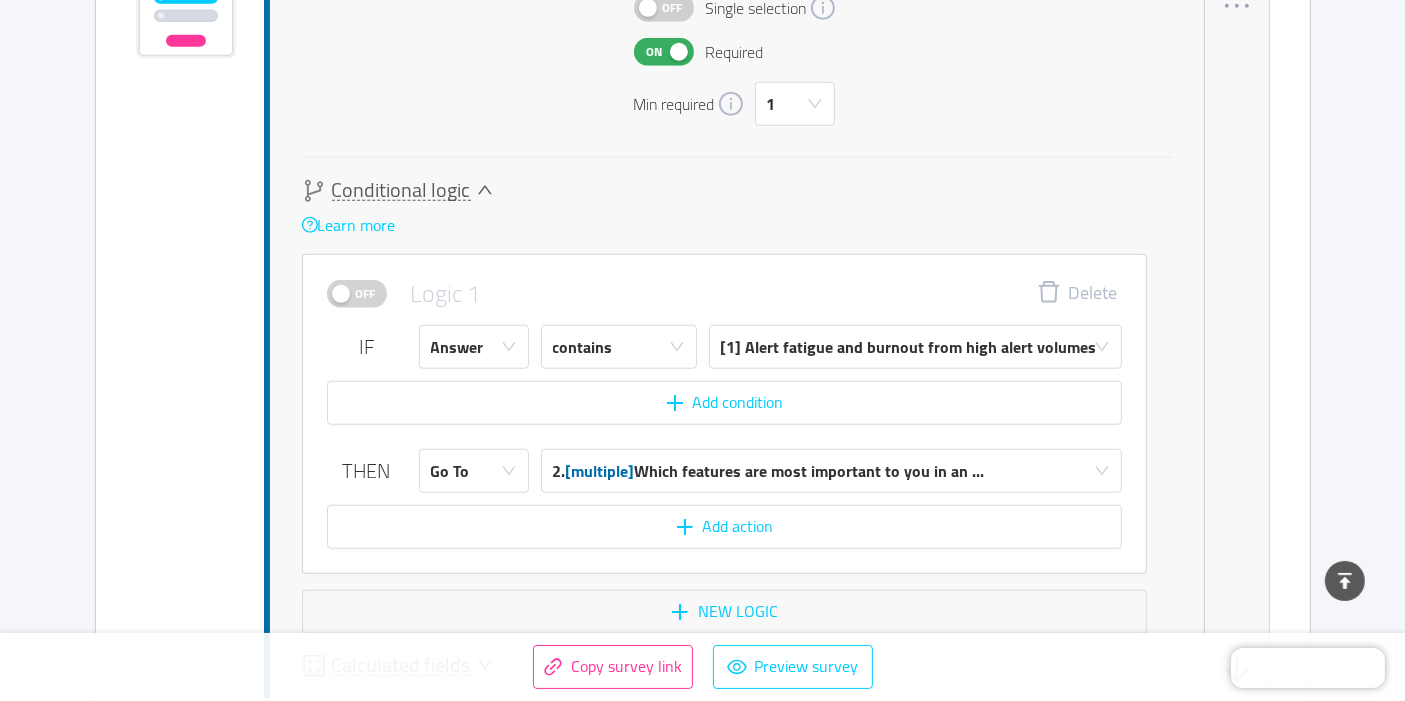 click 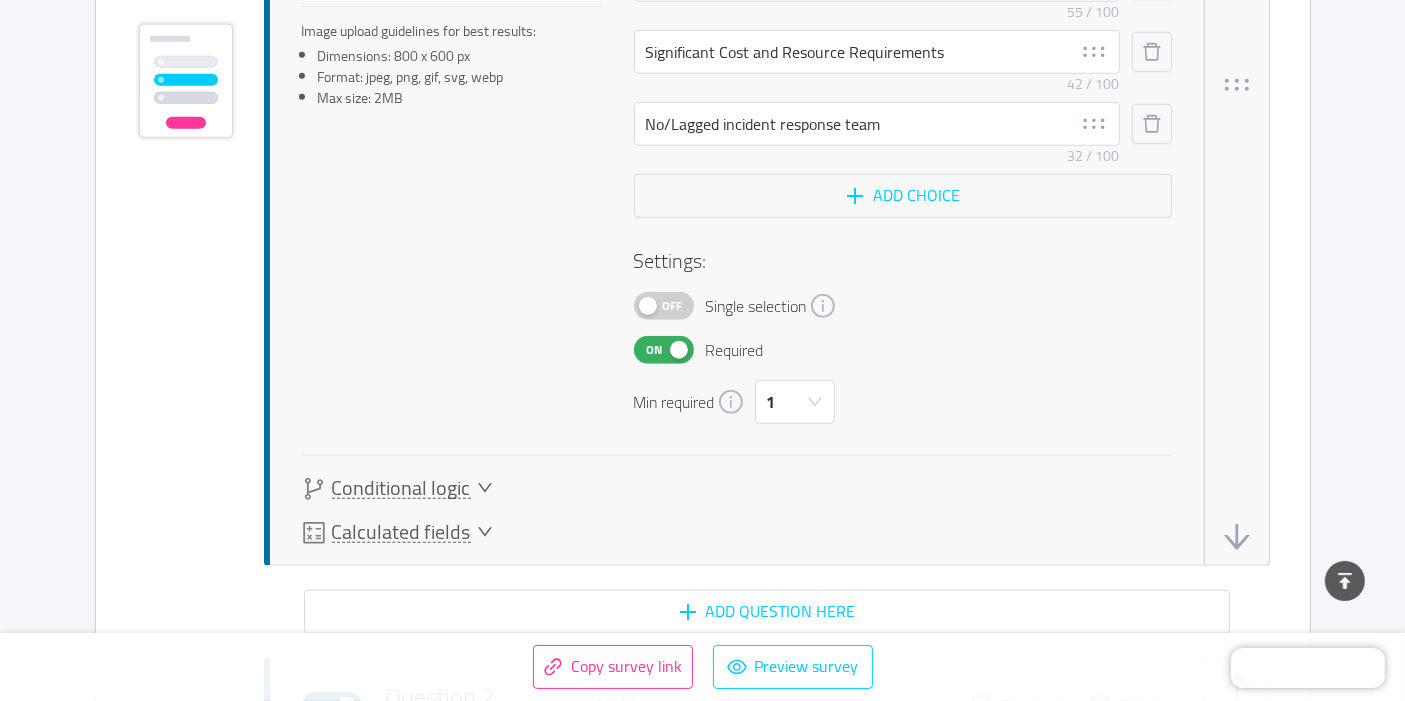 scroll, scrollTop: 1444, scrollLeft: 0, axis: vertical 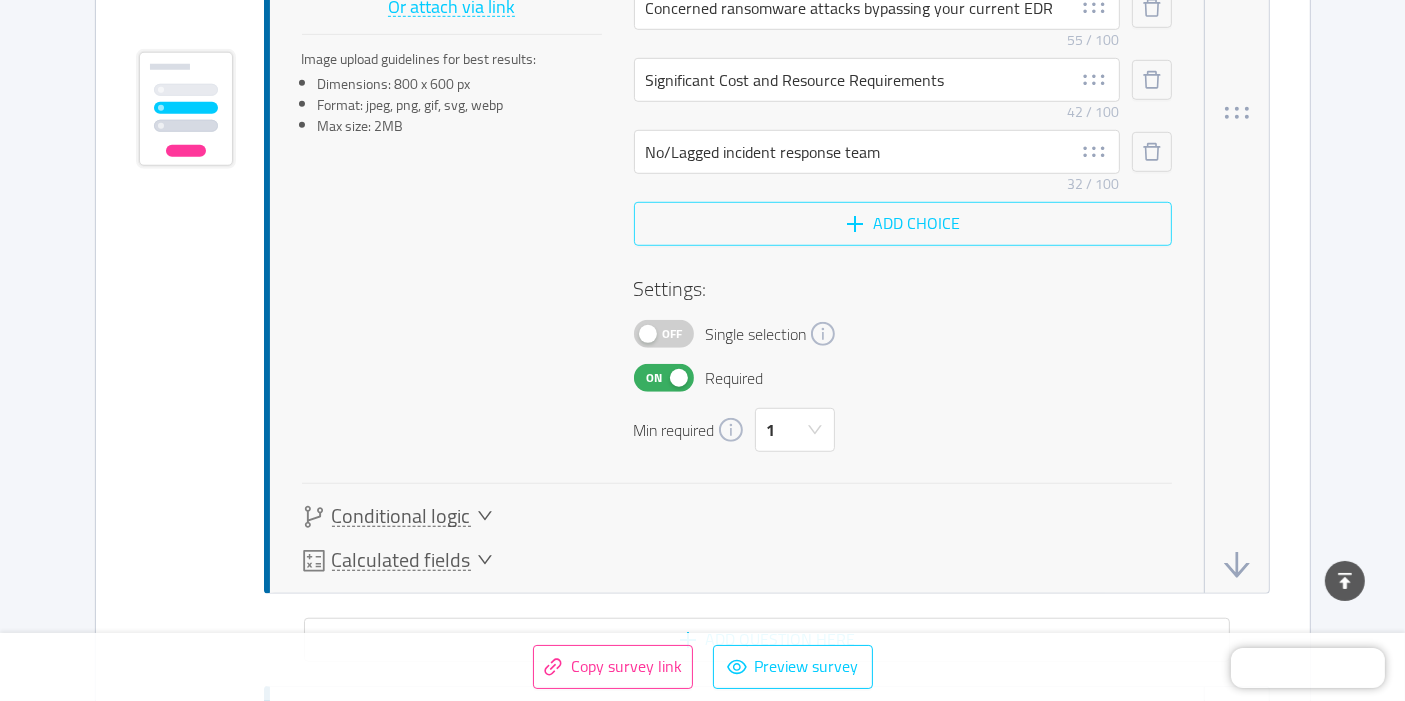 click on "Add choice" at bounding box center (903, 224) 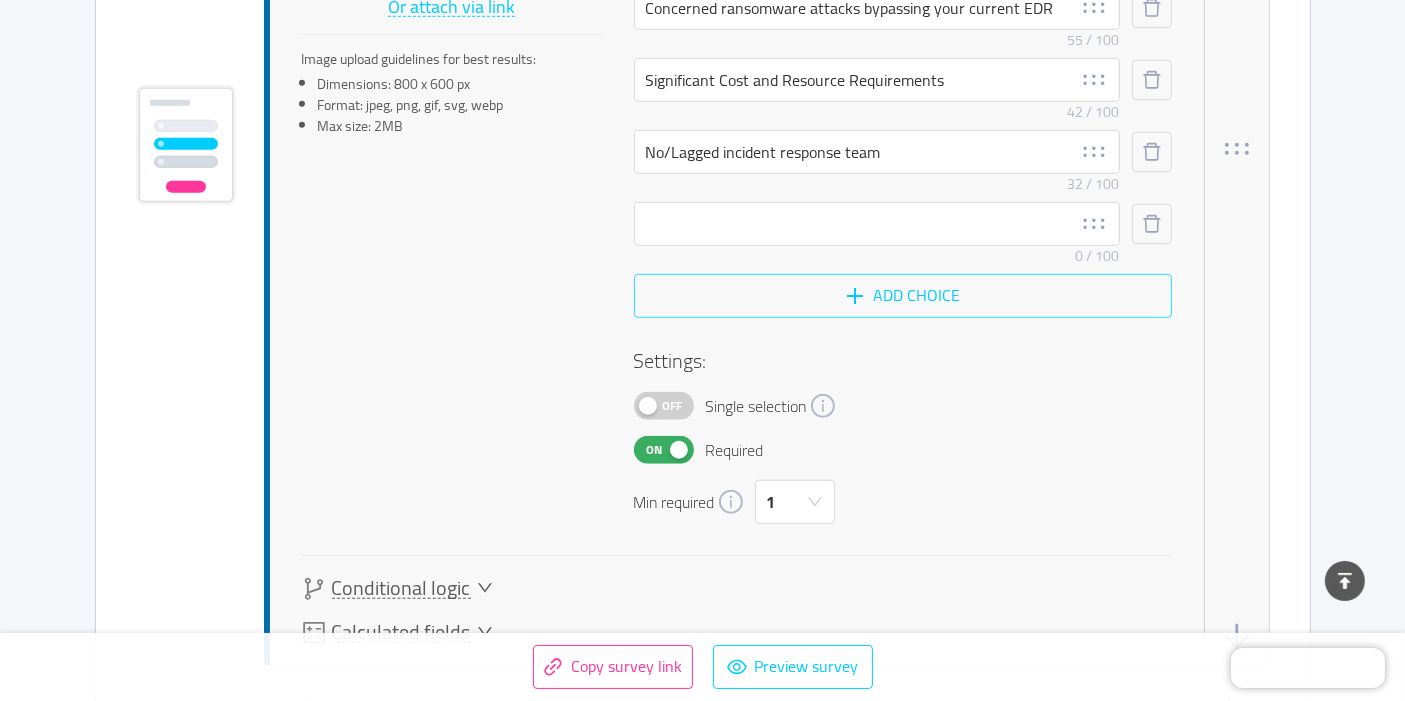 scroll, scrollTop: 1480, scrollLeft: 0, axis: vertical 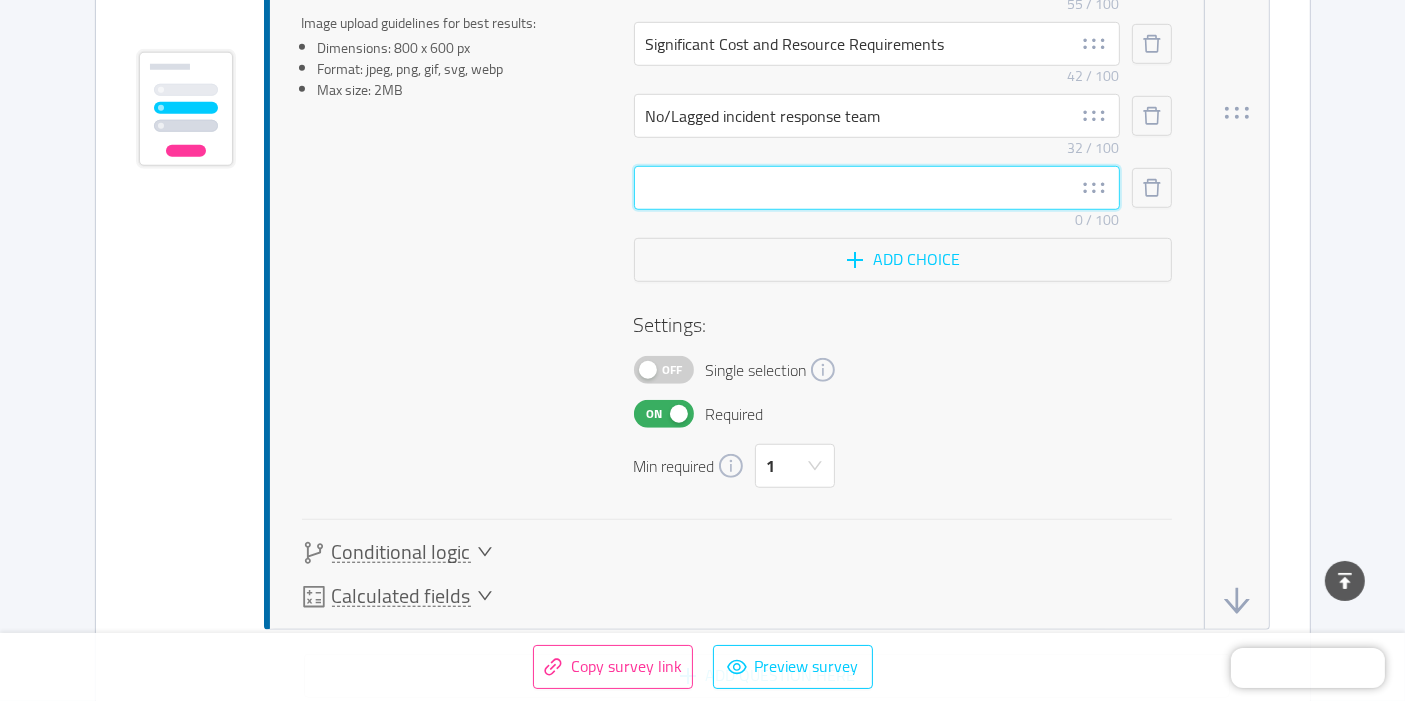 click at bounding box center (877, 188) 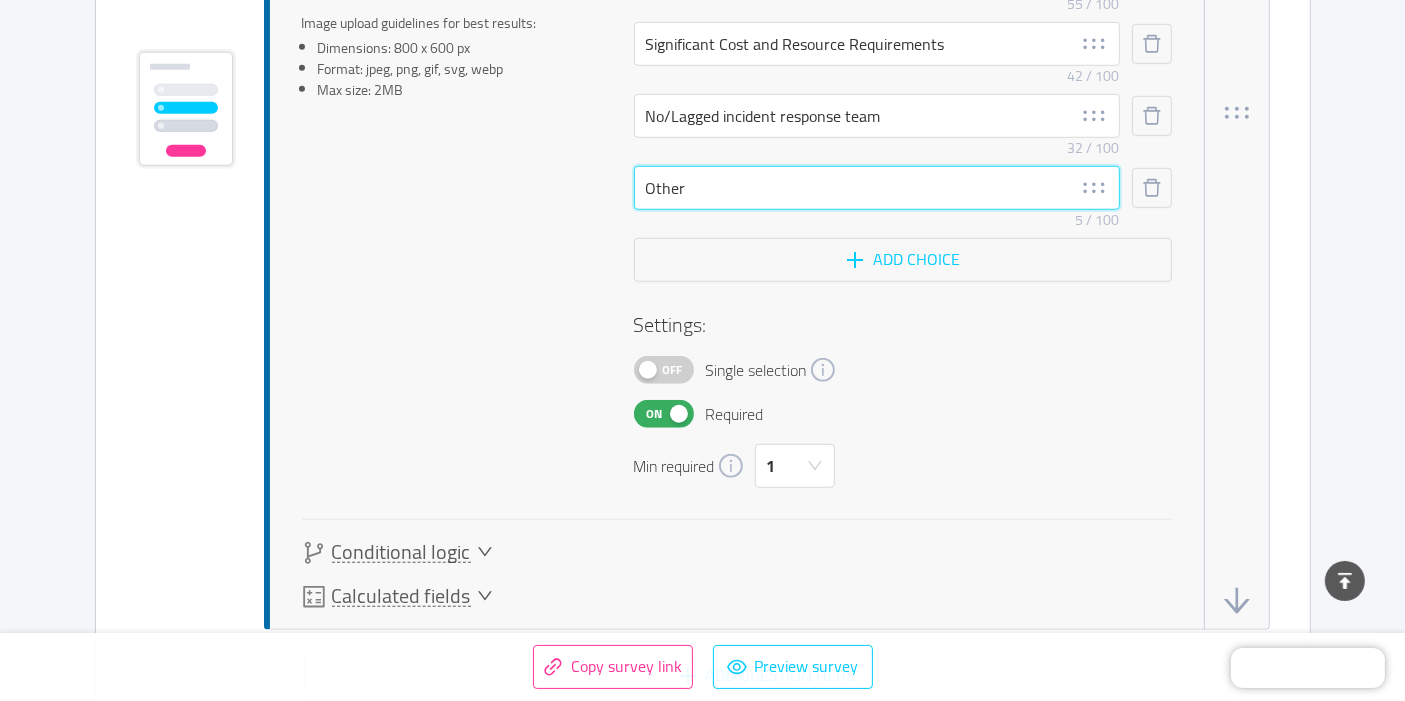type on "Other" 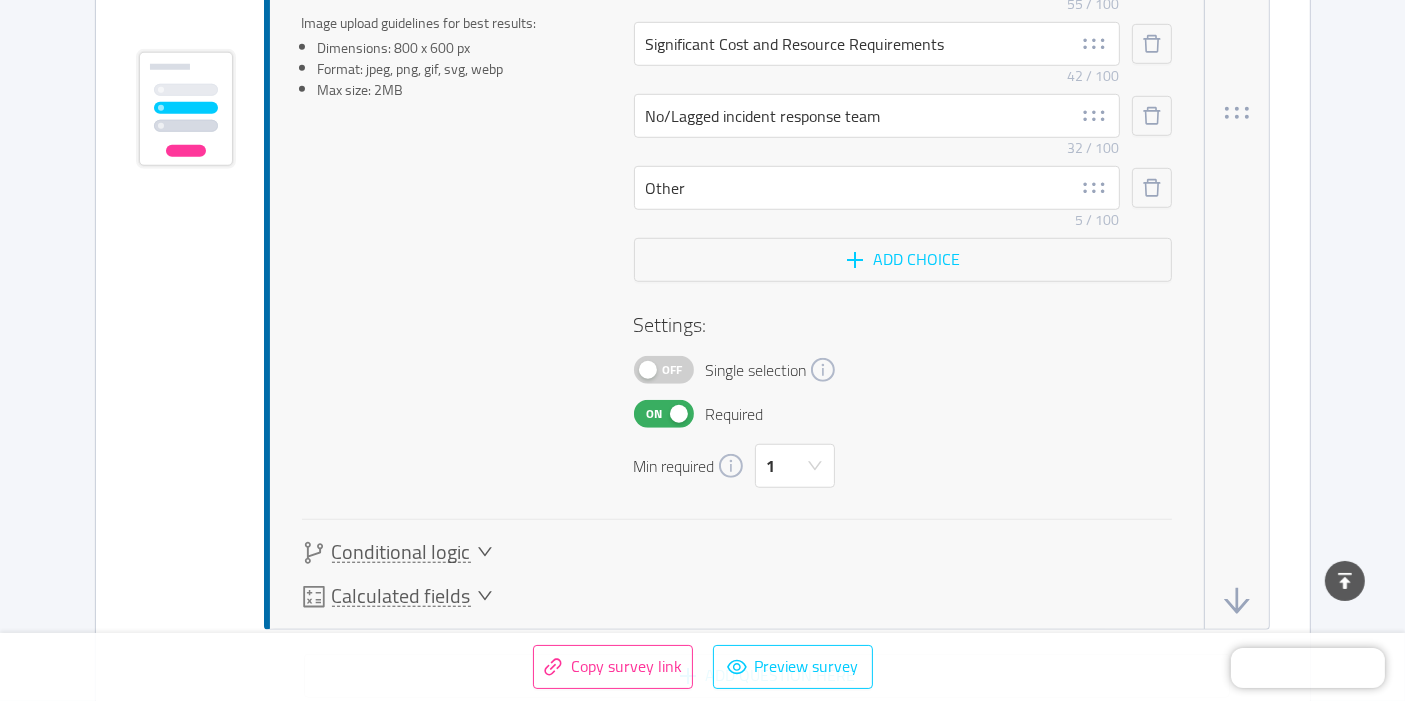 click on "Image:    Click or drag image here  Or attach via link Image upload guidelines for best results: Dimensions: 800 x 600 px Format: jpeg, png, gif, svg, webp Max size: 2MB Question: What are your top challenges with your current EDR?  Remove character limit   51 / 100  Choices: Alert fatigue and burnout from high alert volumes    Remove character limit   49 / 100  Concerned ransomware attacks bypassing your current EDR    Remove character limit   55 / 100  Significant Cost and Resource Requirements    Remove character limit   42 / 100  No/Lagged incident response team    Remove character limit   32 / 100  Other    Remove character limit   5 / 100  Add choice Settings: Off Single selection On Required Min required  1" at bounding box center (737, 85) 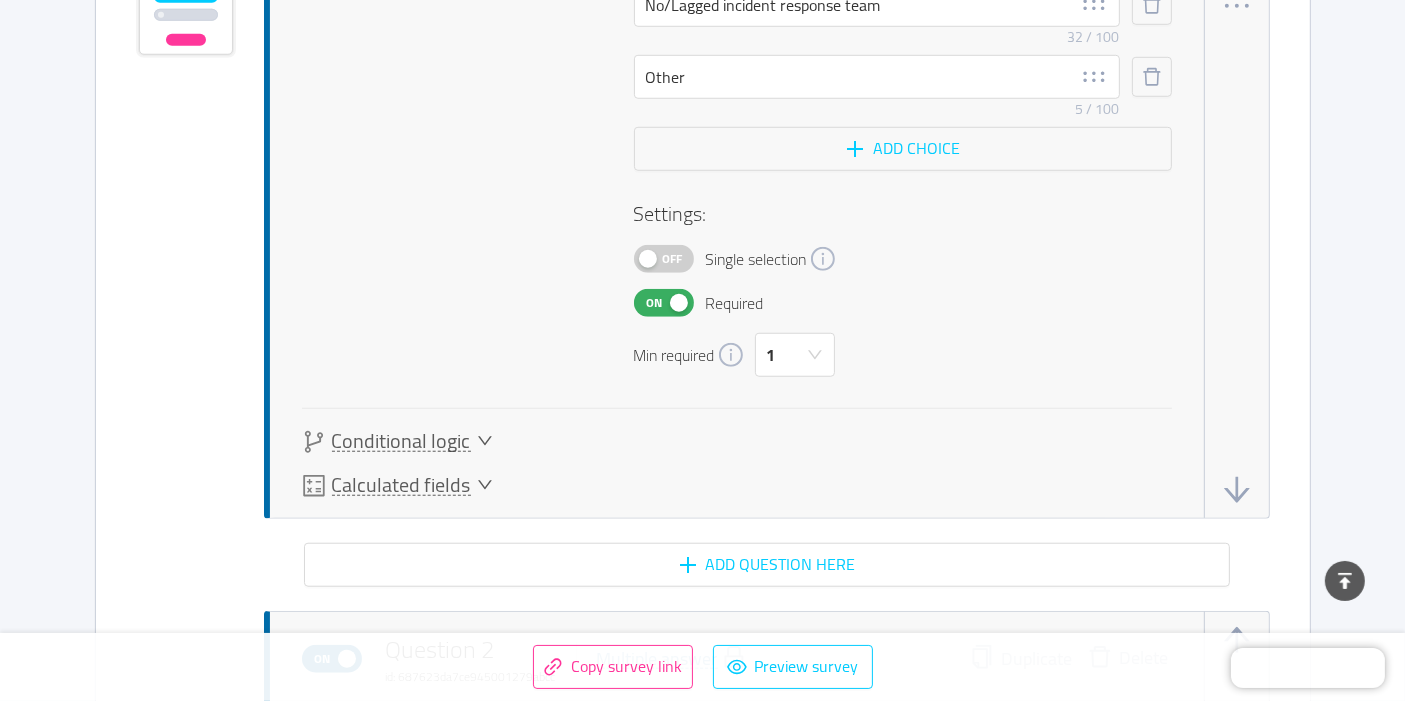 click 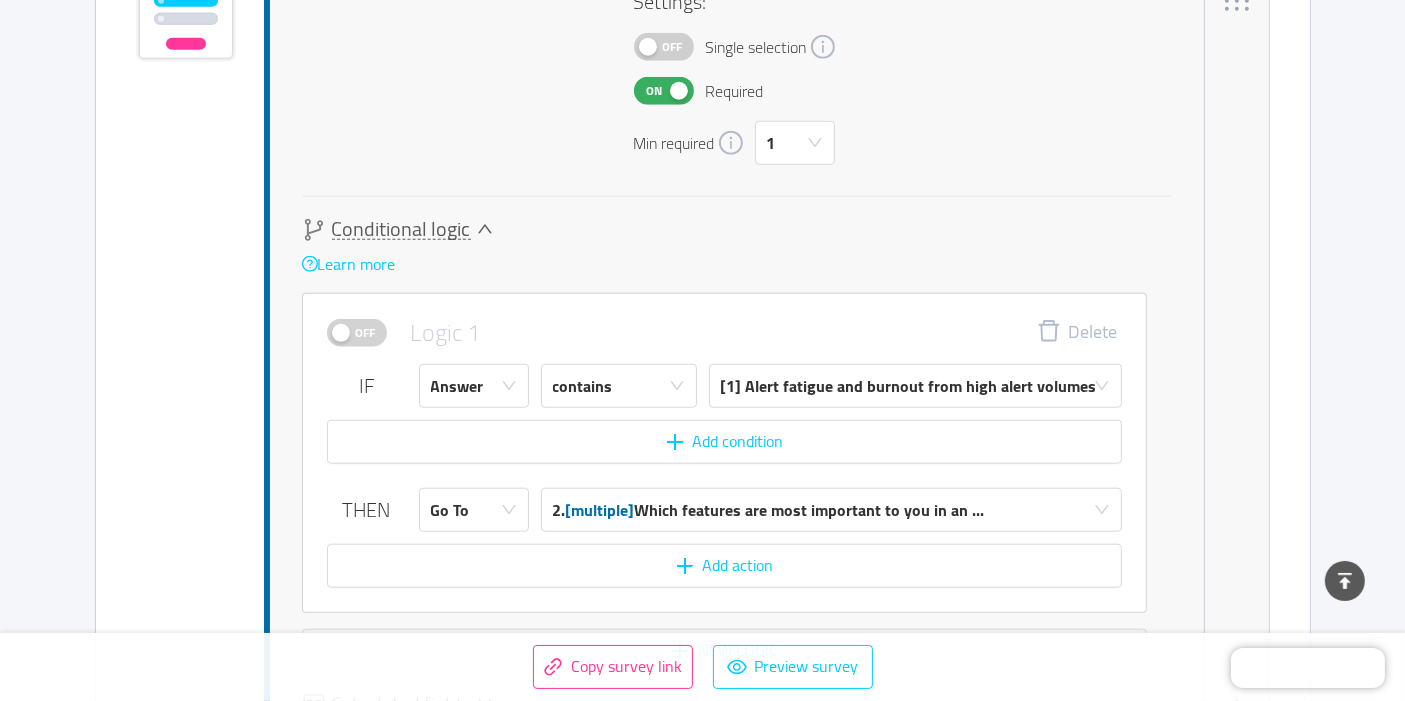 scroll, scrollTop: 1806, scrollLeft: 0, axis: vertical 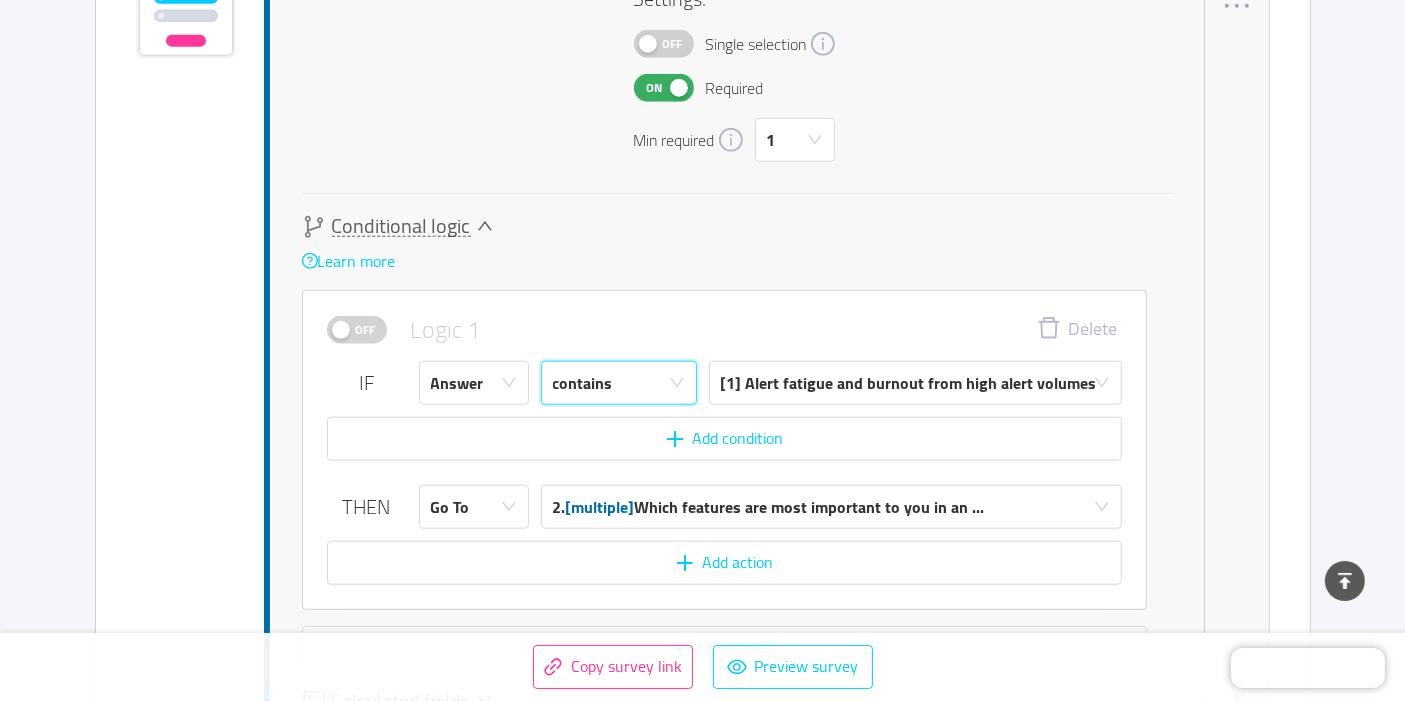 click on "contains" at bounding box center [612, 383] 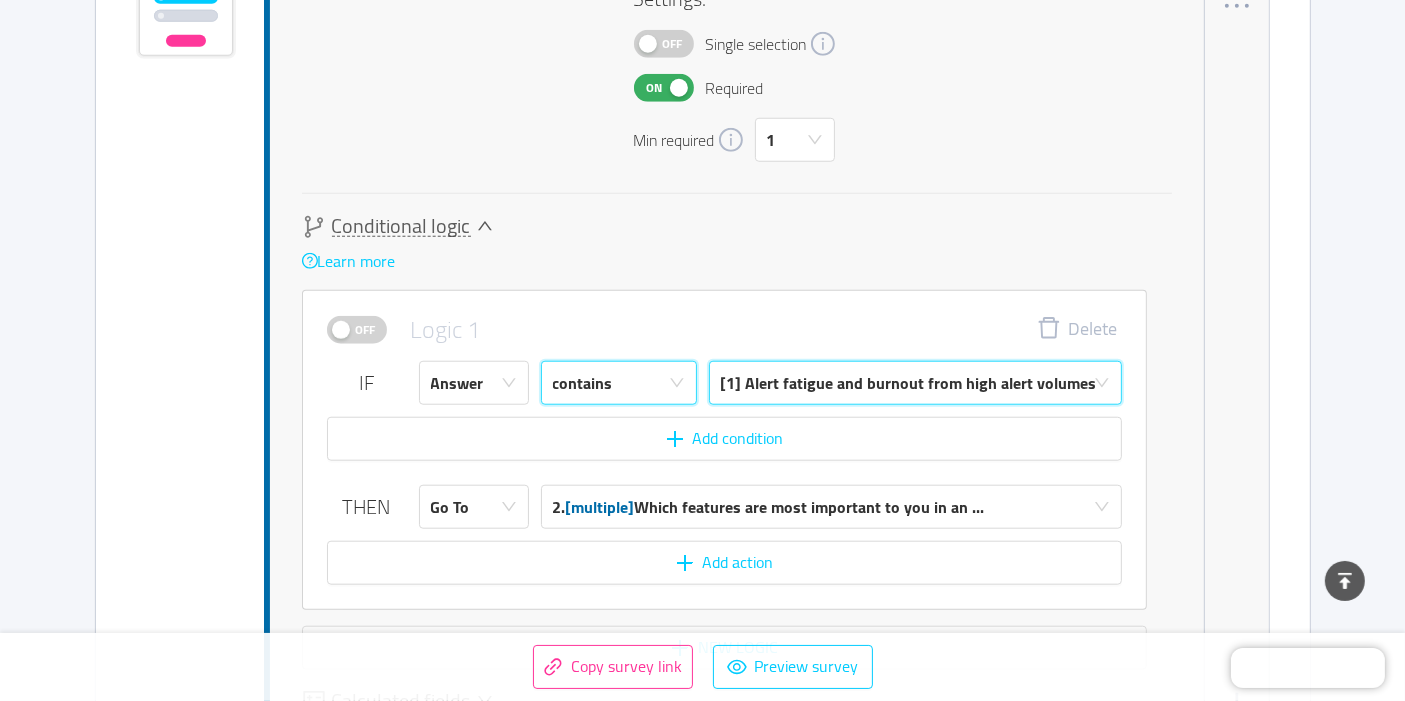 click on "[1] Alert fatigue and burnout from high alert volumes" at bounding box center (909, 383) 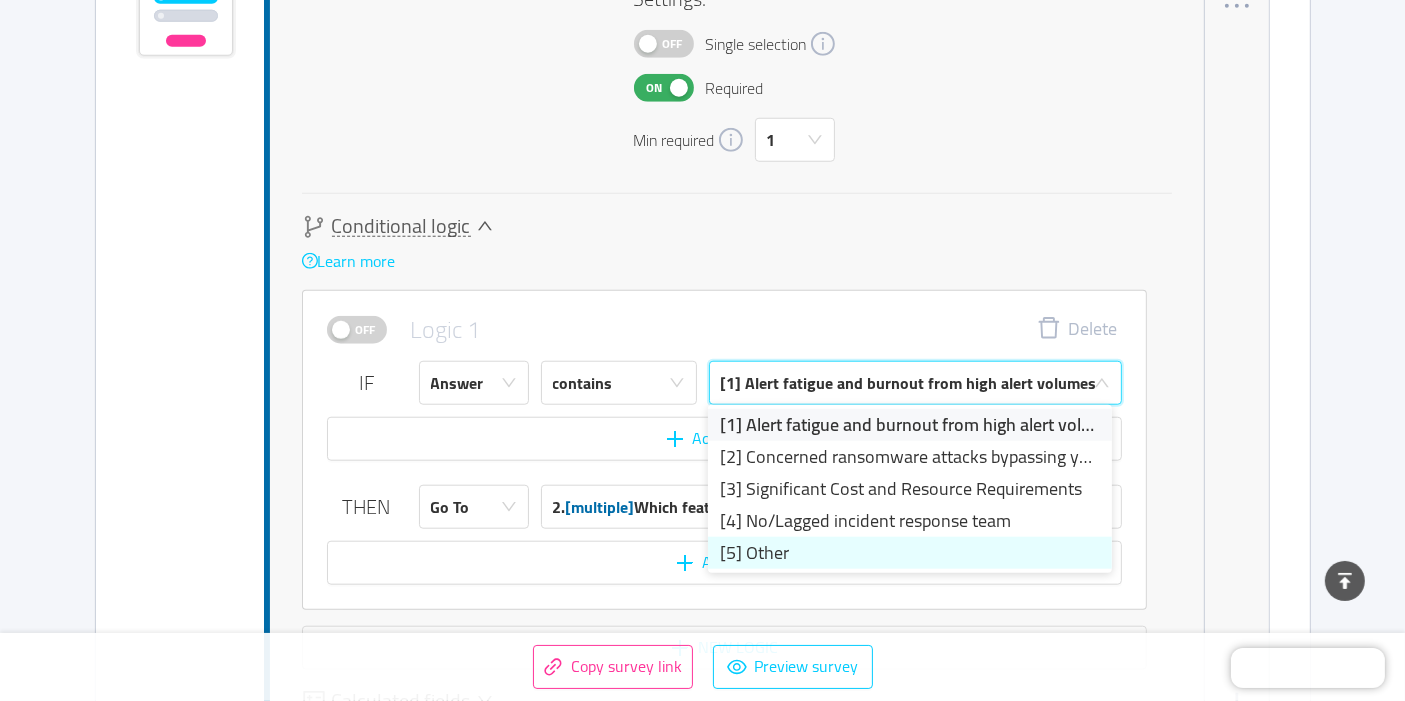 click on "[5] Other" at bounding box center (910, 553) 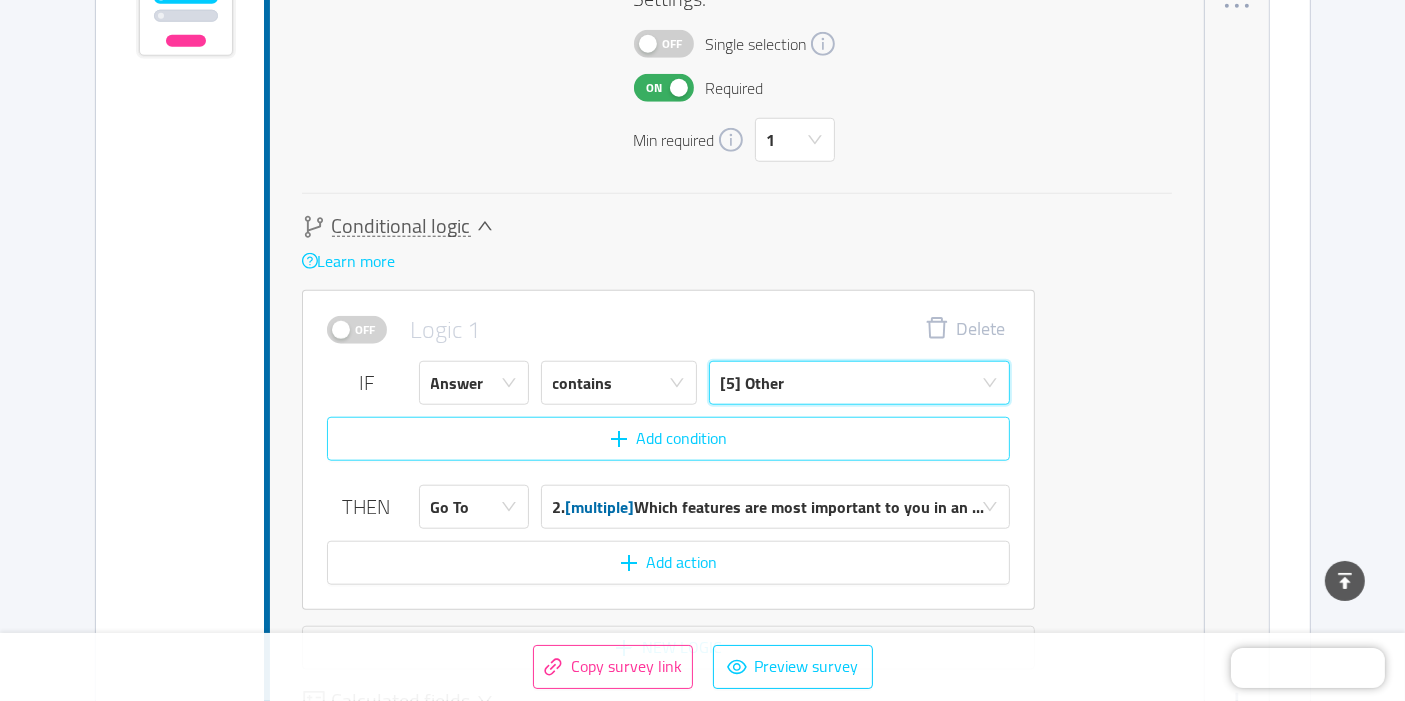 scroll, scrollTop: 1917, scrollLeft: 0, axis: vertical 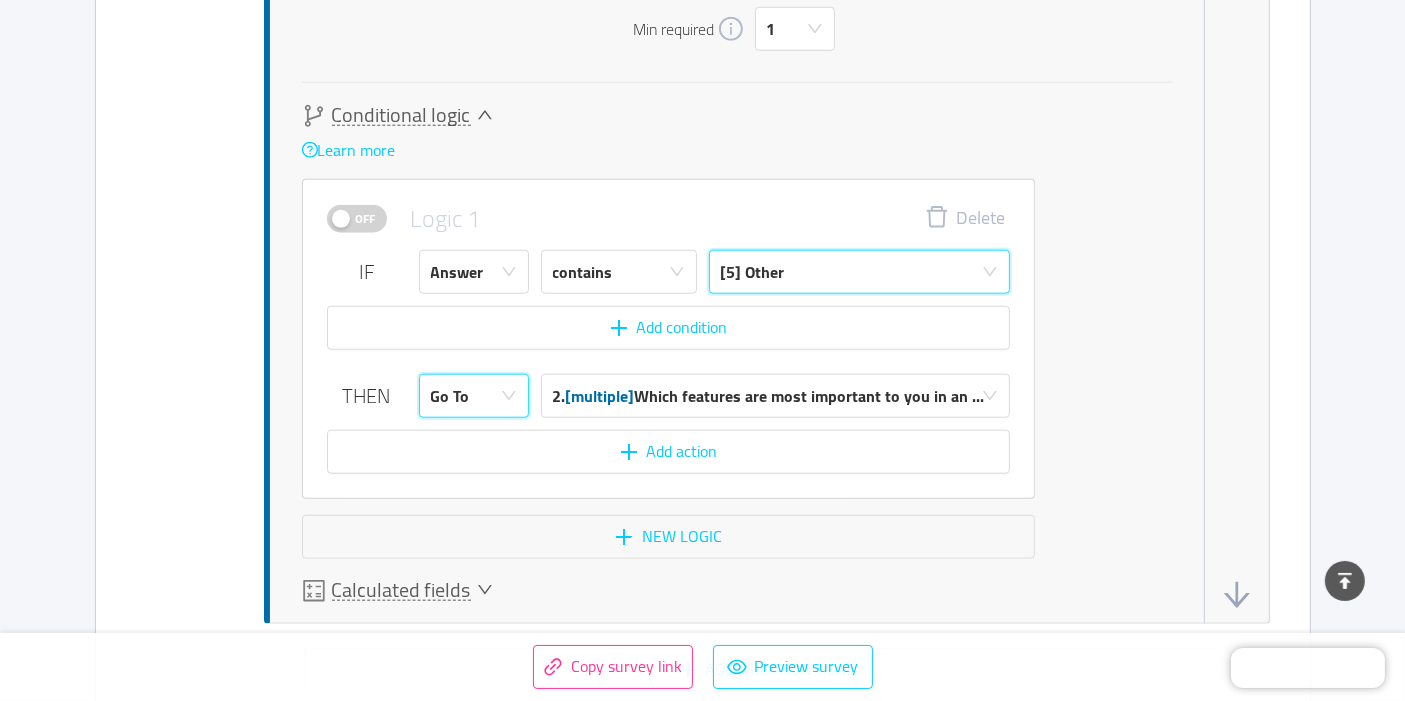 click 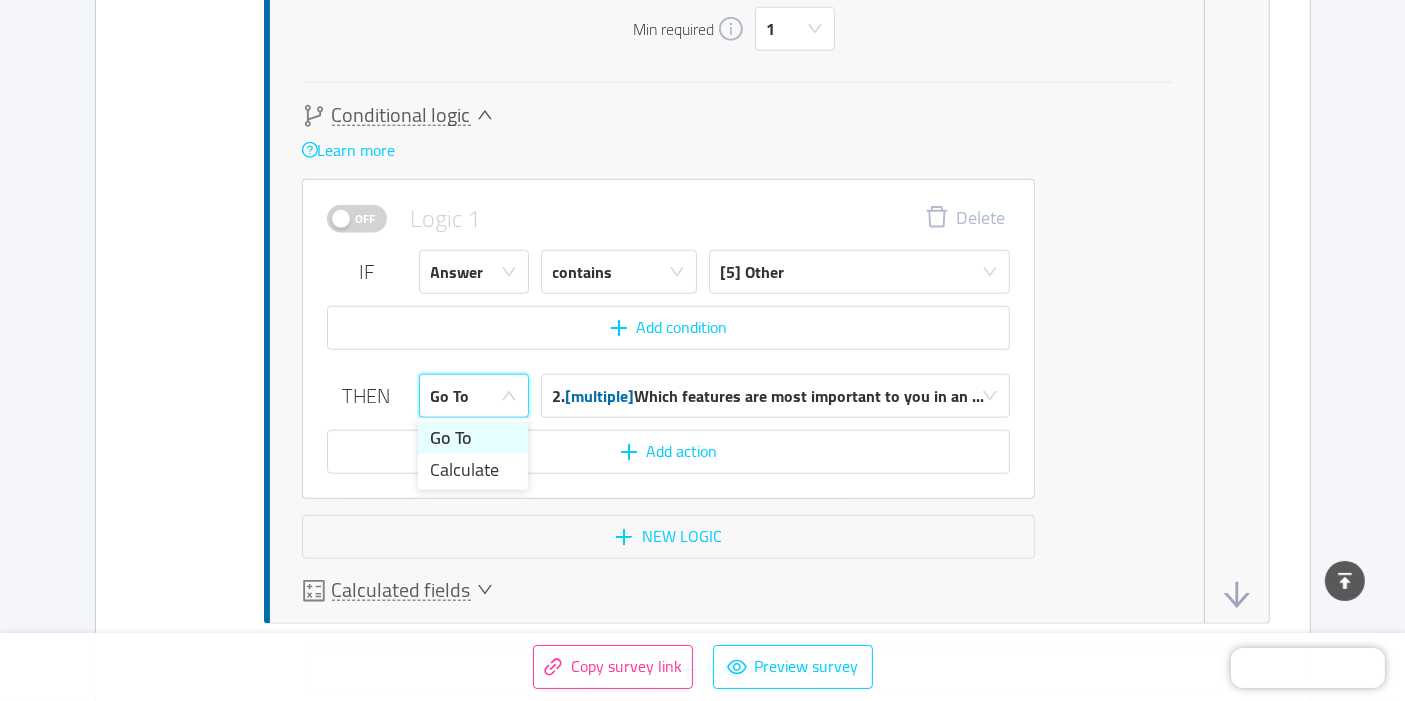 click 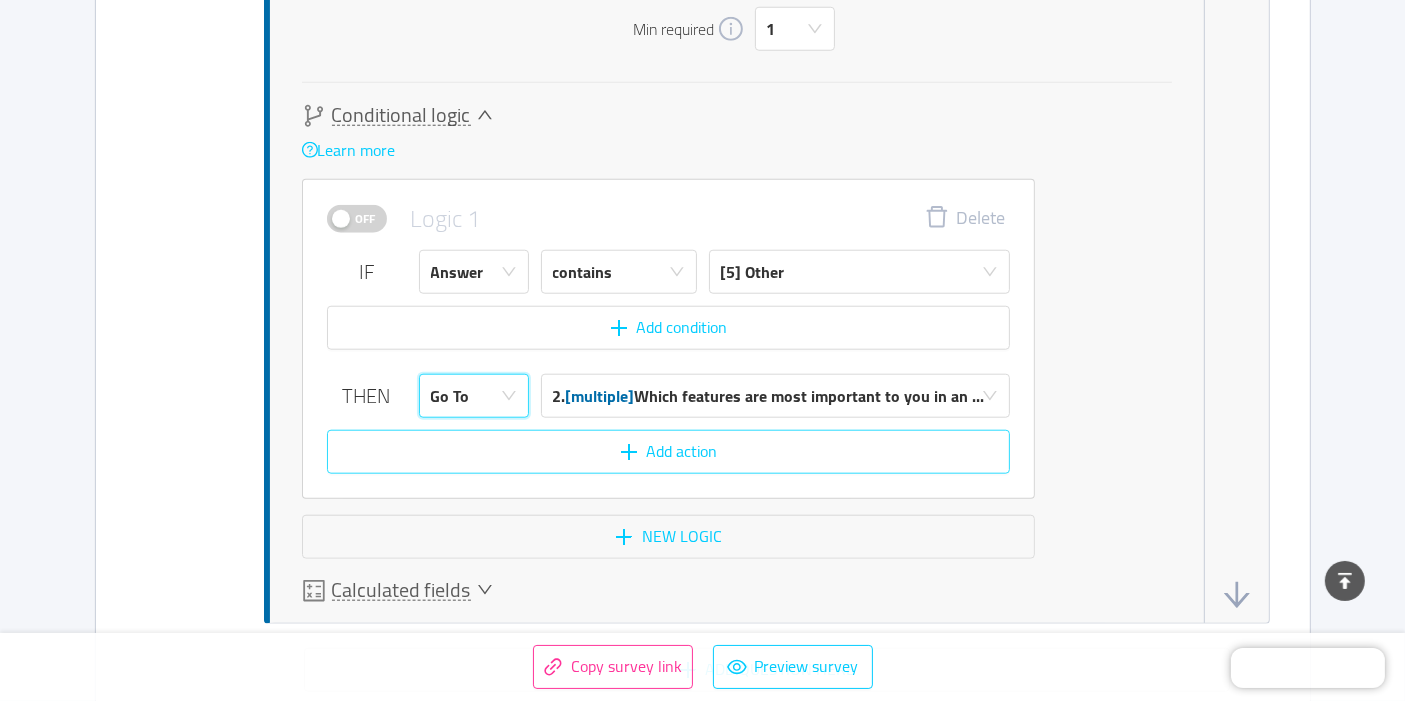 click on "Add action" at bounding box center [668, 452] 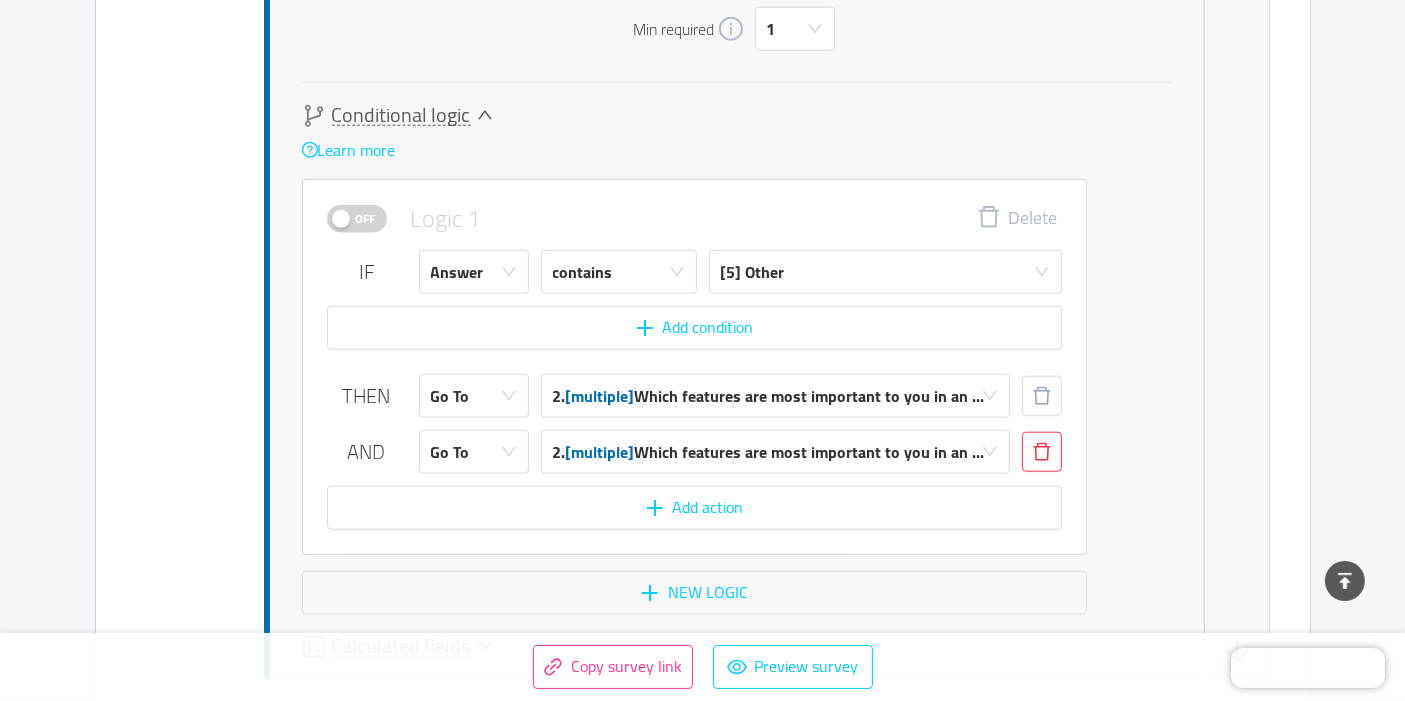 click at bounding box center [1042, 452] 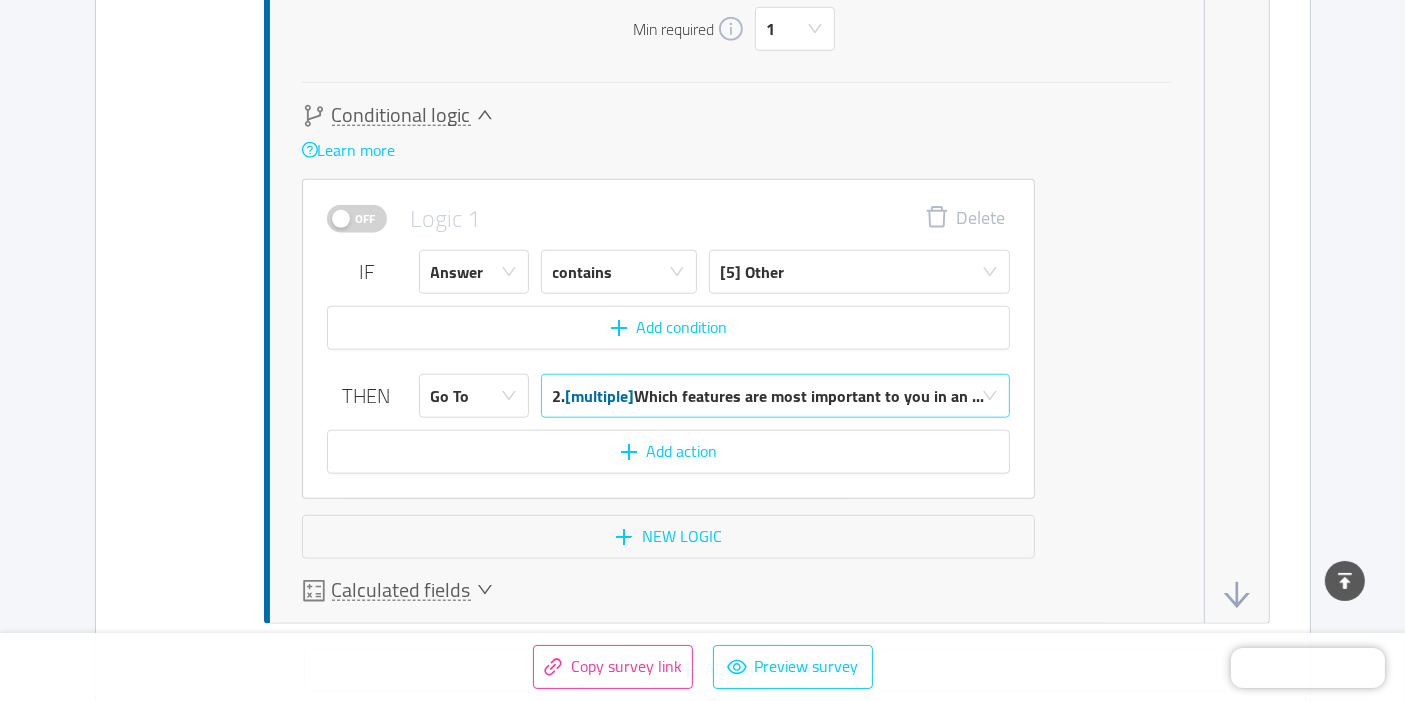 click 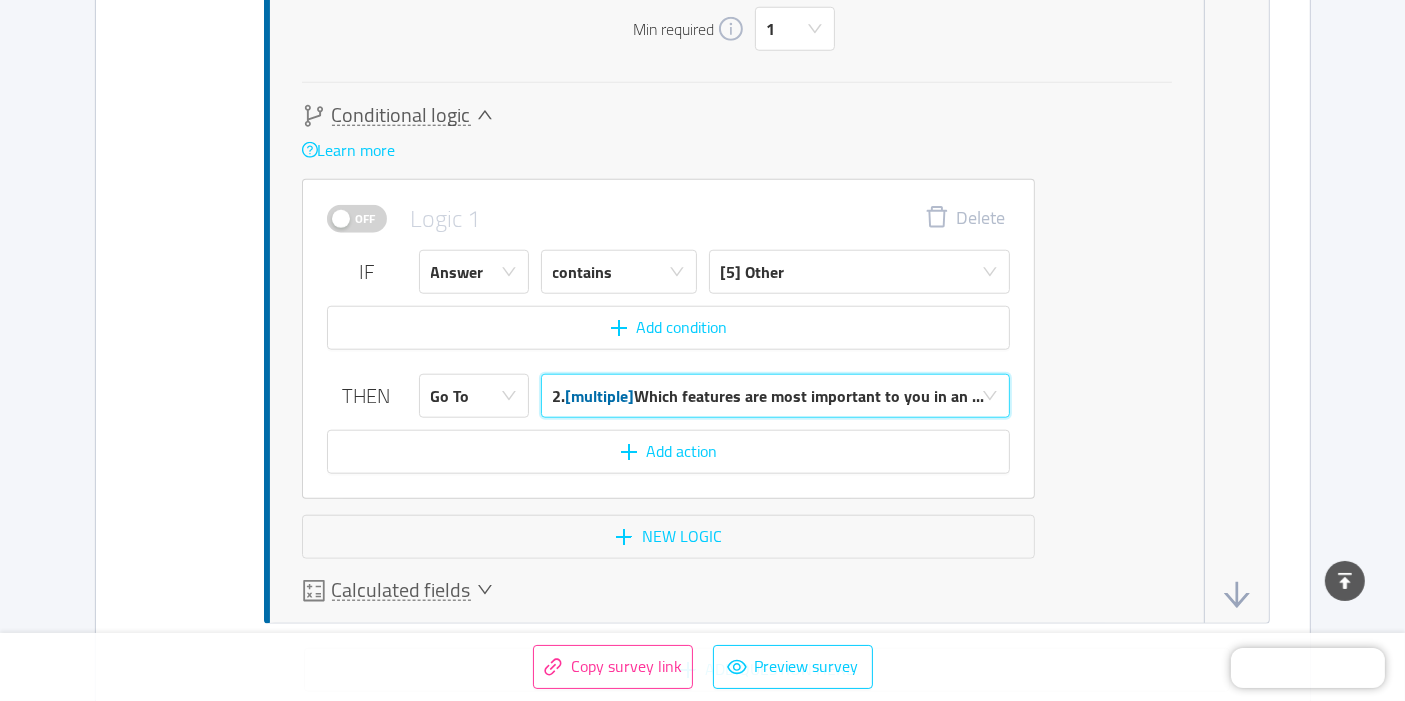 click on "Conditional logic   Learn more  Off Logic 1 Delete IF  Answer   contains   [5] Other  Add condition  THEN   Go To  2.  [multiple]   Which features are most important to you in an ...  Add action New logic" at bounding box center [737, 331] 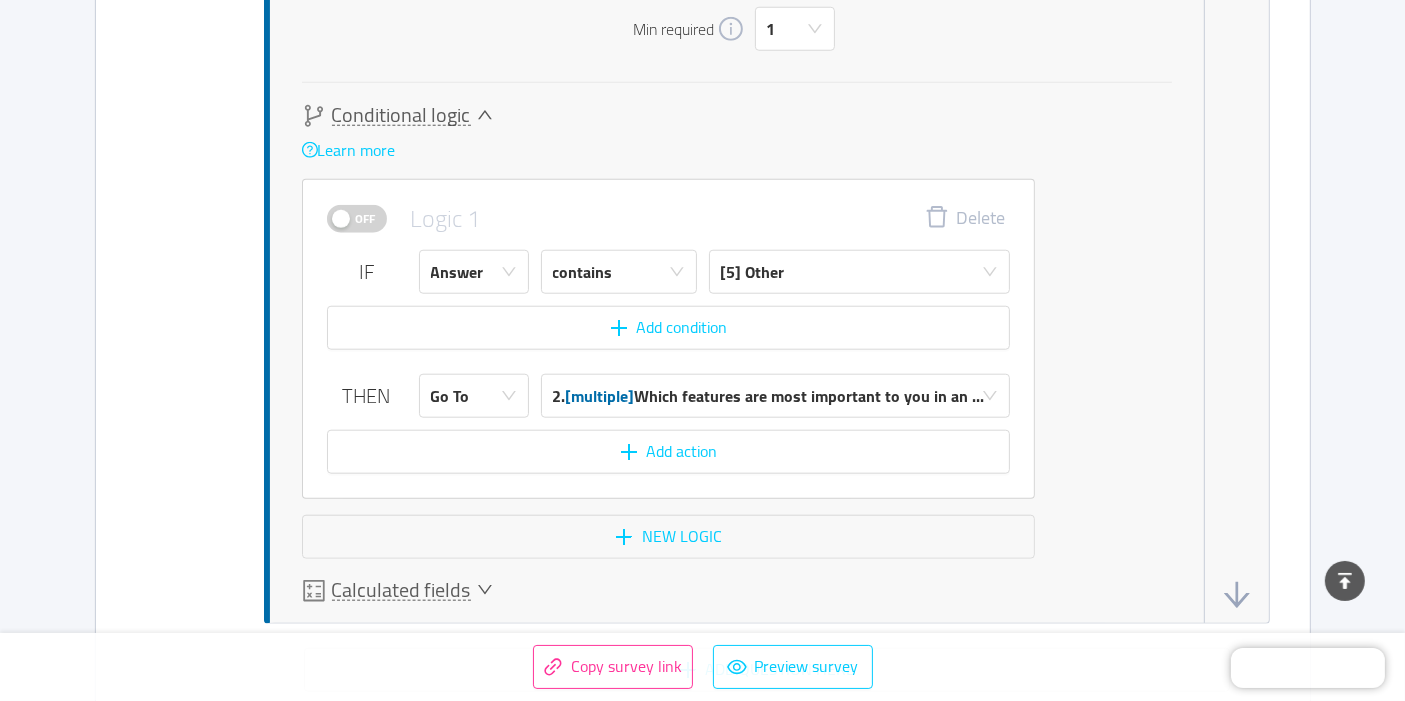 click 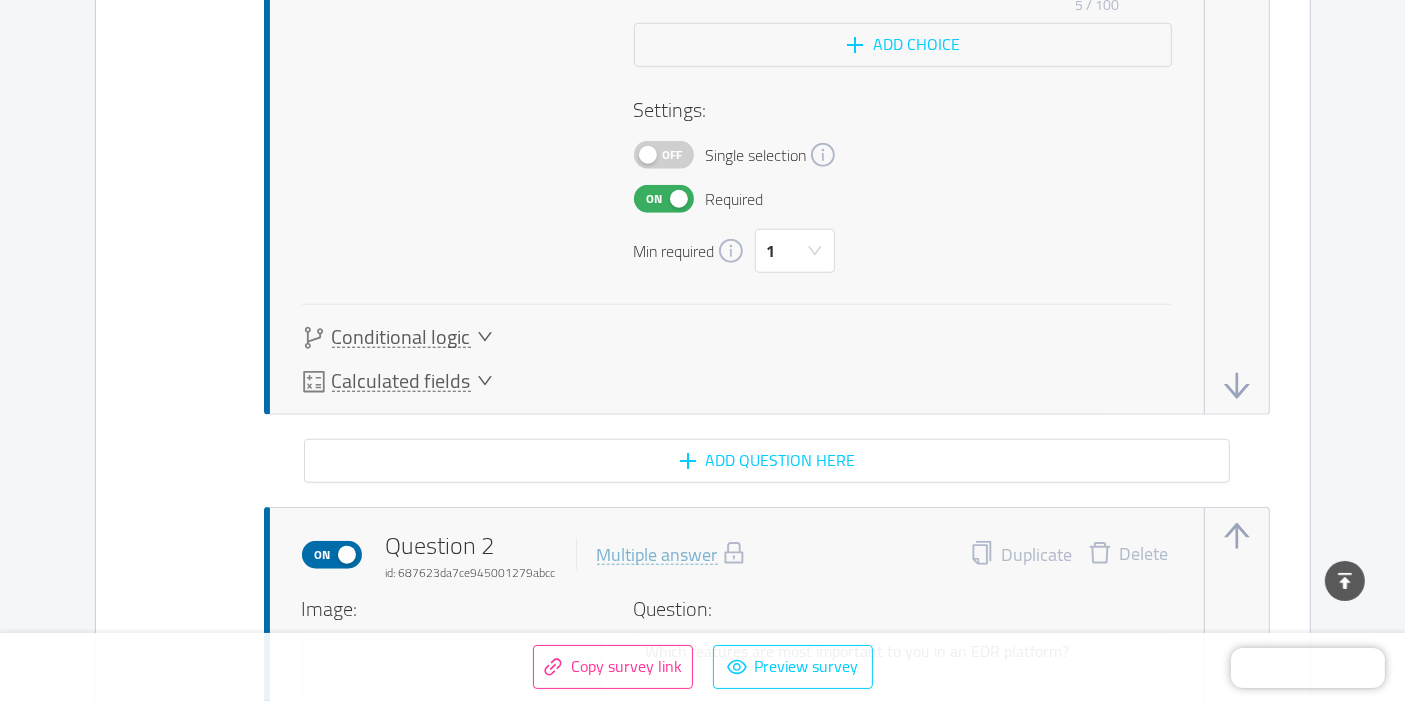 scroll, scrollTop: 1584, scrollLeft: 0, axis: vertical 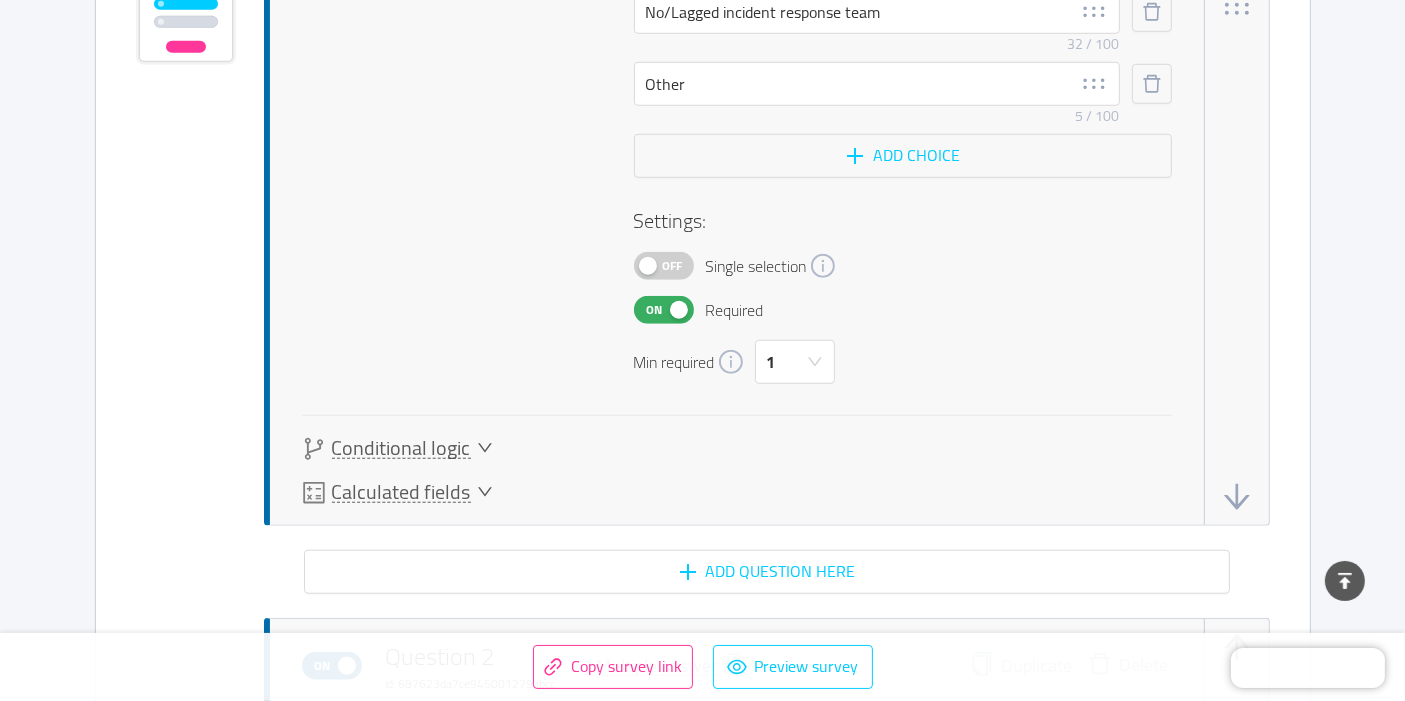 click 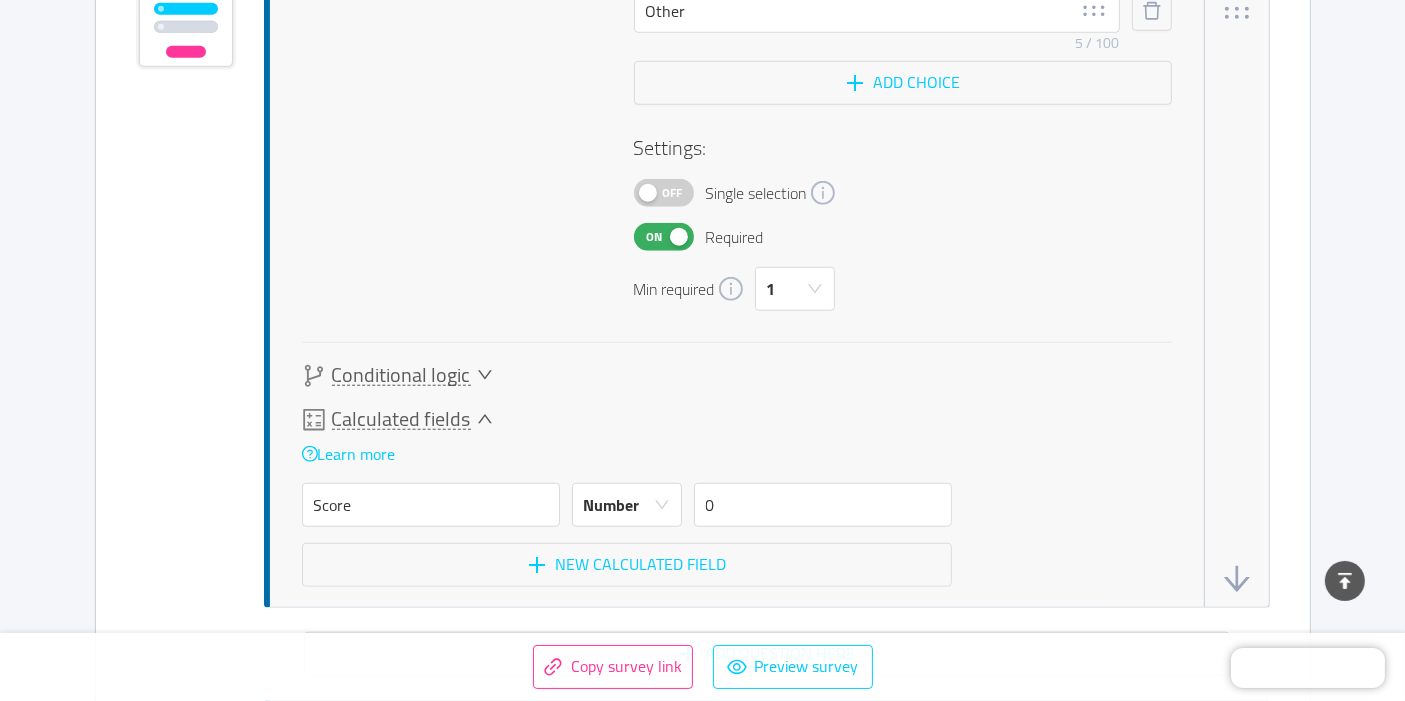 scroll, scrollTop: 1661, scrollLeft: 0, axis: vertical 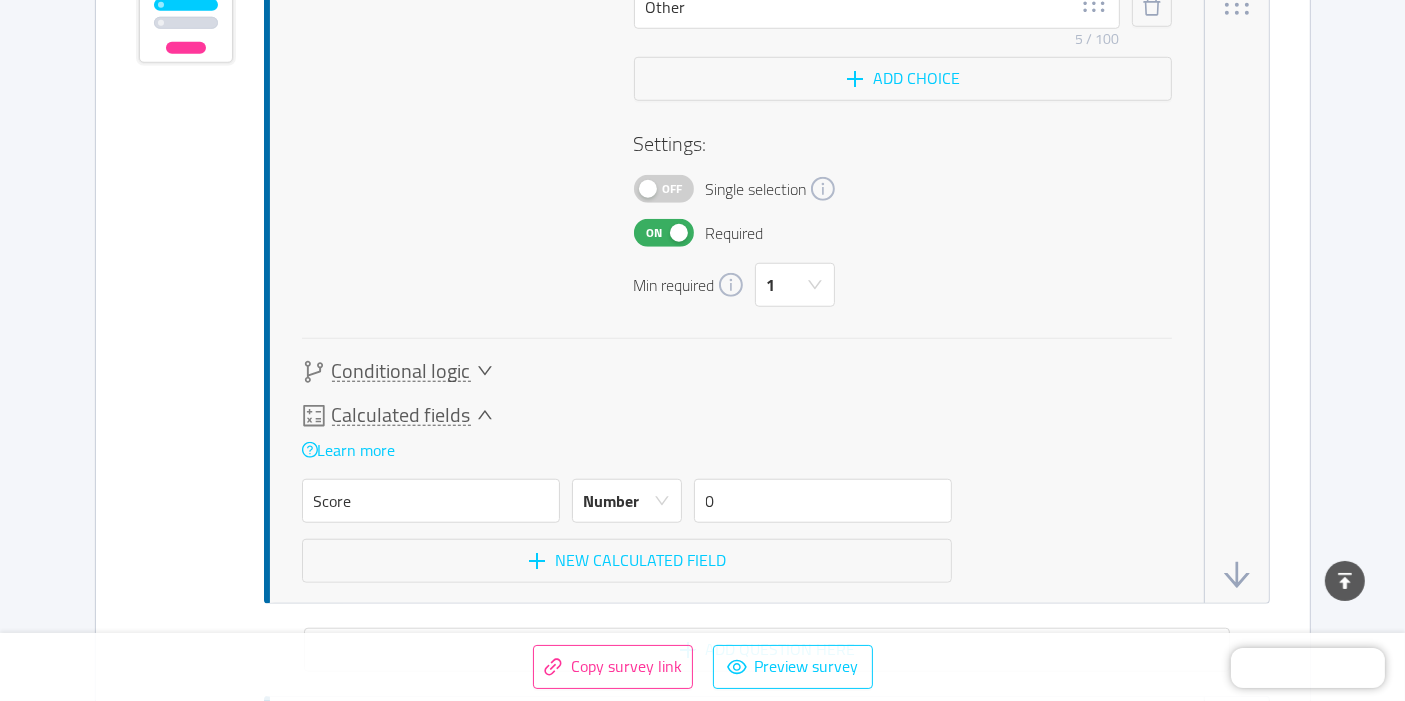 click 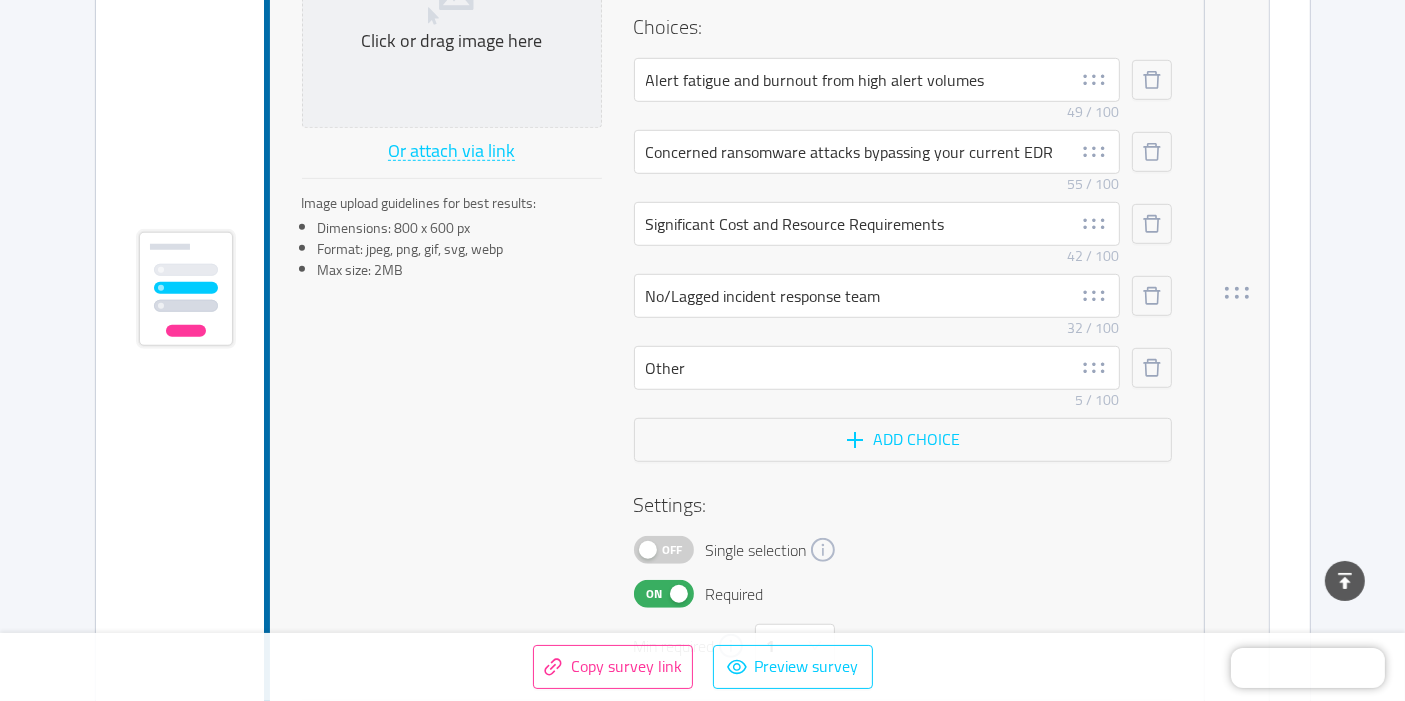scroll, scrollTop: 1251, scrollLeft: 0, axis: vertical 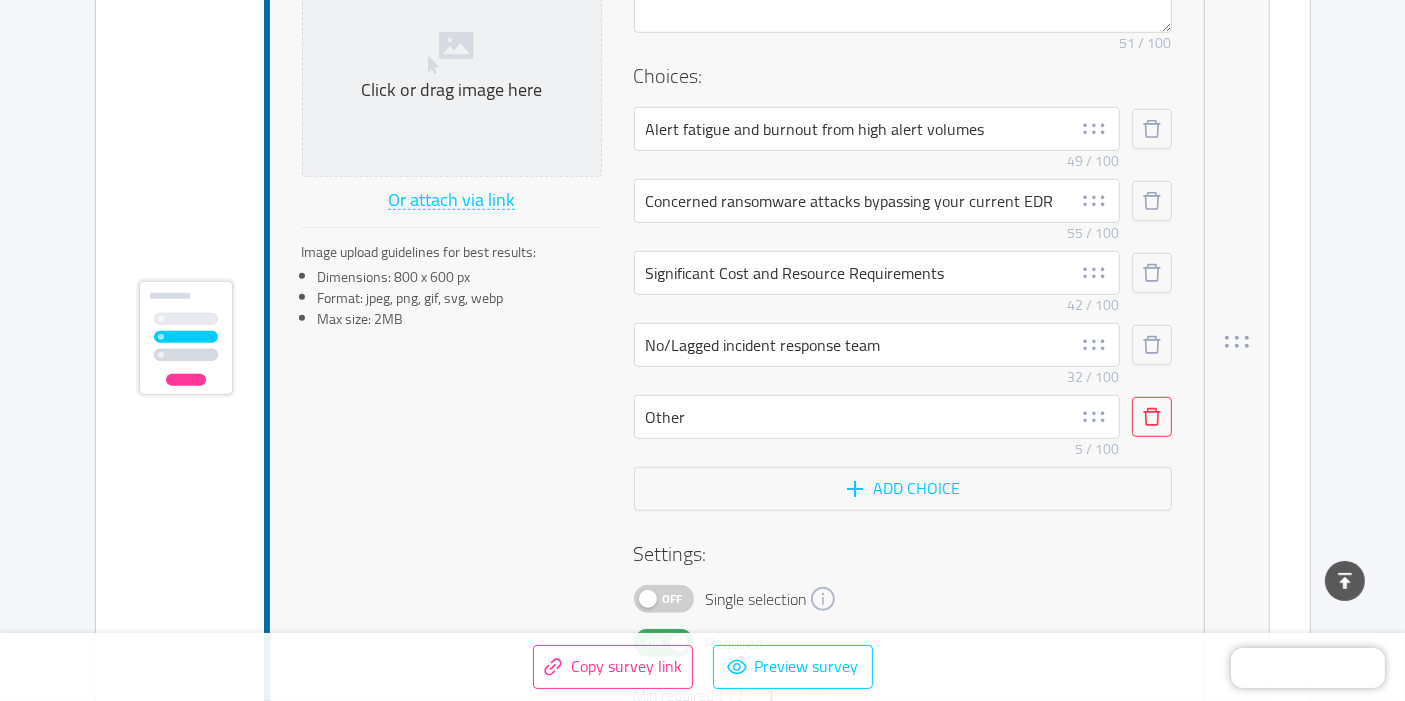click at bounding box center [1152, 417] 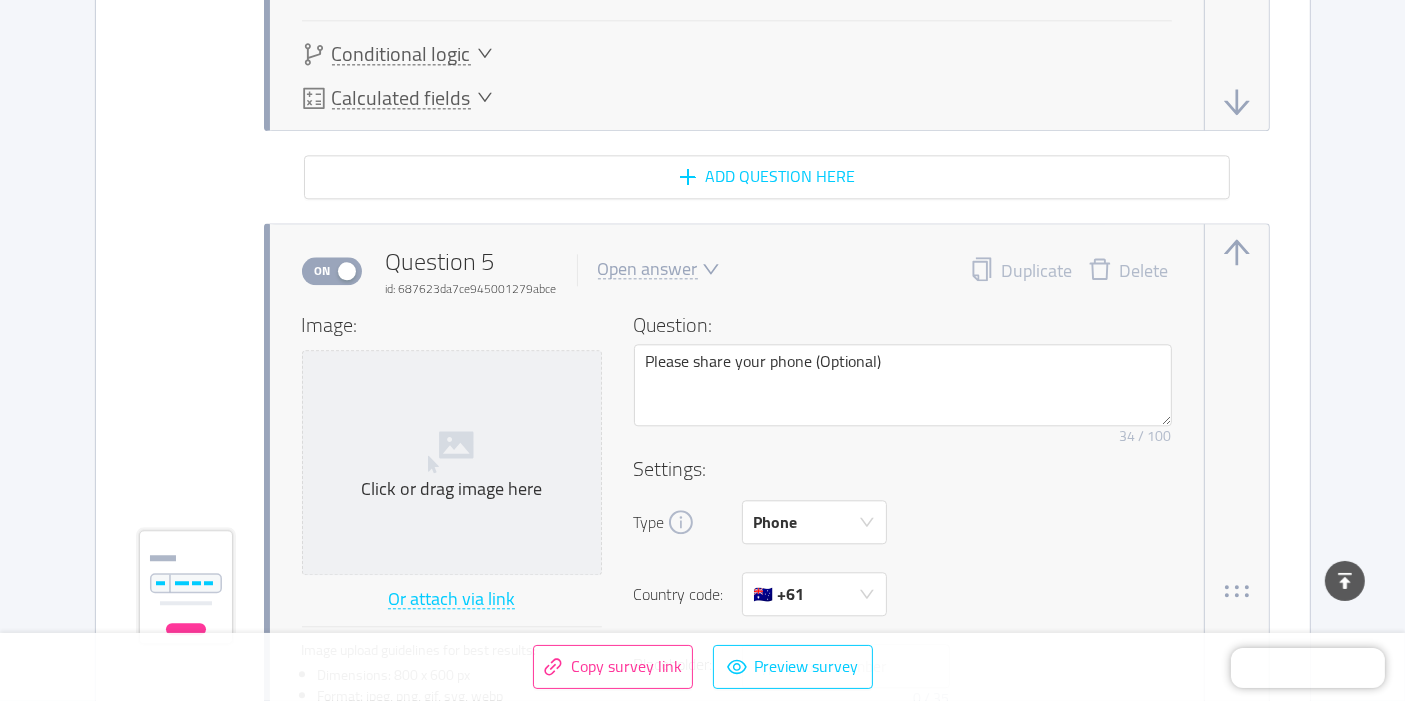 scroll, scrollTop: 4881, scrollLeft: 0, axis: vertical 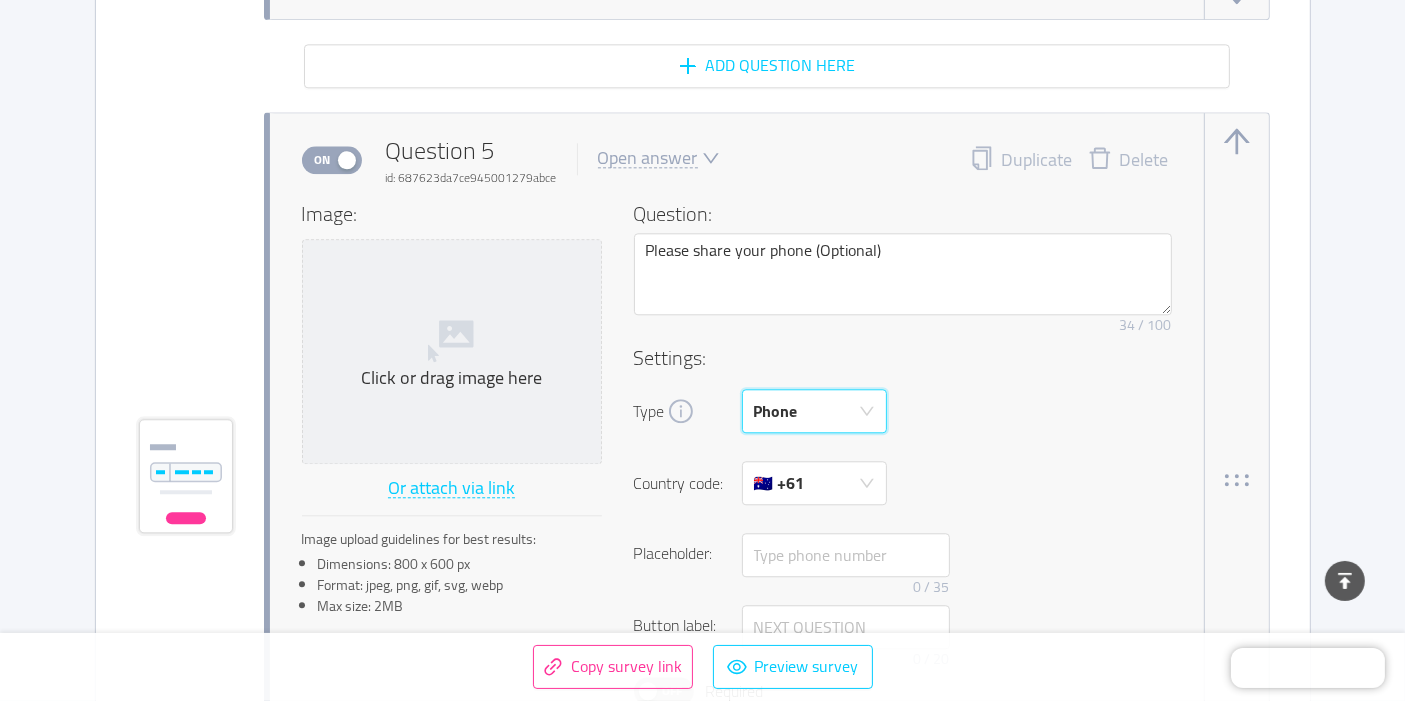 click 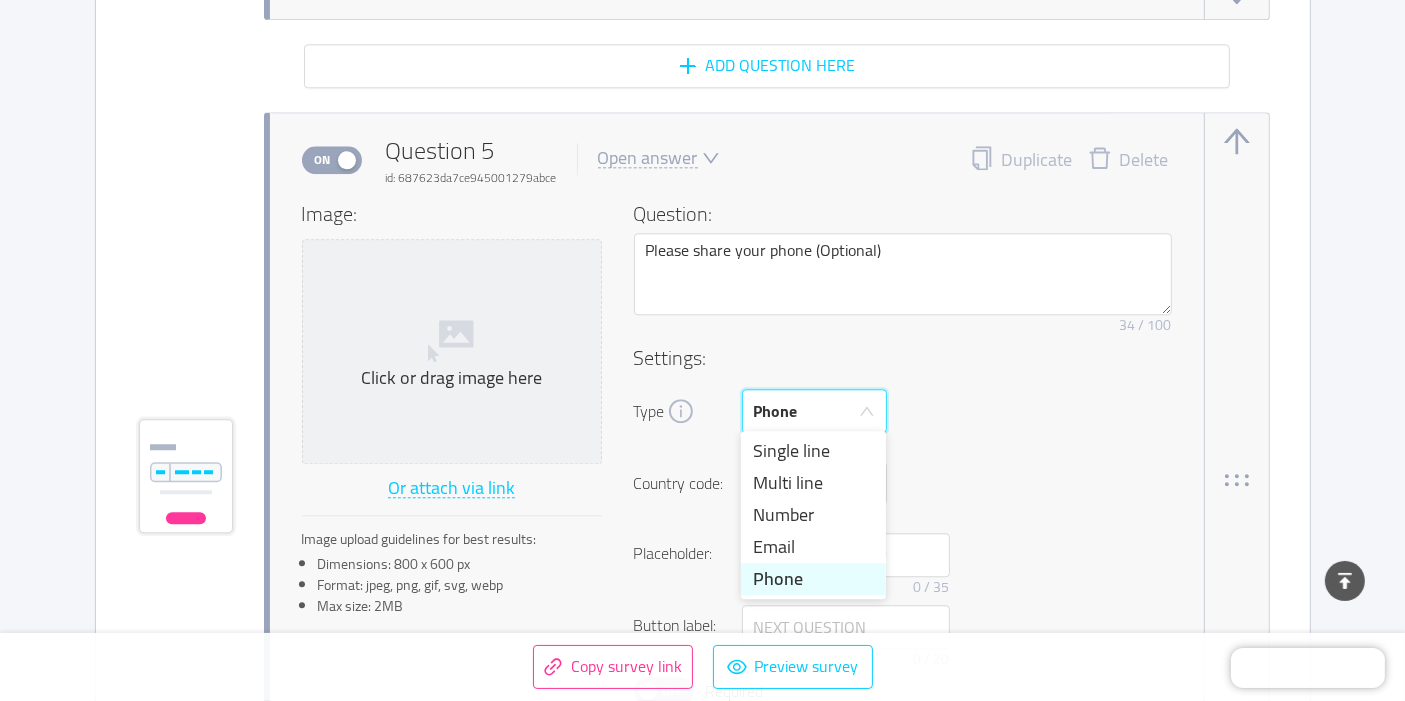 click on "Settings: Type  Phone  Country code: 🇦🇺 +61   Placeholder:  0 / 35  Button label:  0 / 20  Off Required" at bounding box center (903, 524) 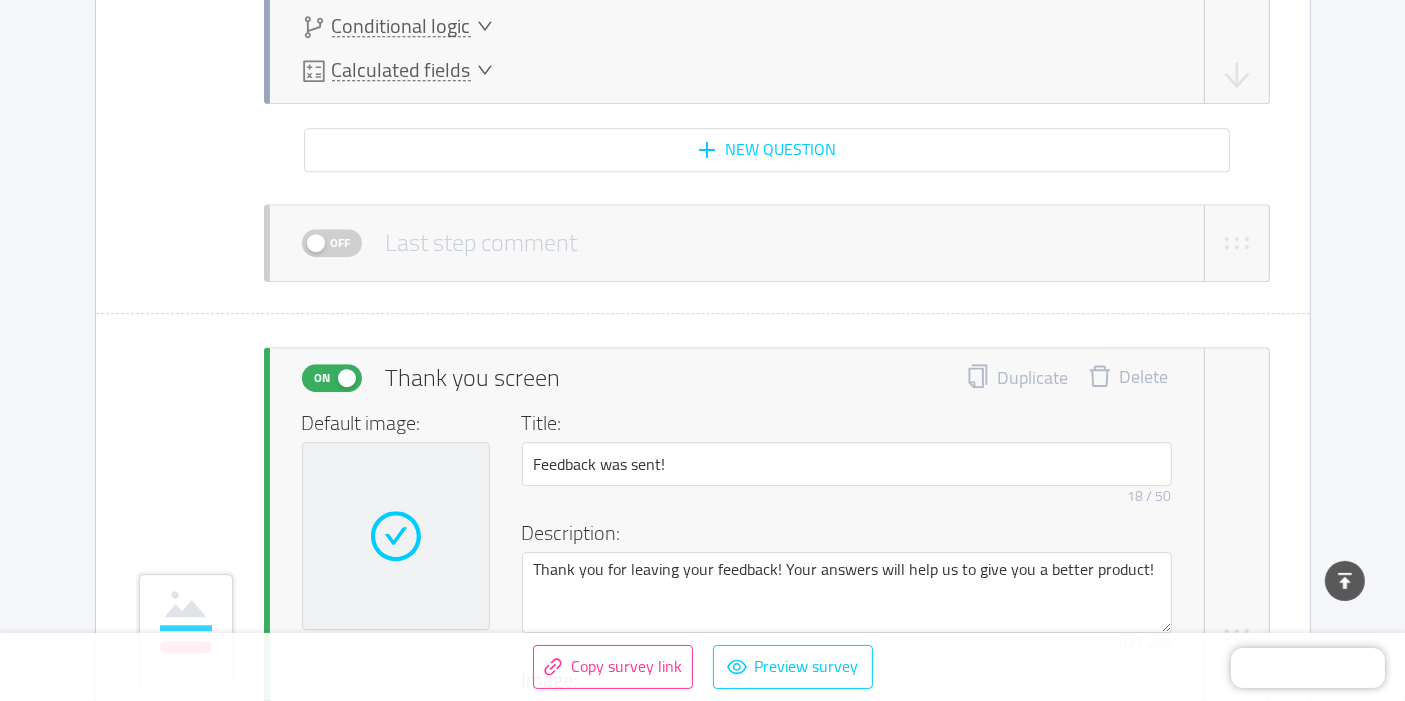 scroll, scrollTop: 5659, scrollLeft: 0, axis: vertical 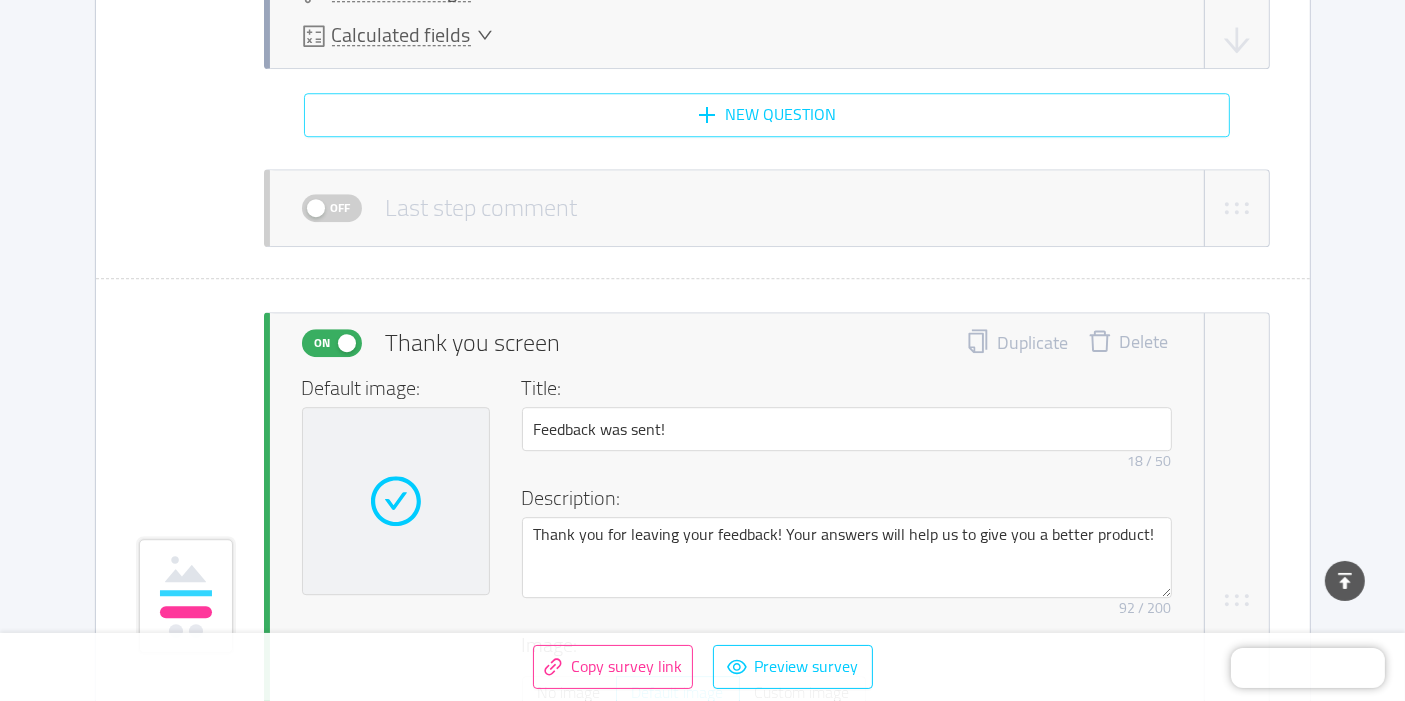click on "New question" at bounding box center (767, 115) 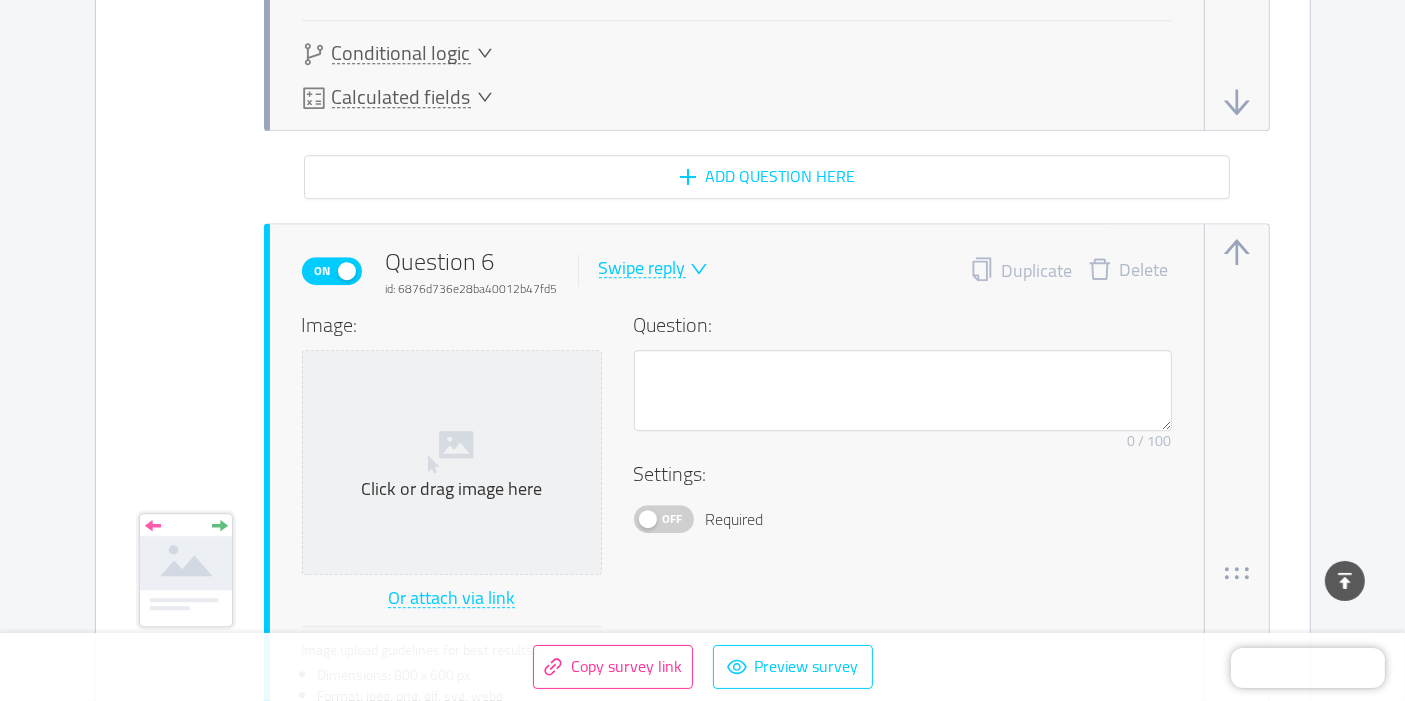 scroll, scrollTop: 5591, scrollLeft: 0, axis: vertical 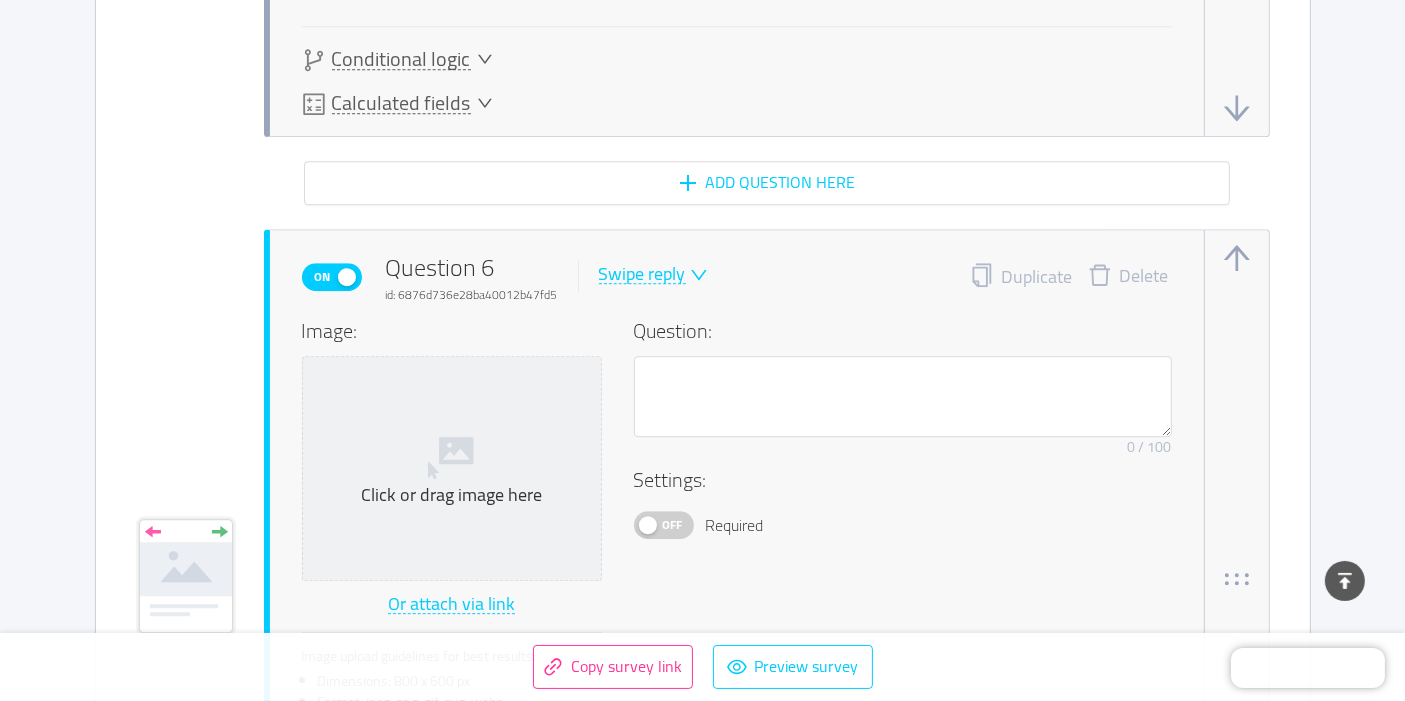click 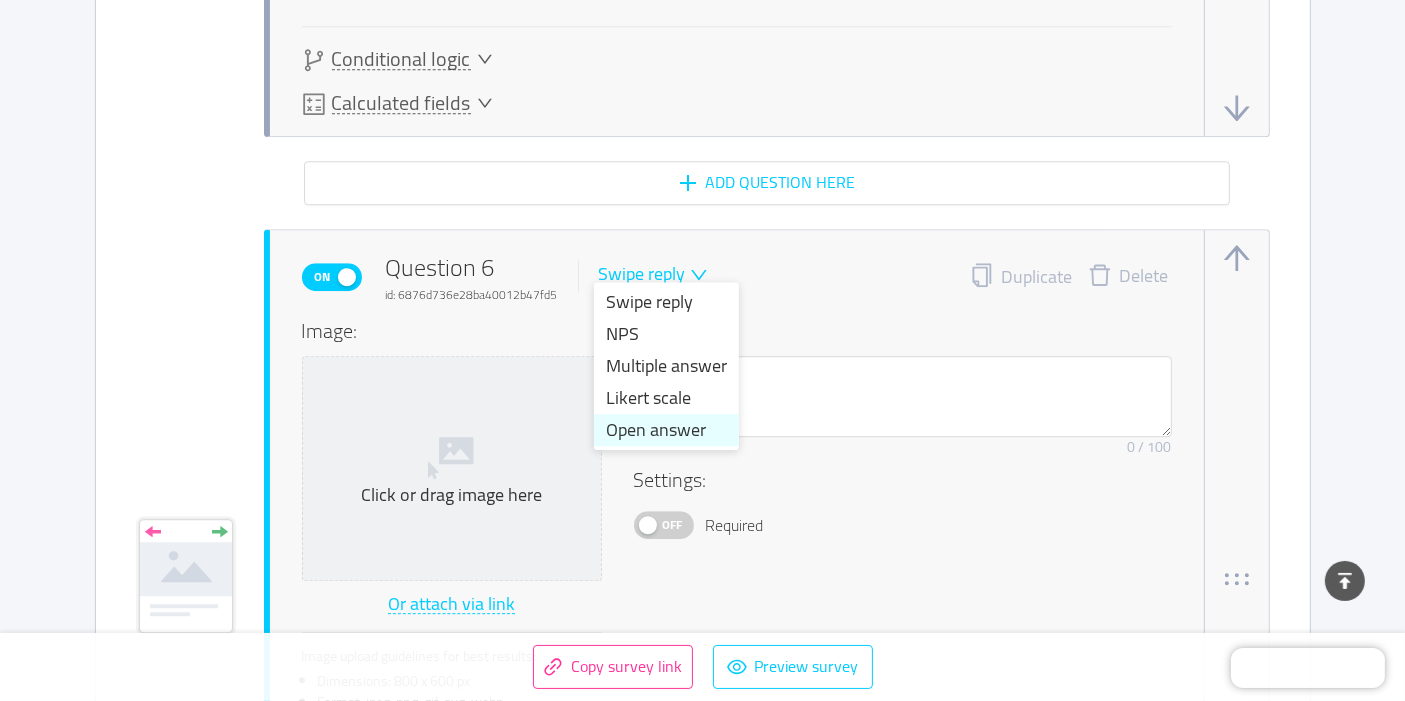 click on "Open answer" at bounding box center [666, 430] 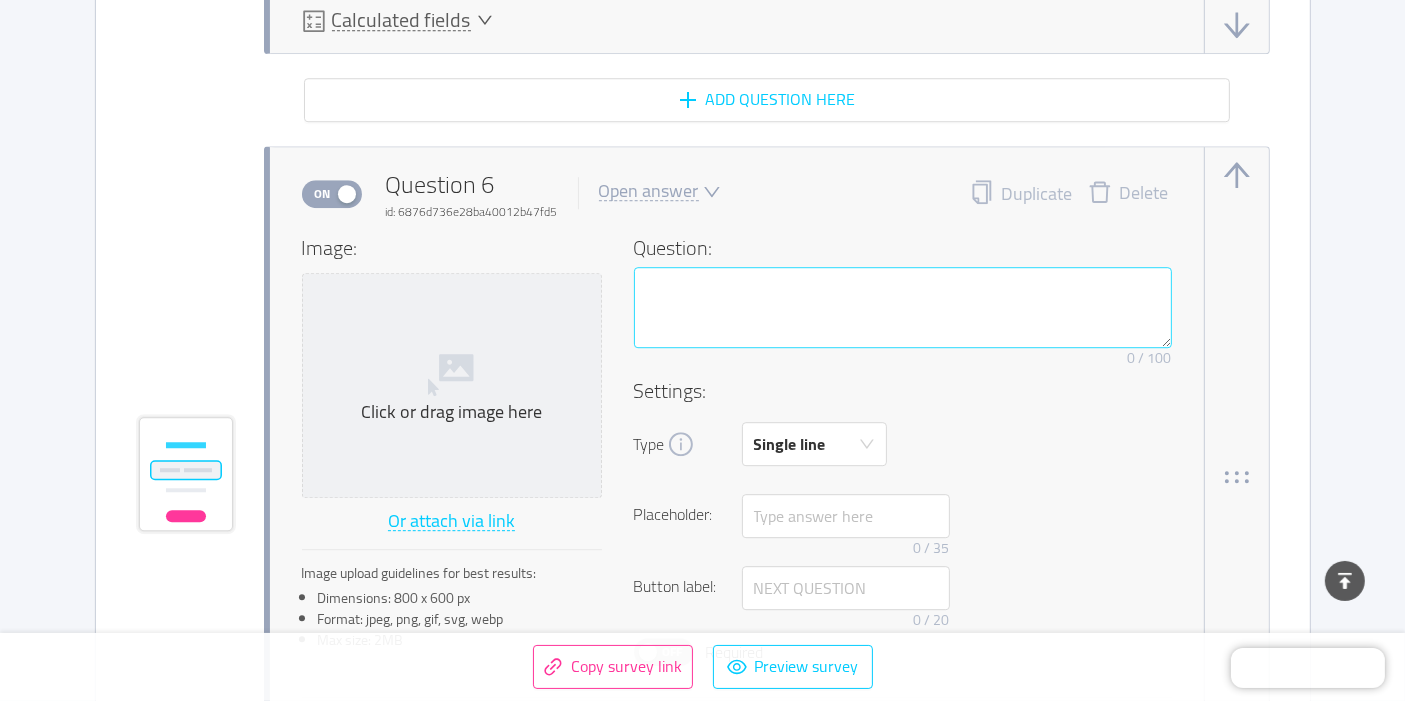 scroll, scrollTop: 5702, scrollLeft: 0, axis: vertical 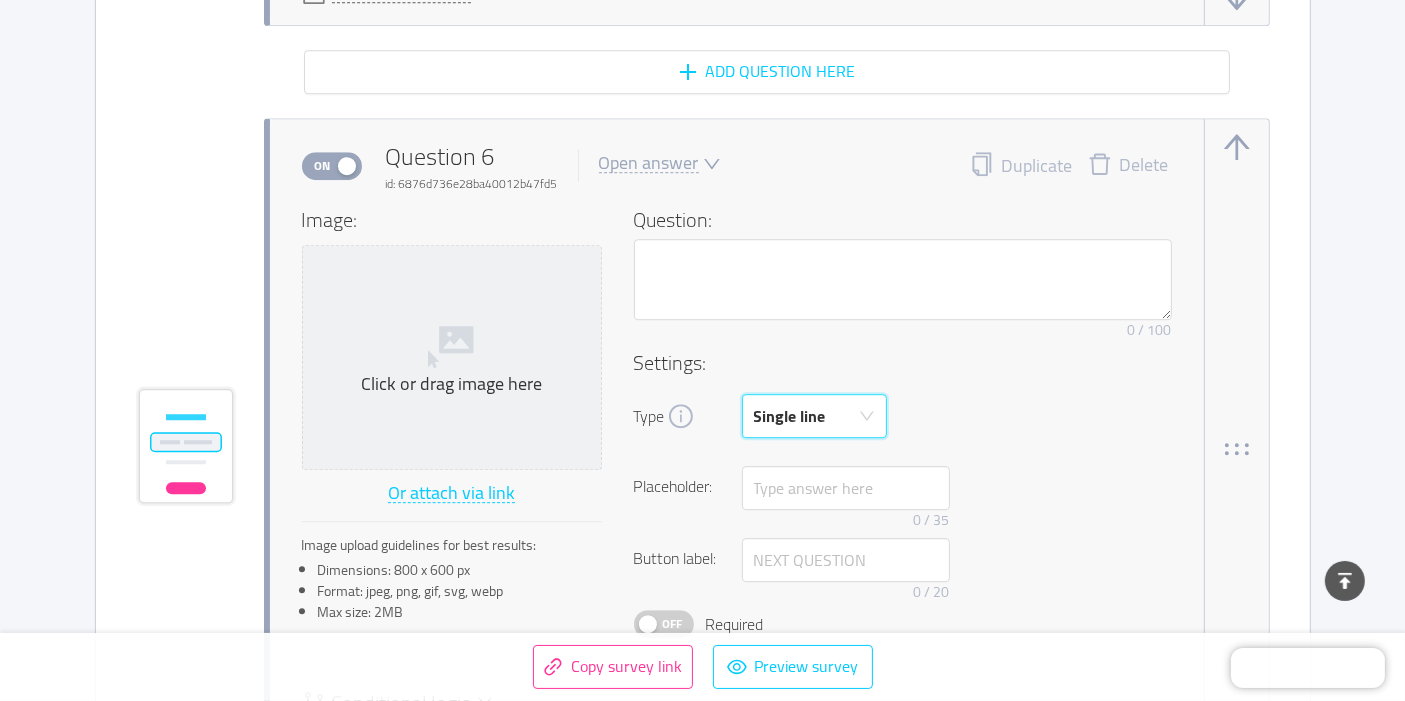 click on "Single line" at bounding box center [808, 416] 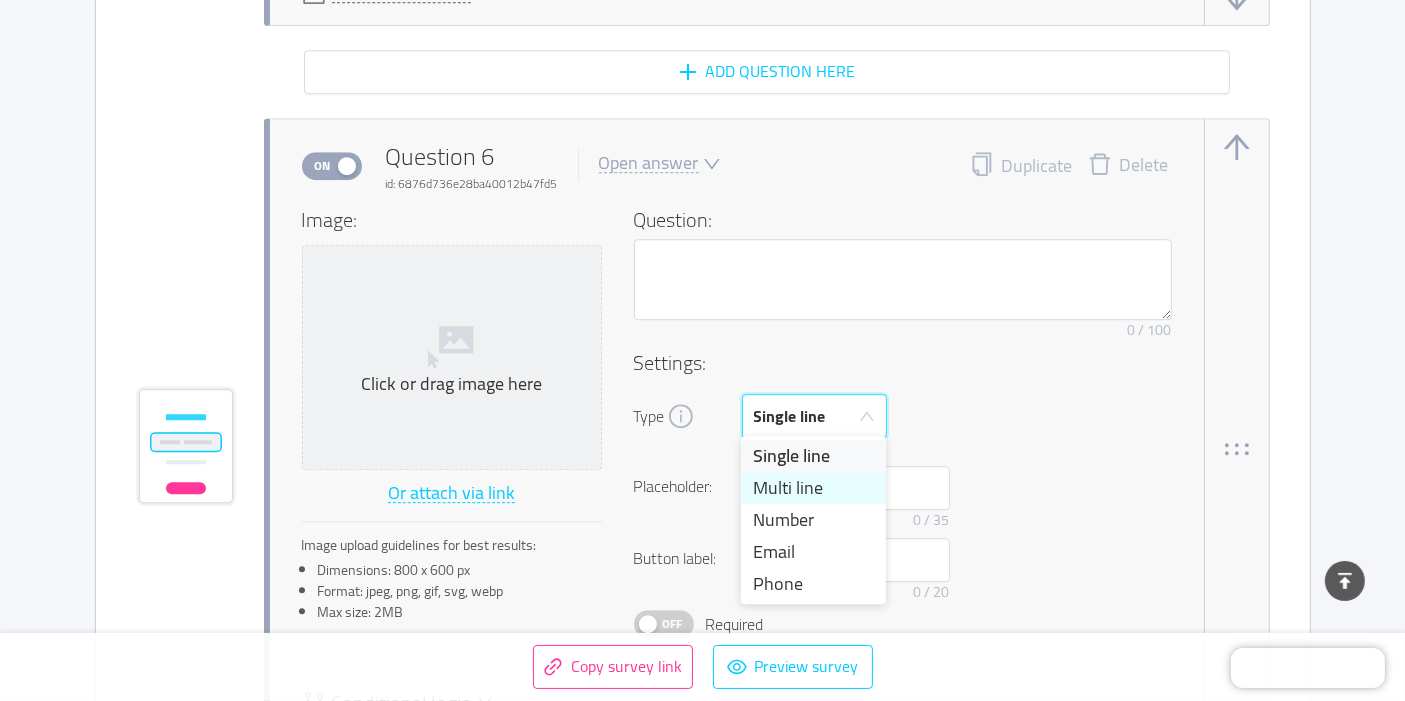 click on "Multi line" at bounding box center [813, 488] 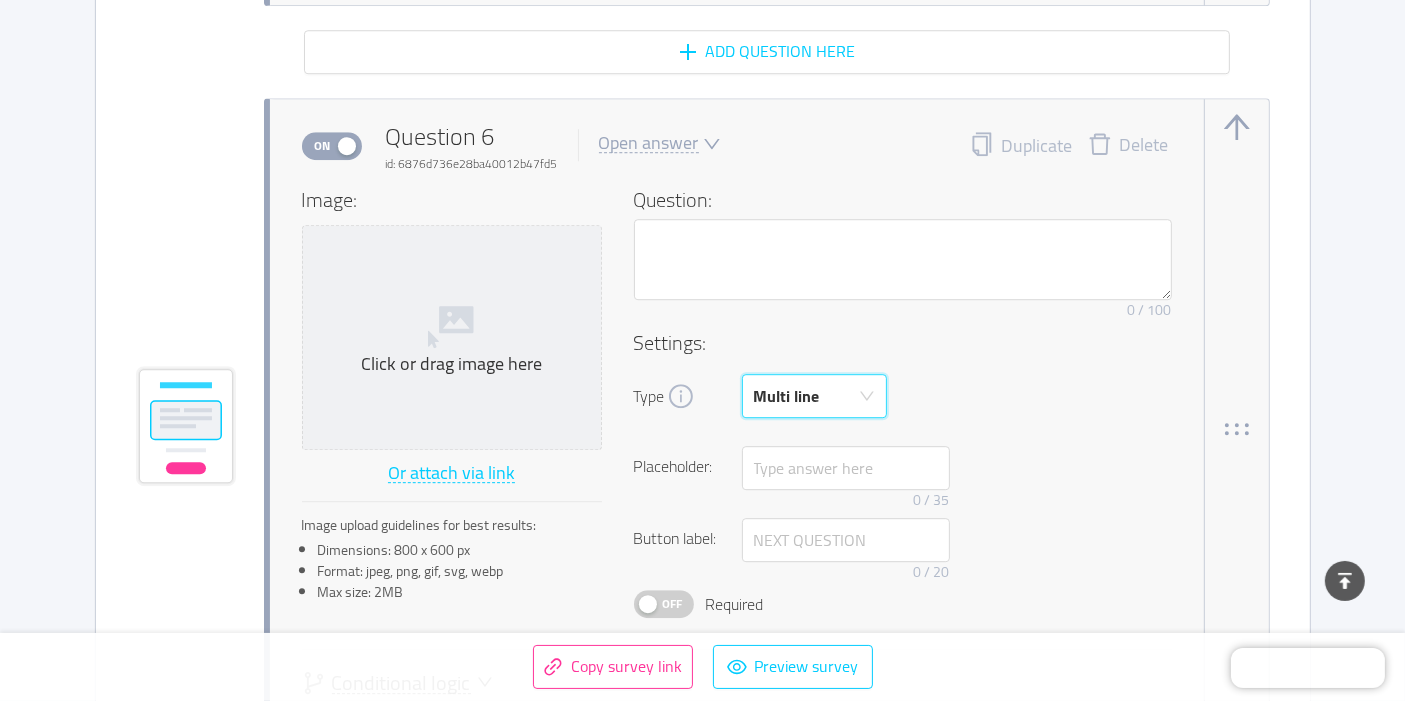 scroll, scrollTop: 5702, scrollLeft: 0, axis: vertical 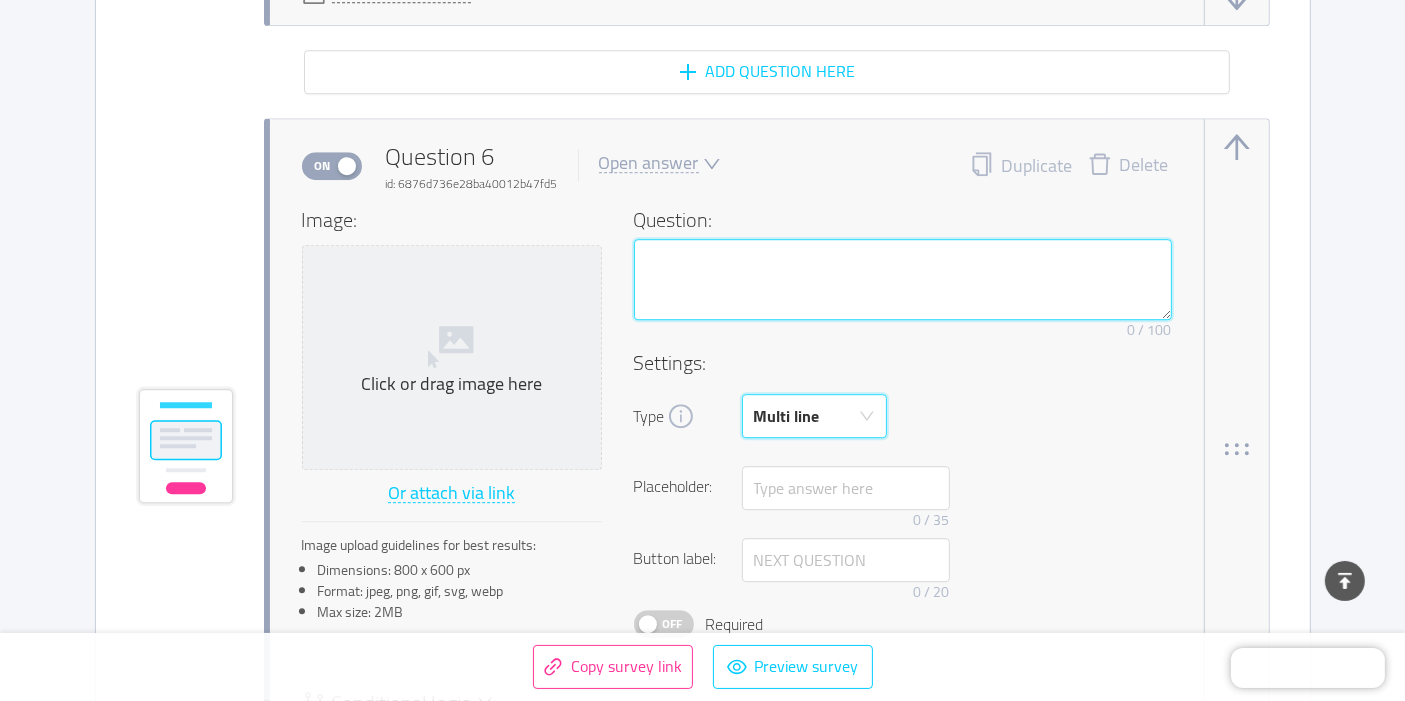 click at bounding box center (903, 279) 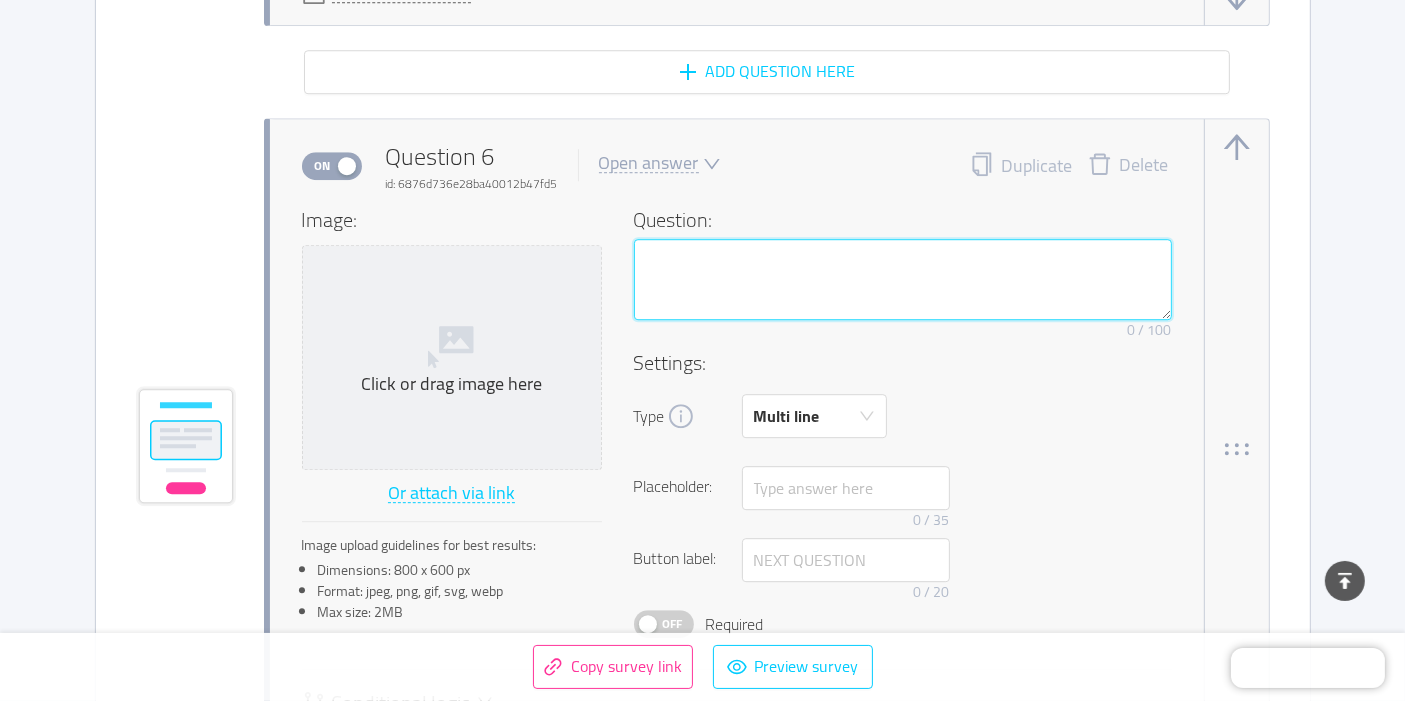 type 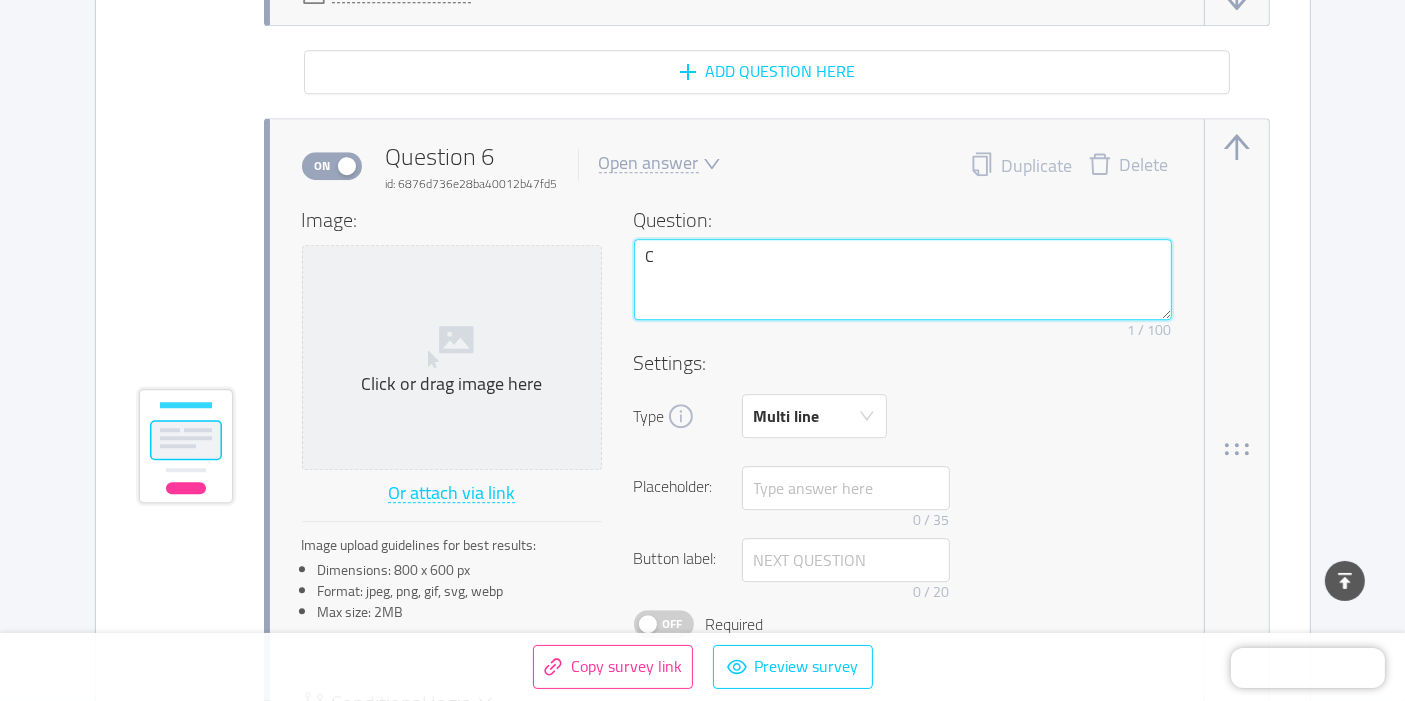 type 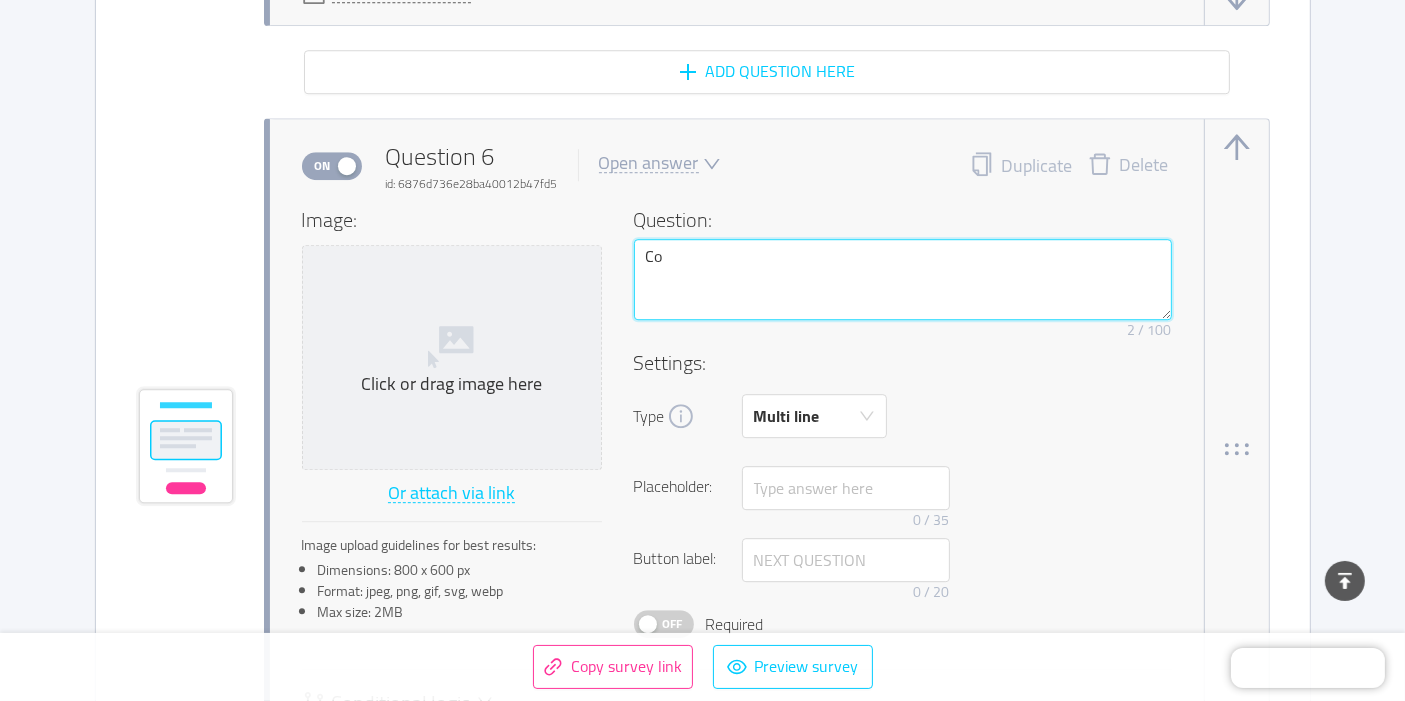 type on "Com" 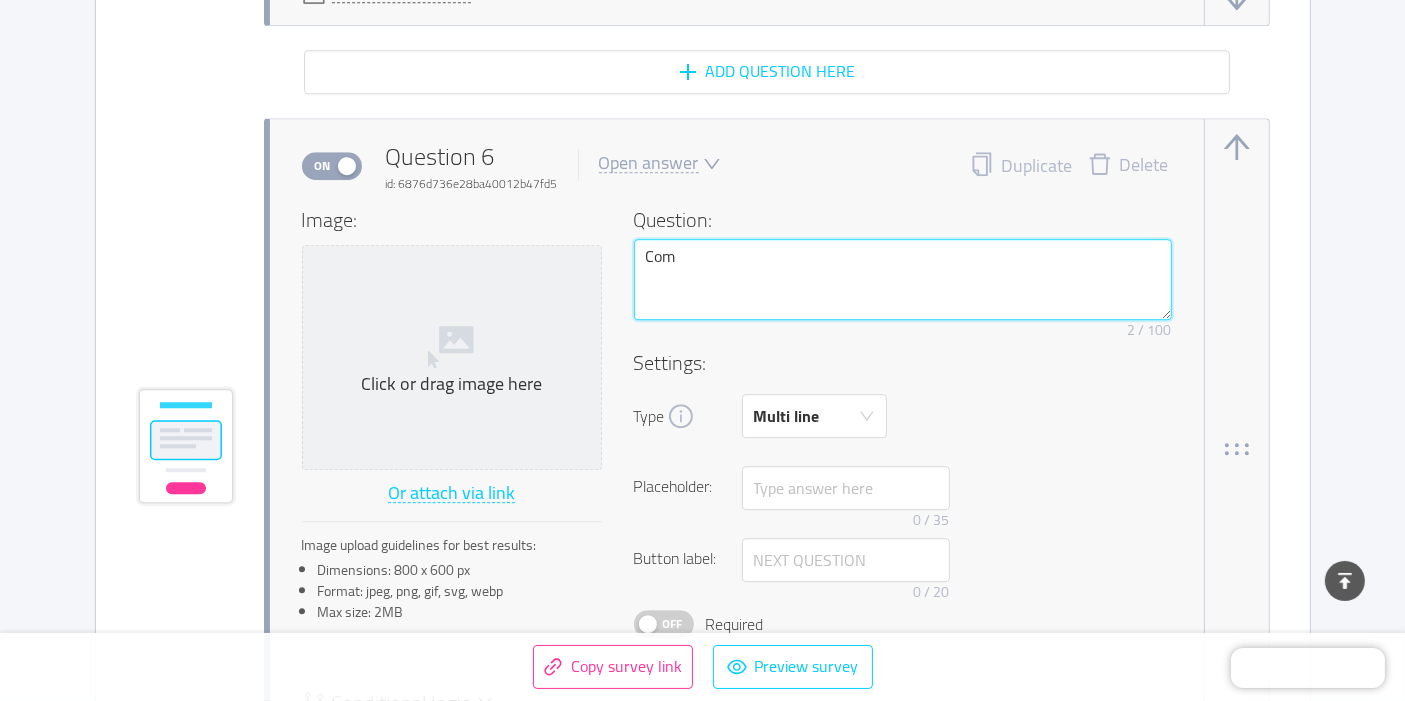 type 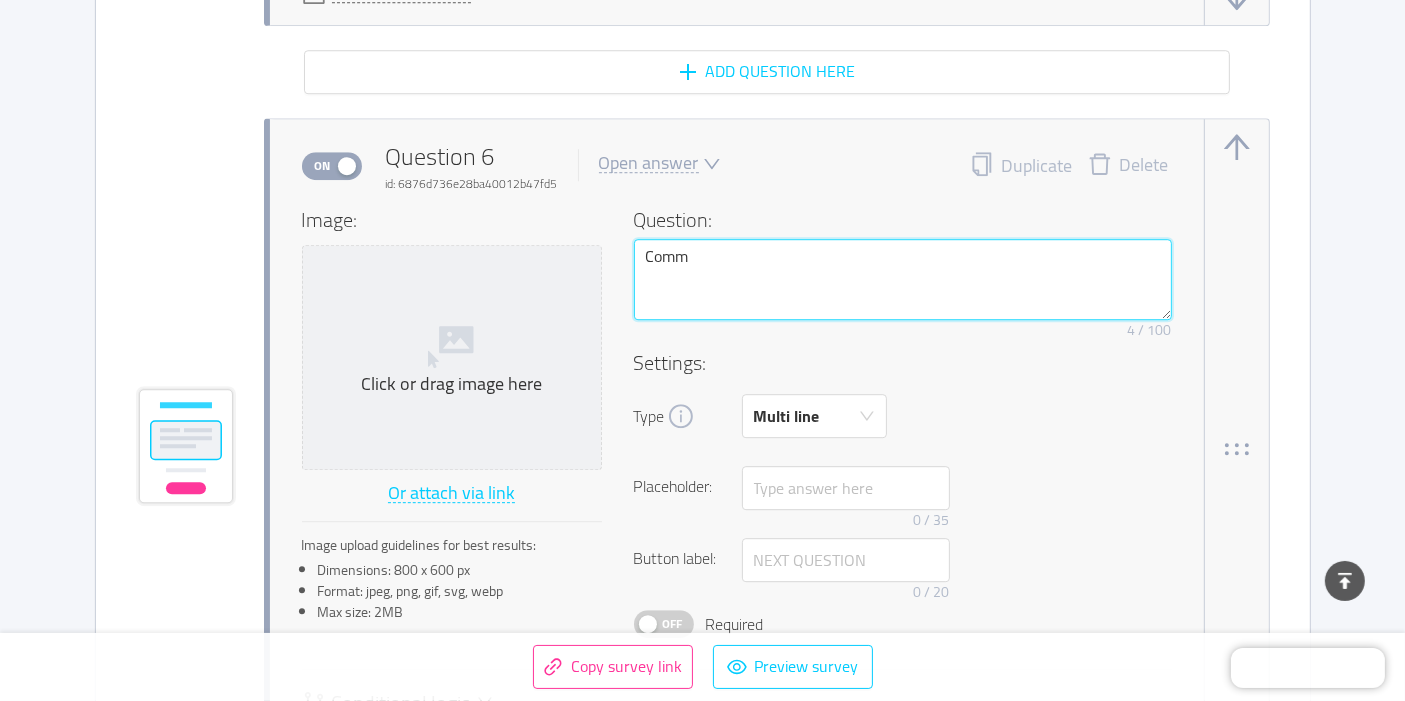 type 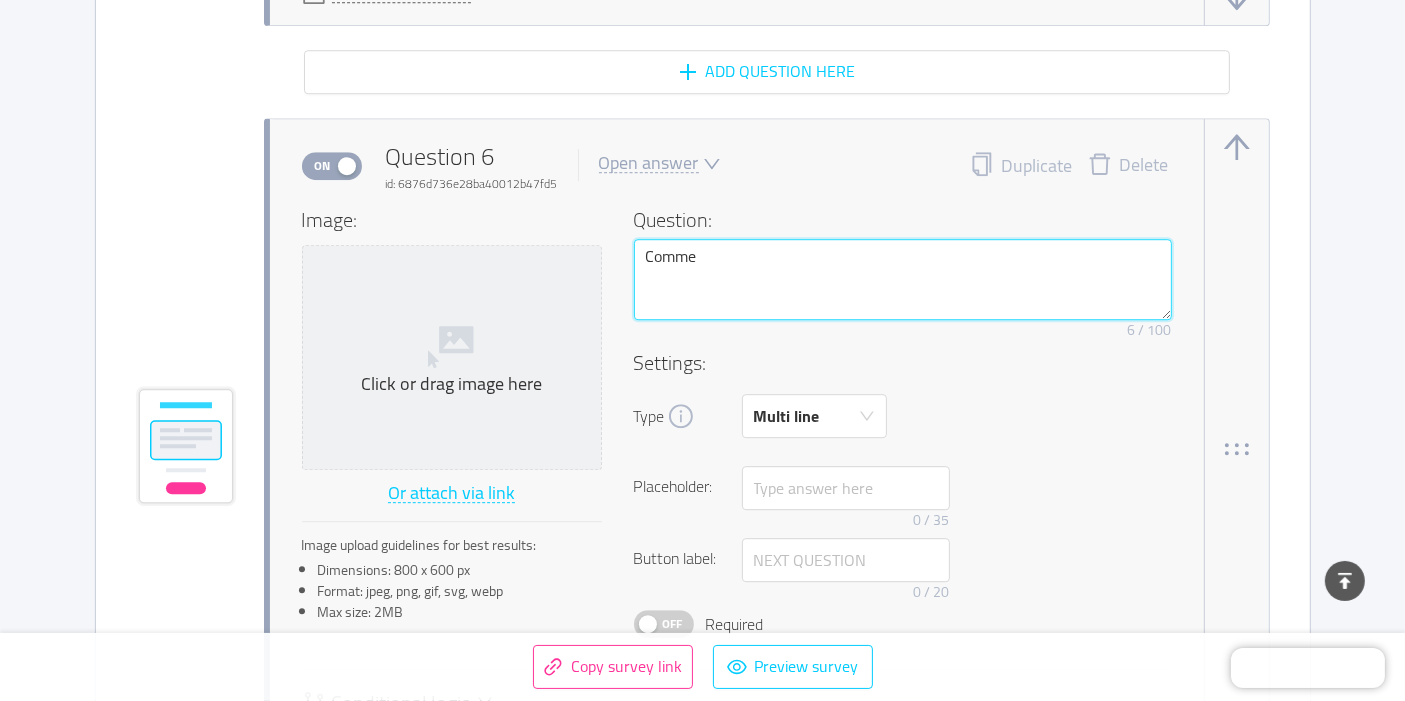 type 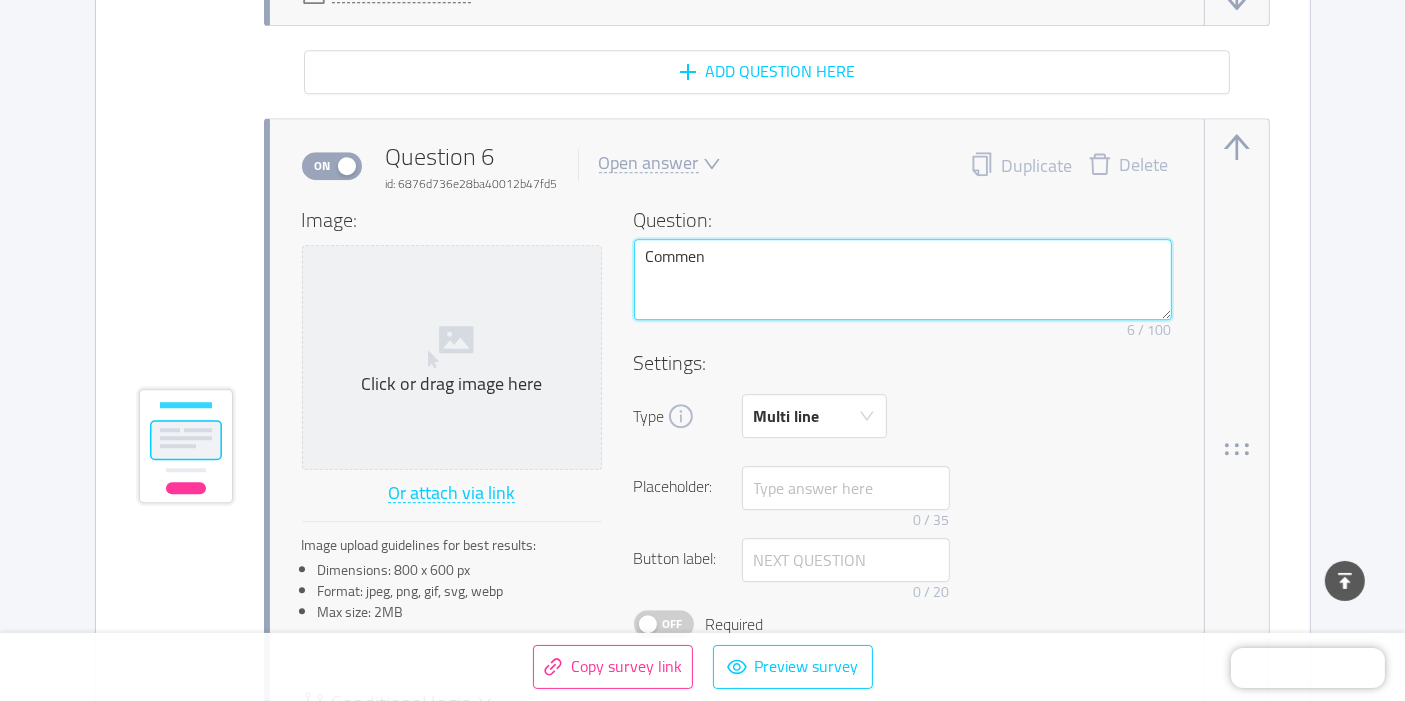 type 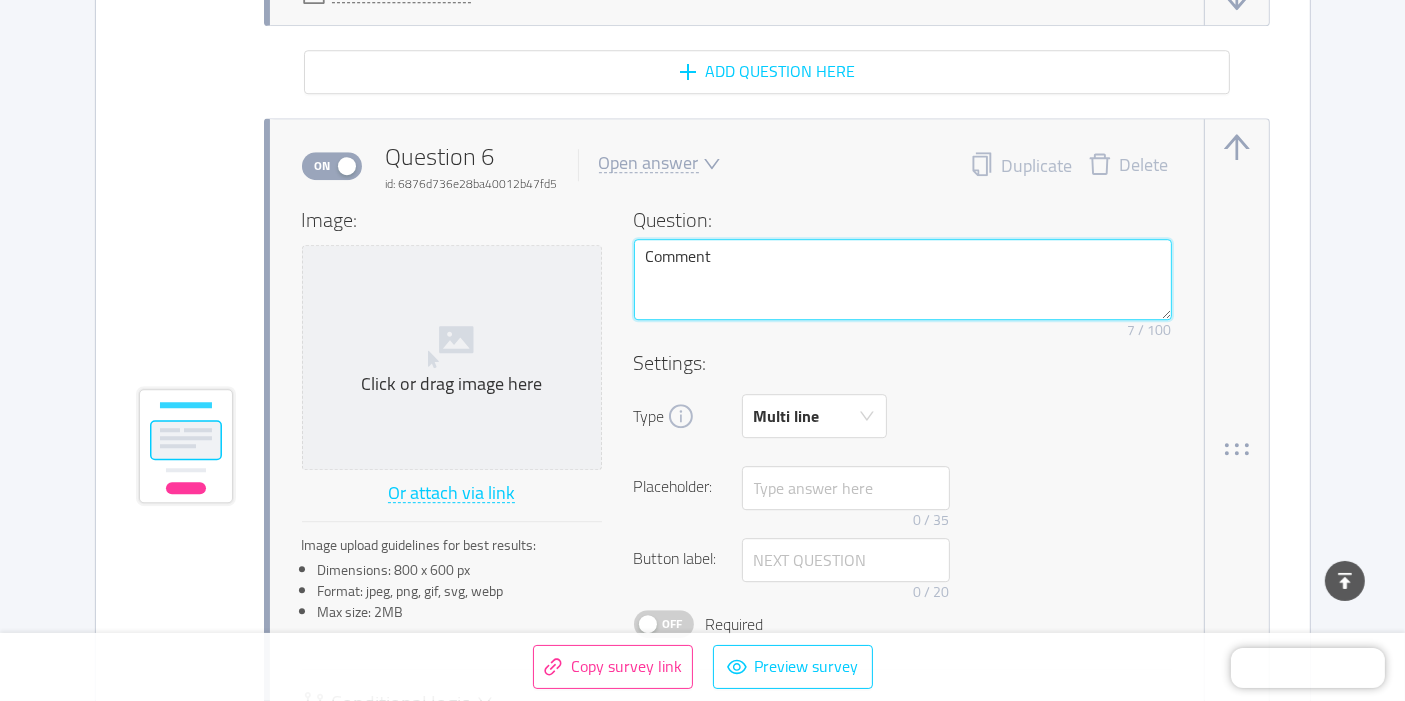 type 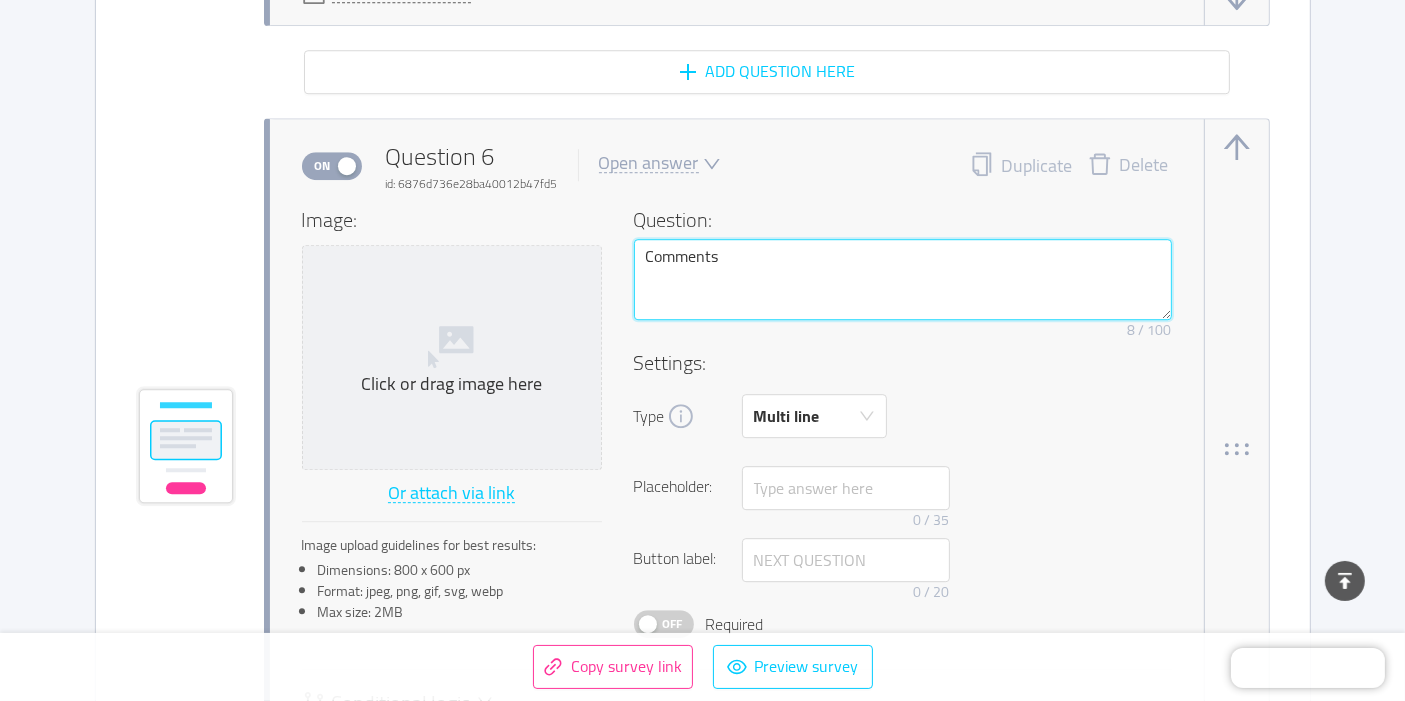 type 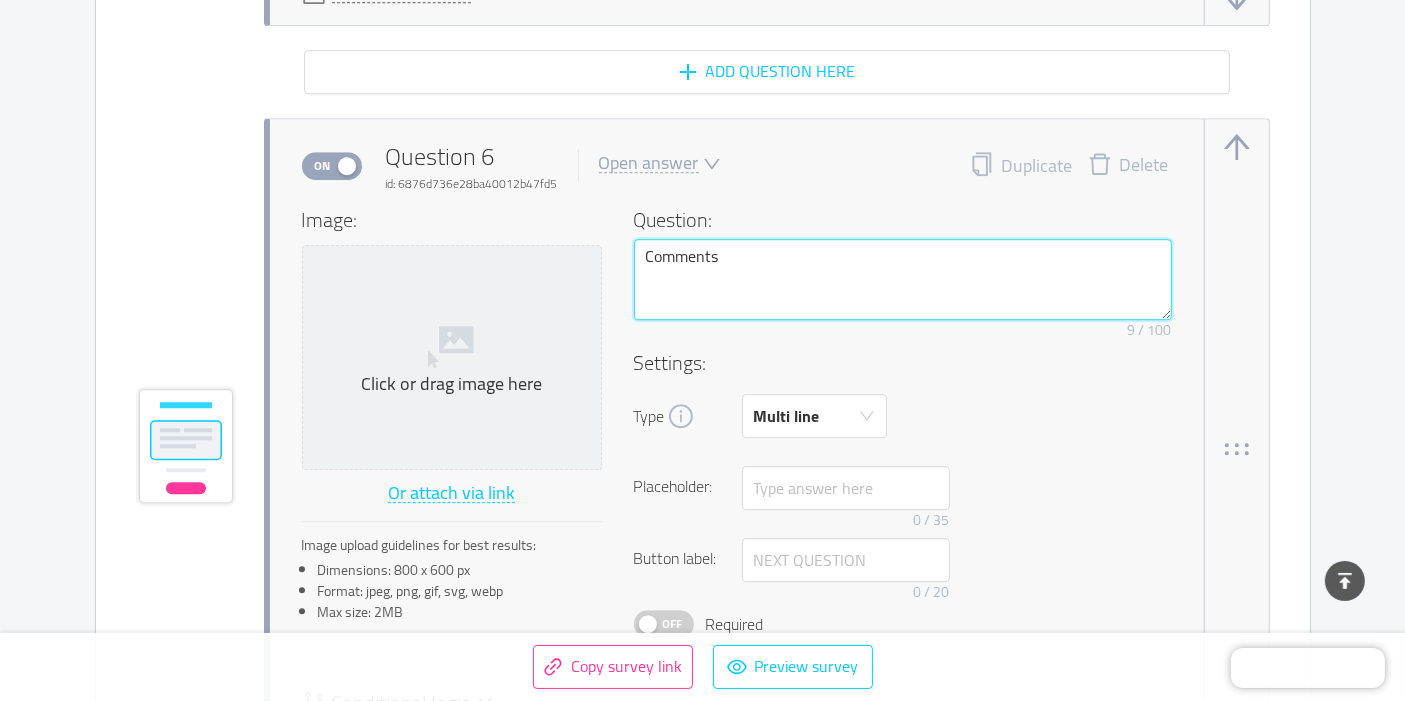 type 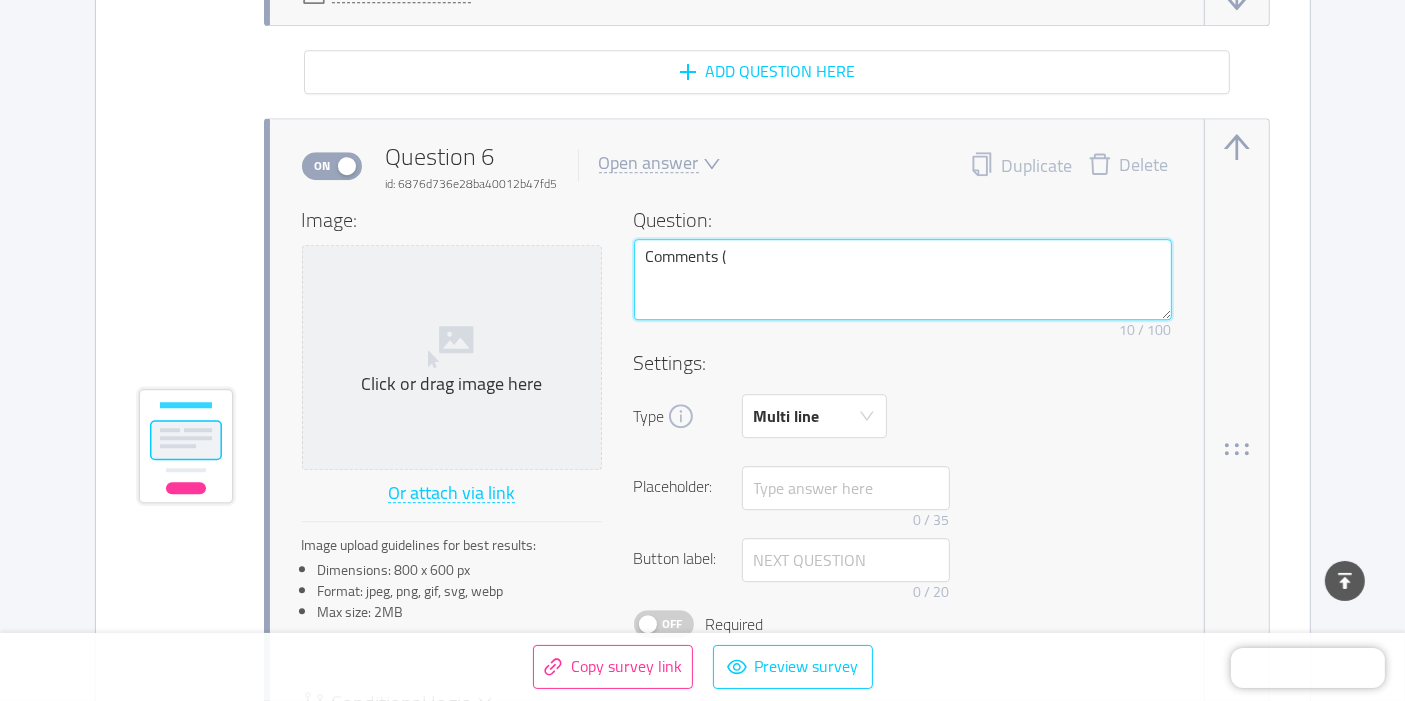 type 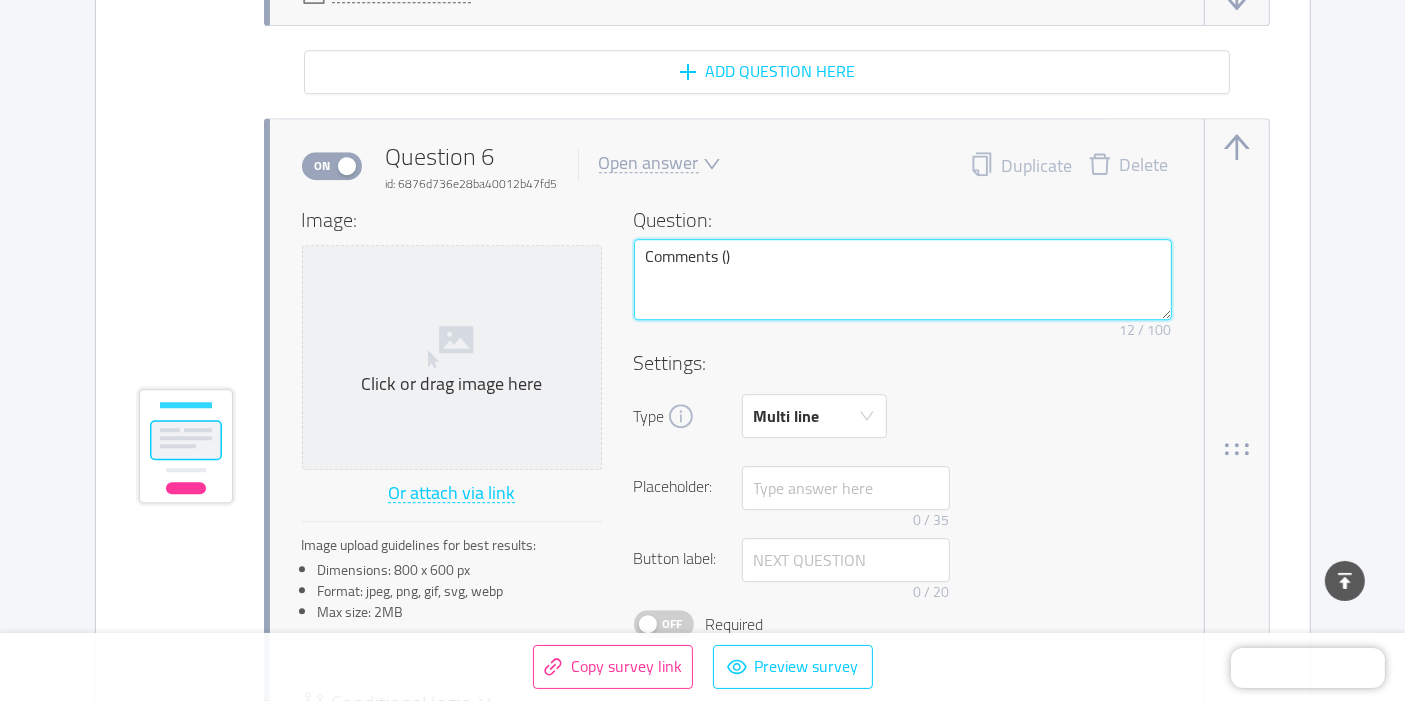 type 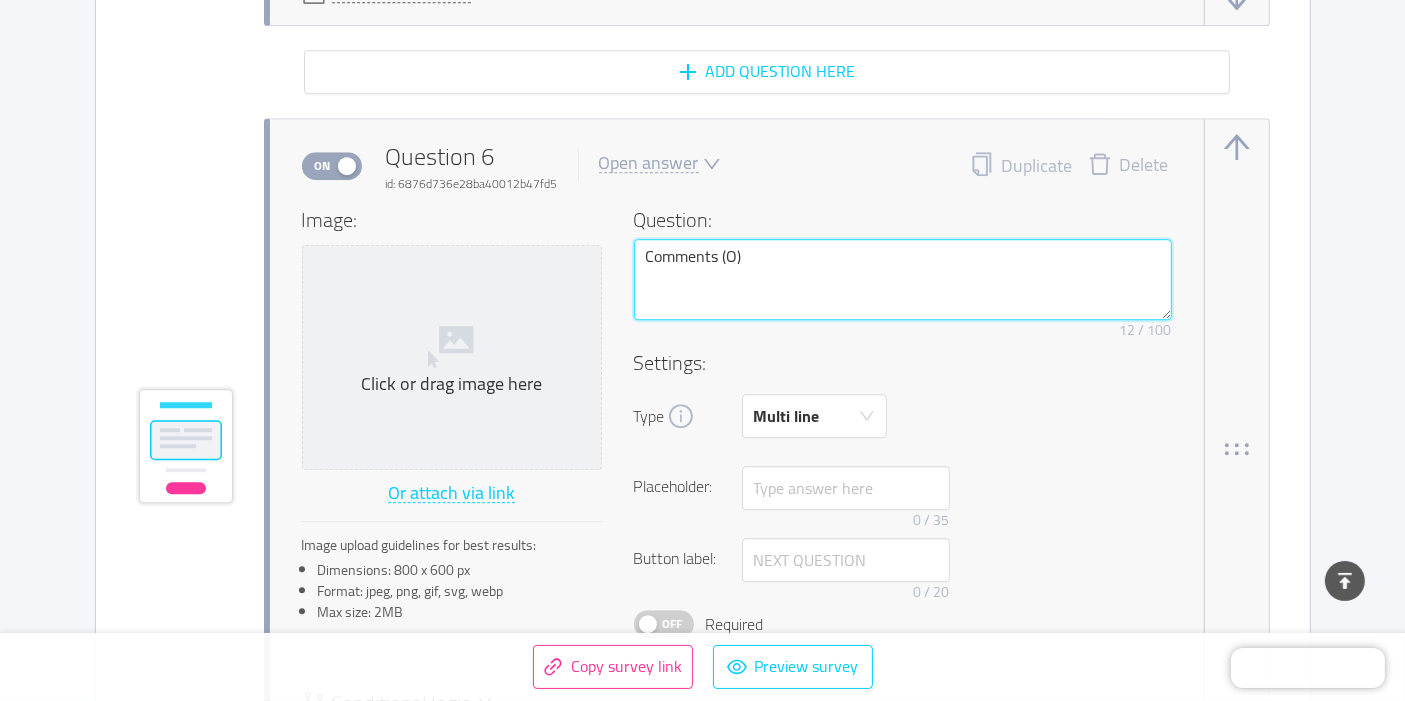 type 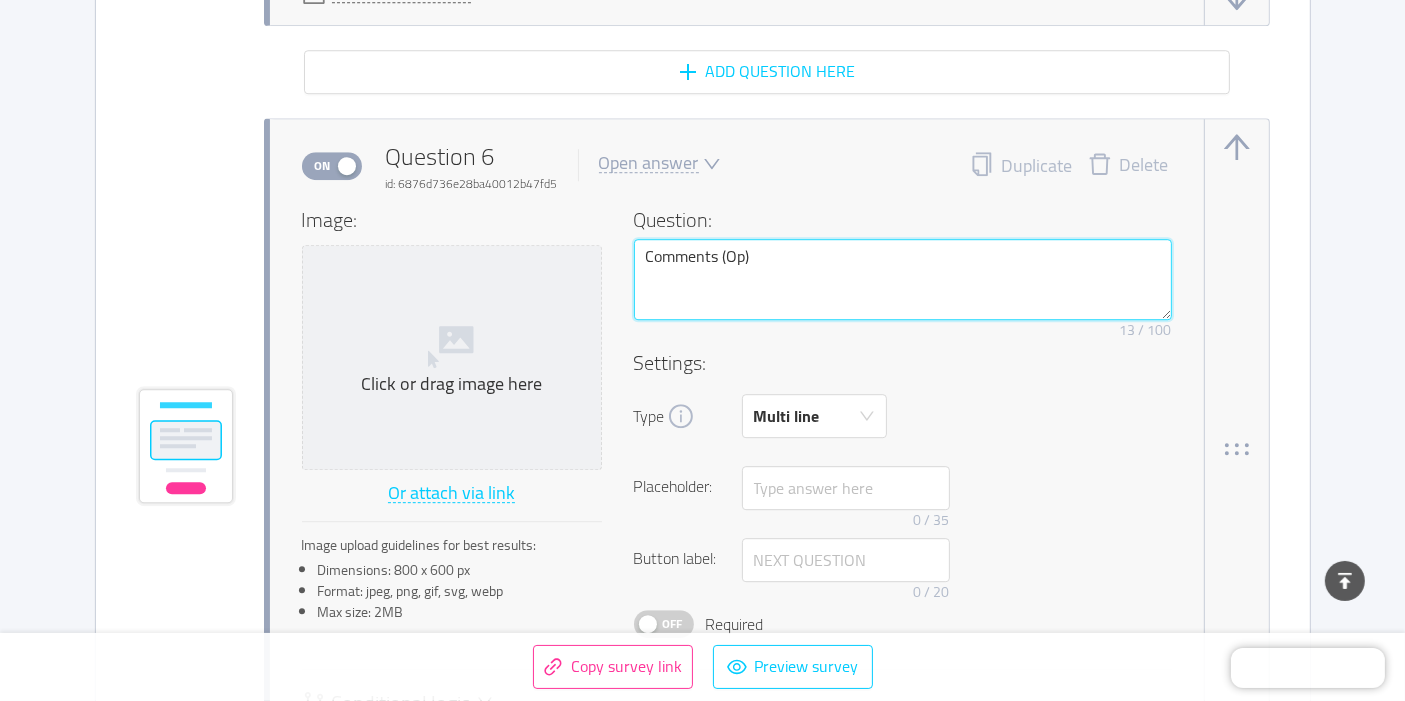 type 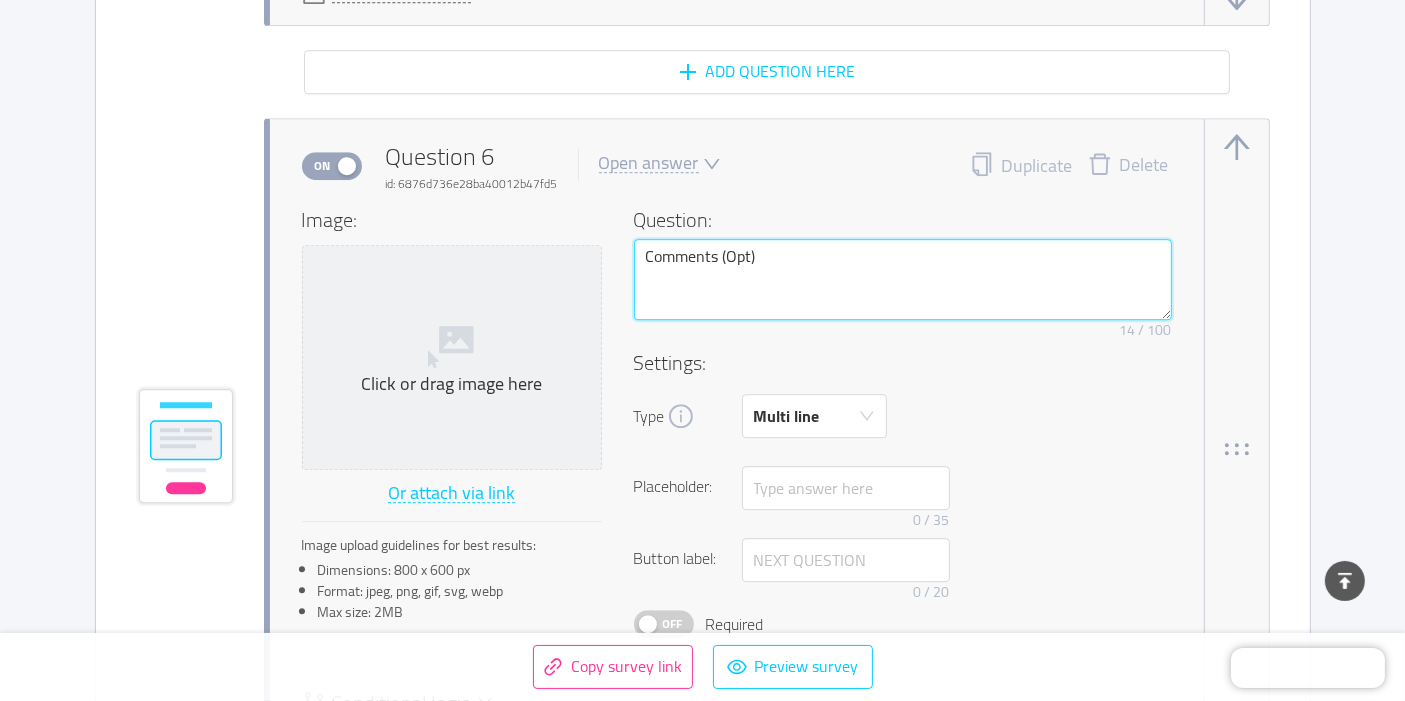 type 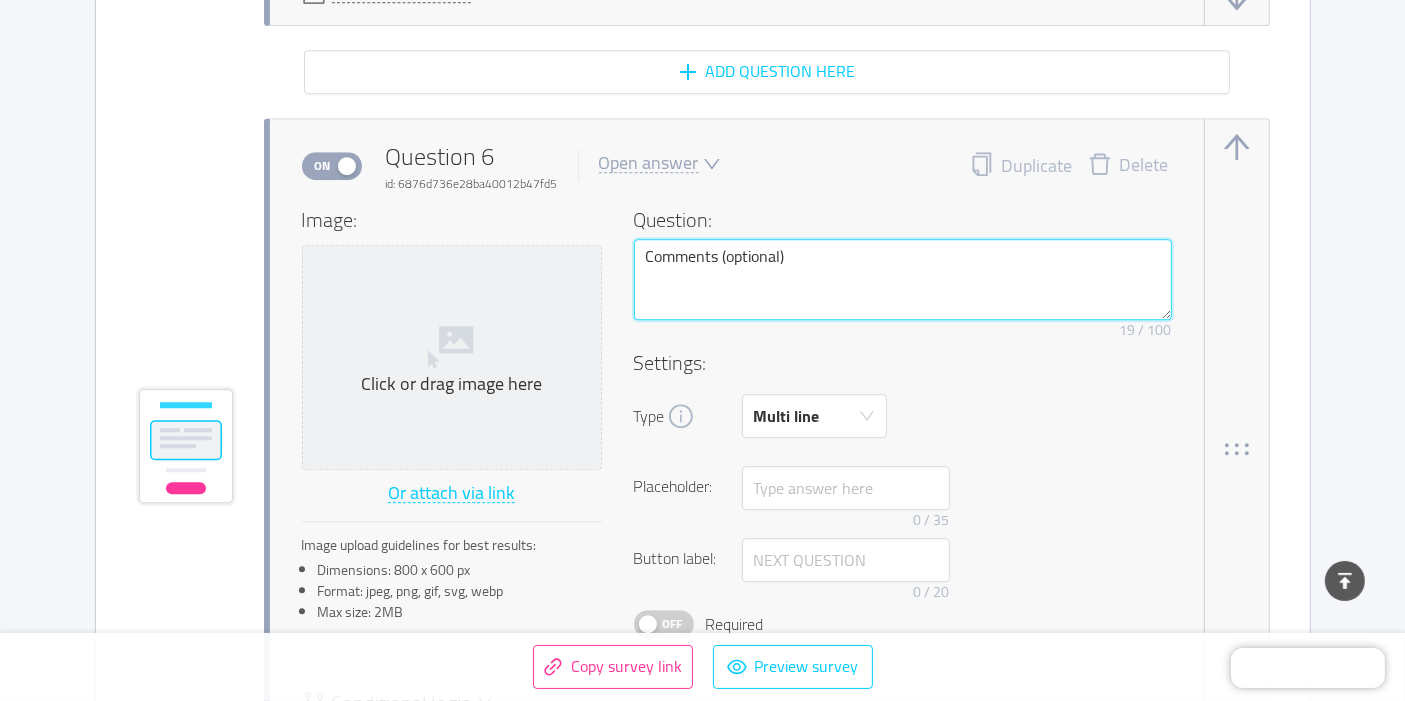 drag, startPoint x: 721, startPoint y: 247, endPoint x: 785, endPoint y: 252, distance: 64.195015 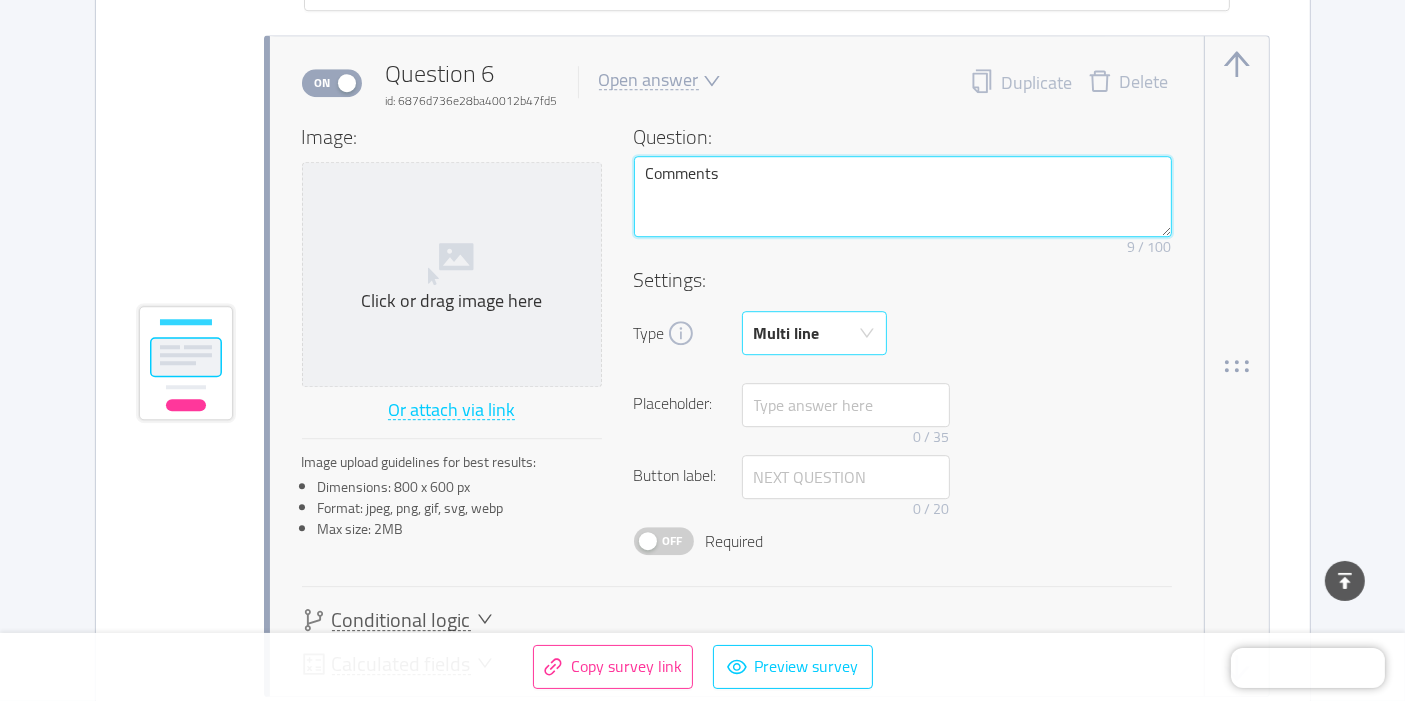 scroll, scrollTop: 5813, scrollLeft: 0, axis: vertical 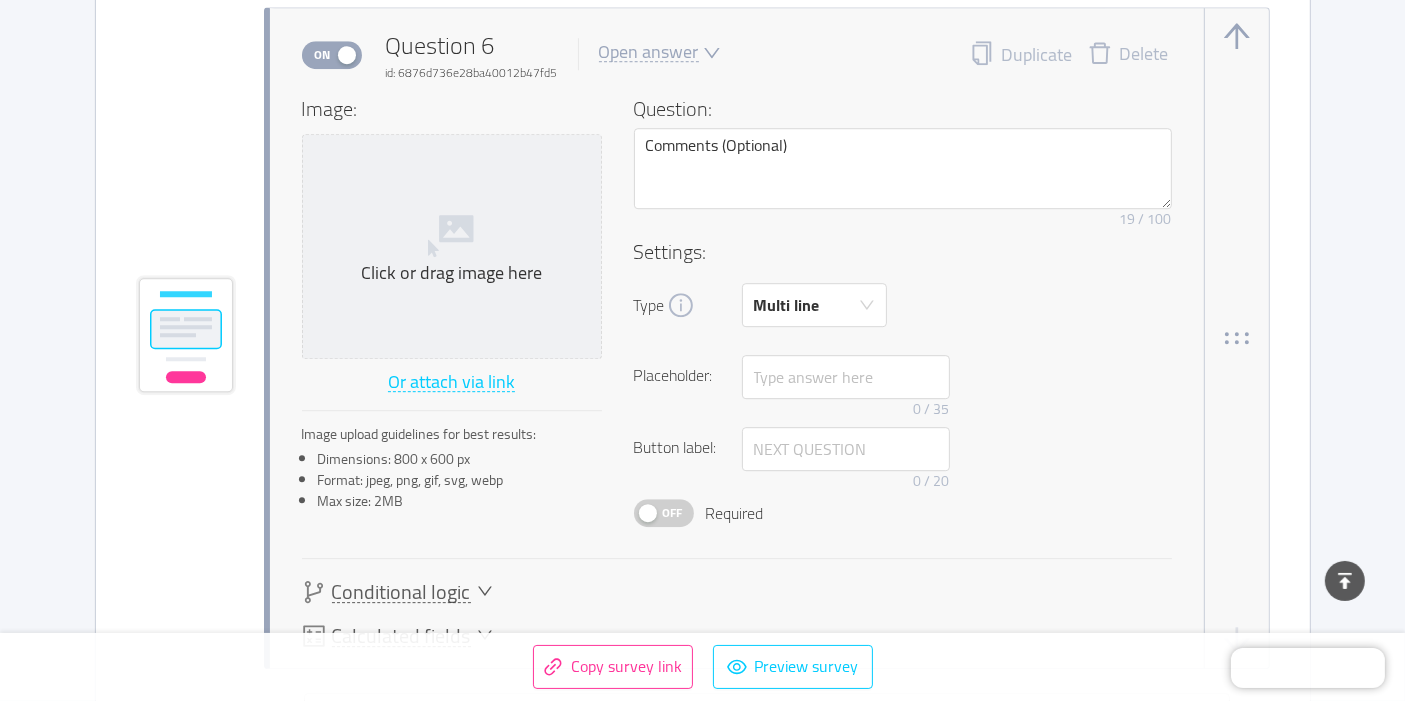 click on "Type  Multi line" at bounding box center (903, 305) 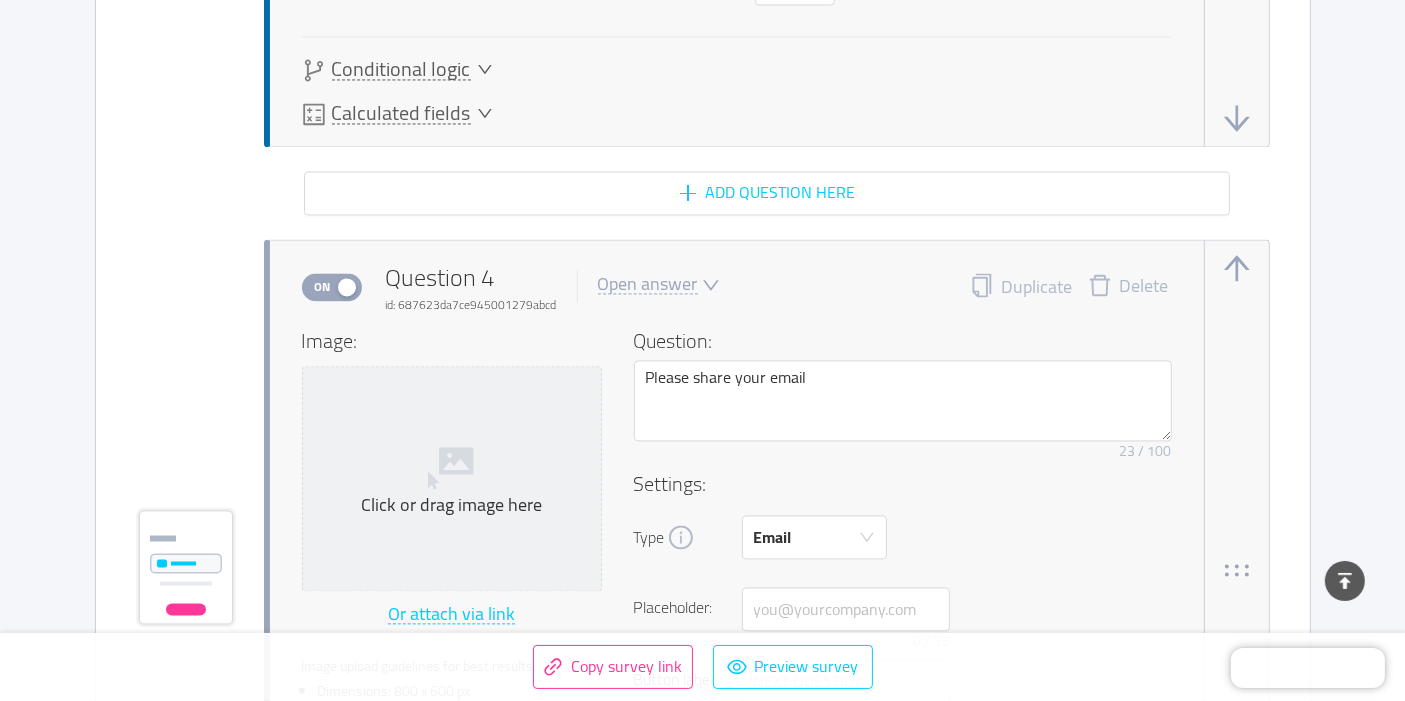 scroll, scrollTop: 4111, scrollLeft: 0, axis: vertical 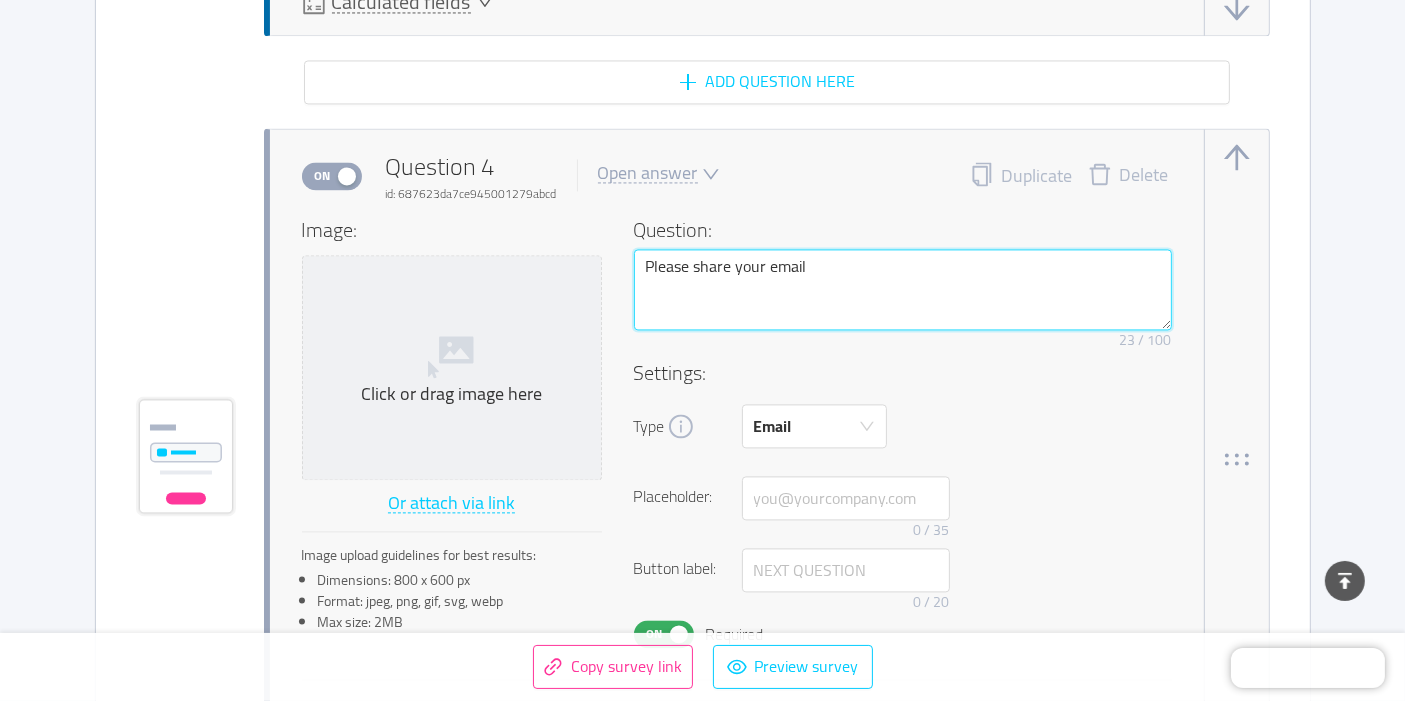 click on "Please share your email" at bounding box center [903, 289] 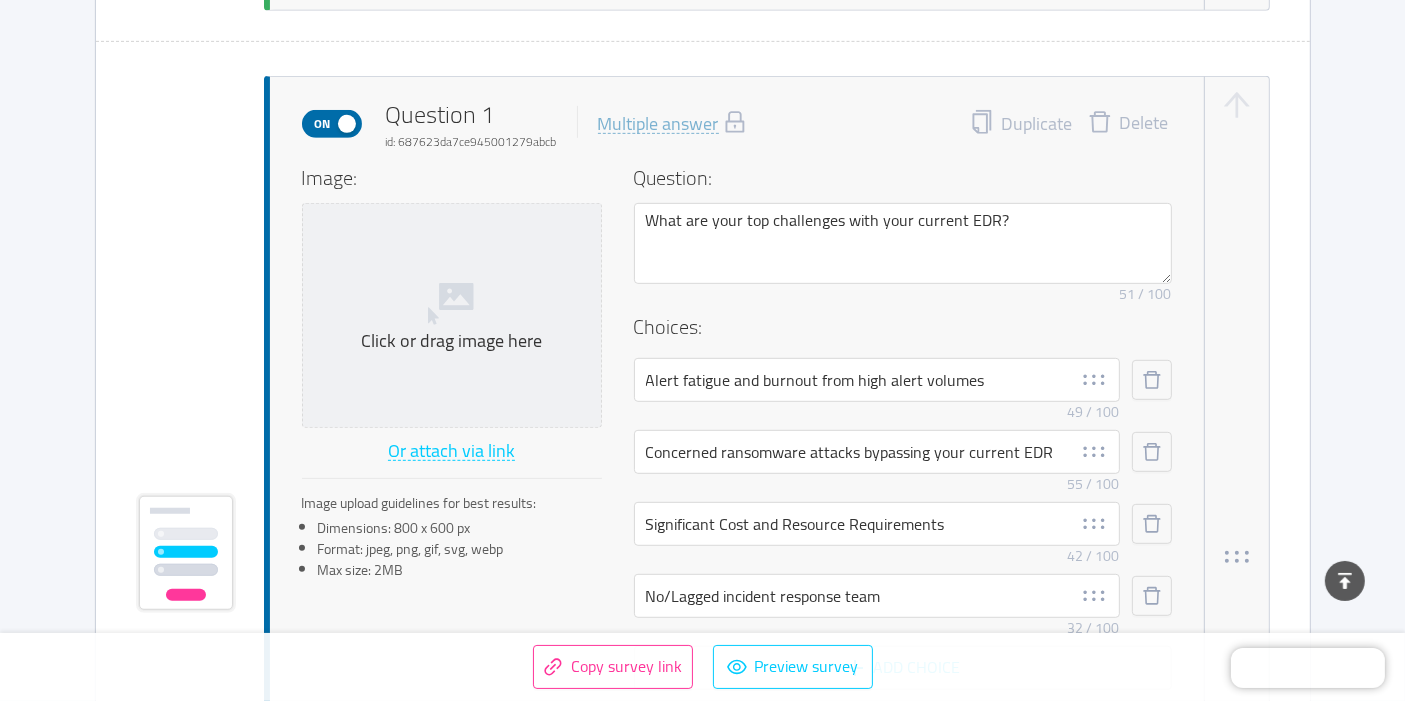 scroll, scrollTop: 1111, scrollLeft: 0, axis: vertical 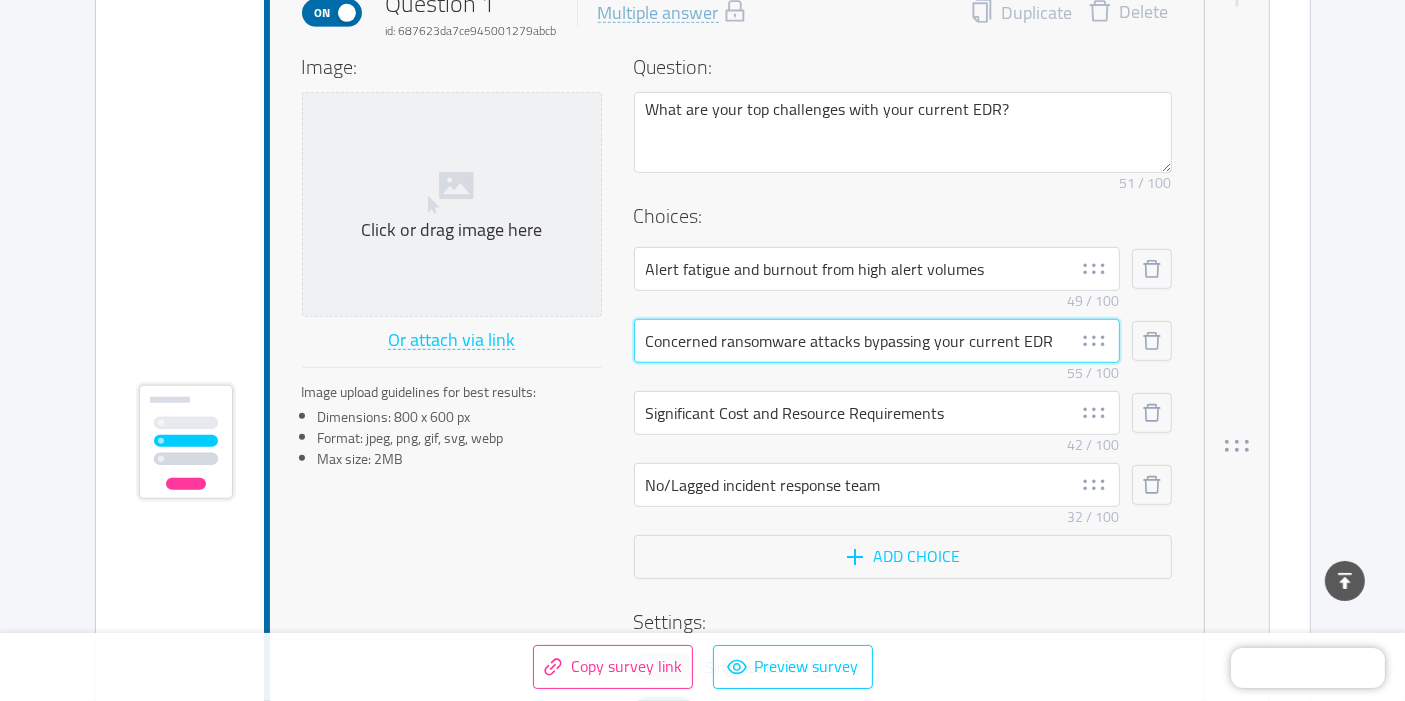 click on "Concerned ransomware attacks bypassing your current EDR" at bounding box center [877, 341] 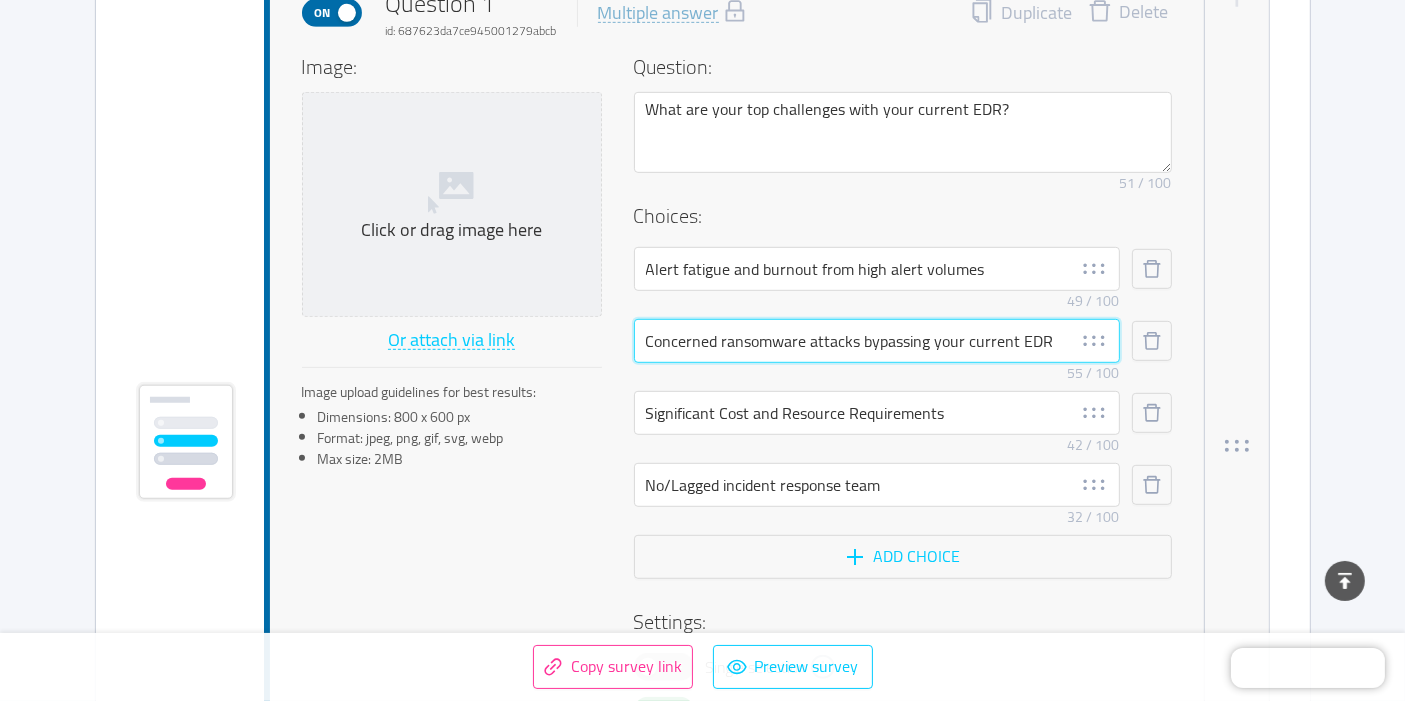 click on "Concerned ransomware attacks bypassing your current EDR" at bounding box center [877, 341] 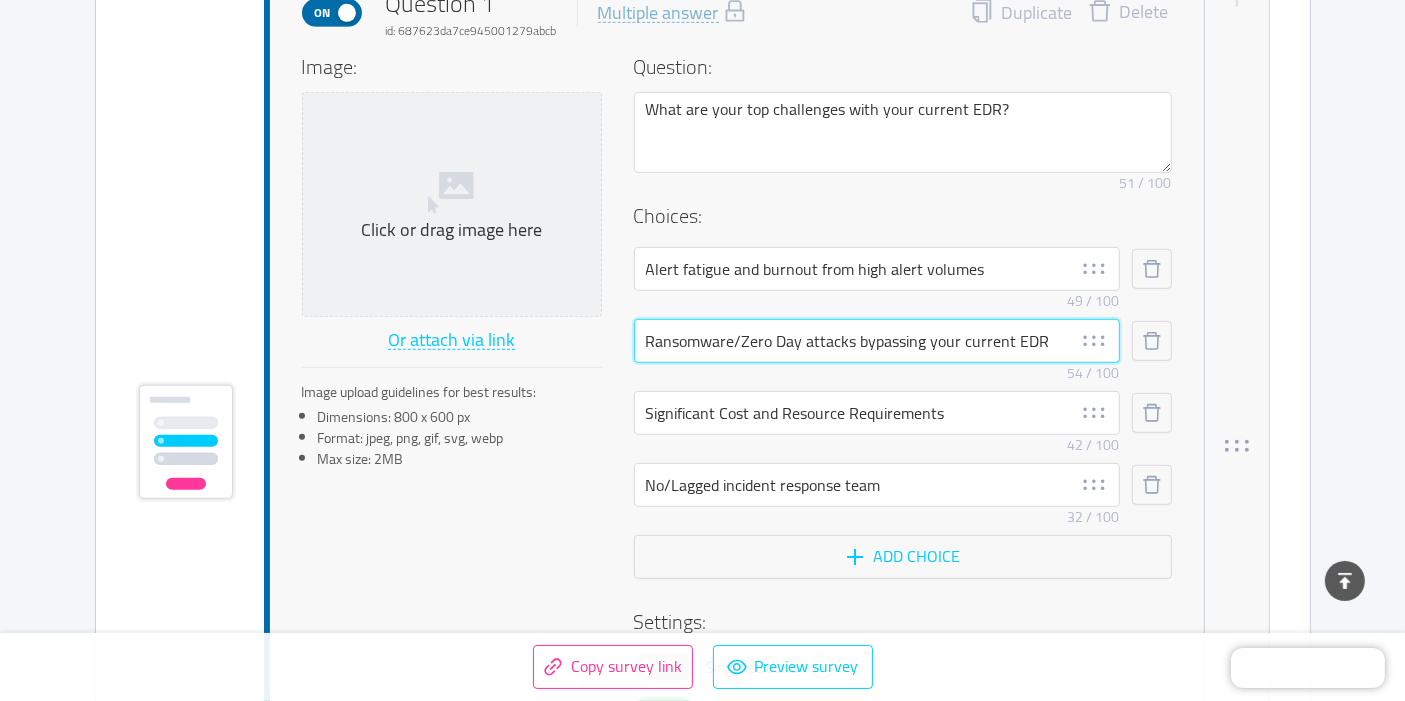 click on "Ransomware/Zero Day attacks bypassing your current EDR" at bounding box center [877, 341] 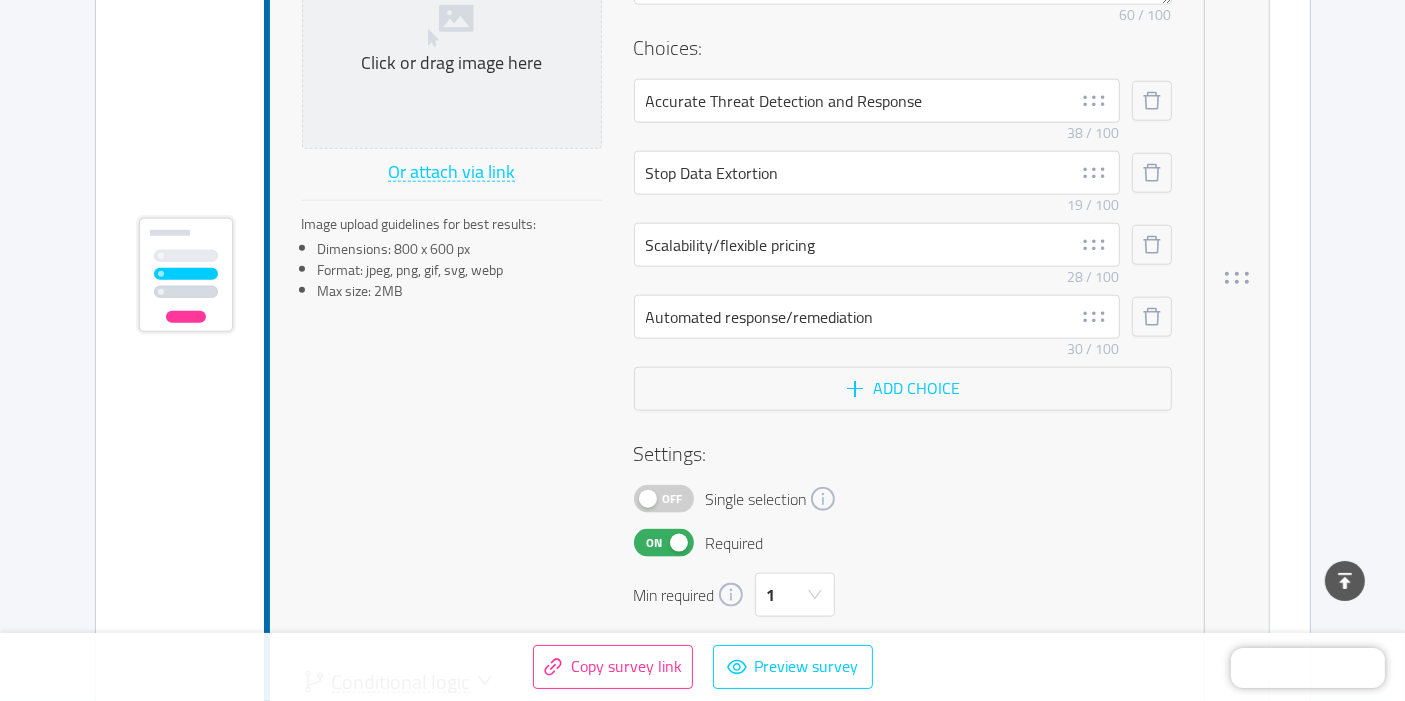 scroll, scrollTop: 2111, scrollLeft: 0, axis: vertical 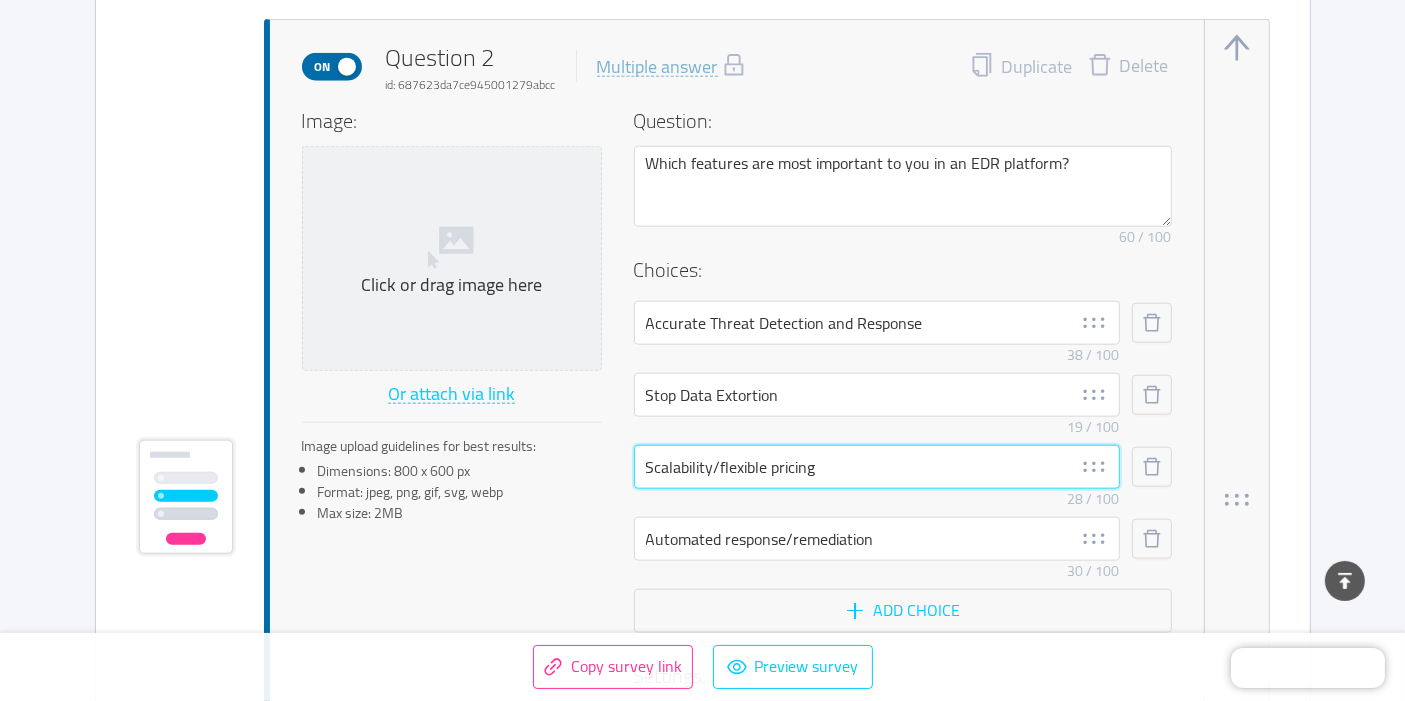 click on "Scalability/flexible pricing" at bounding box center [877, 467] 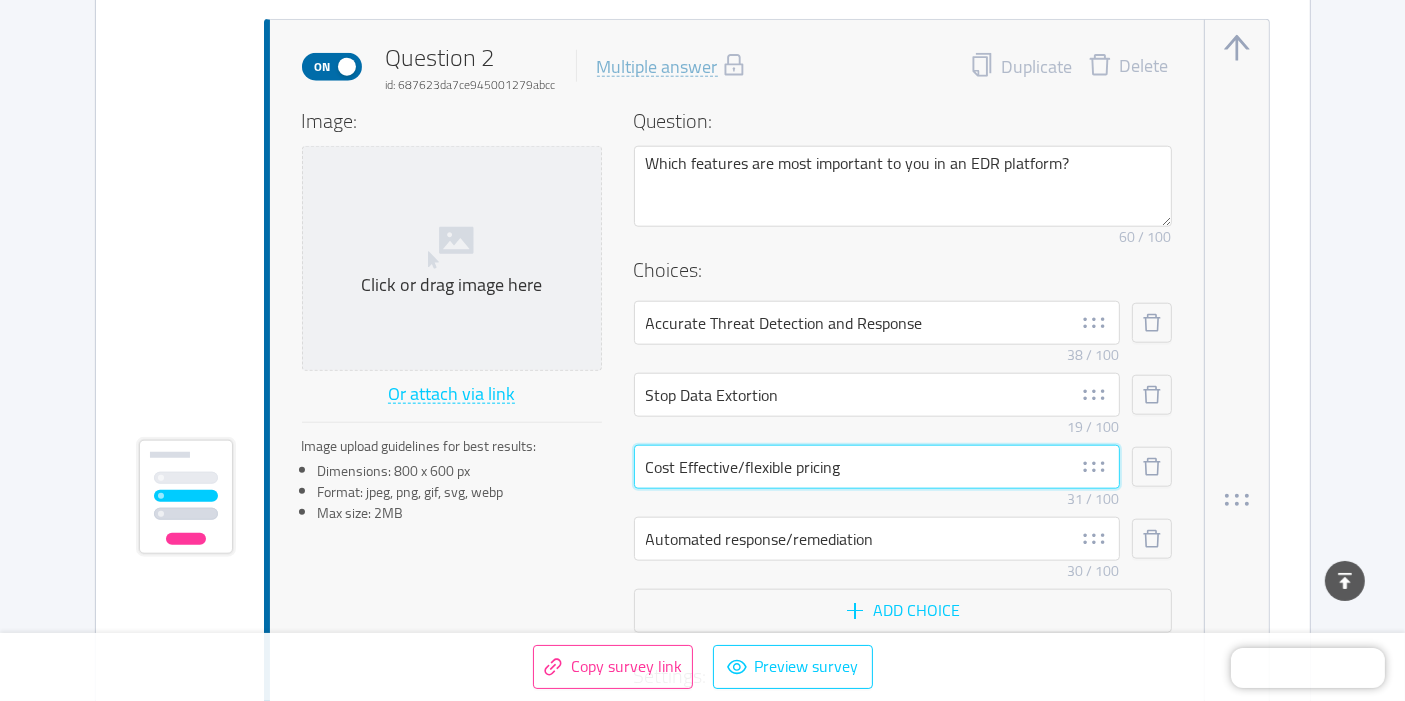 click on "Cost Effective/flexible pricing" at bounding box center (877, 467) 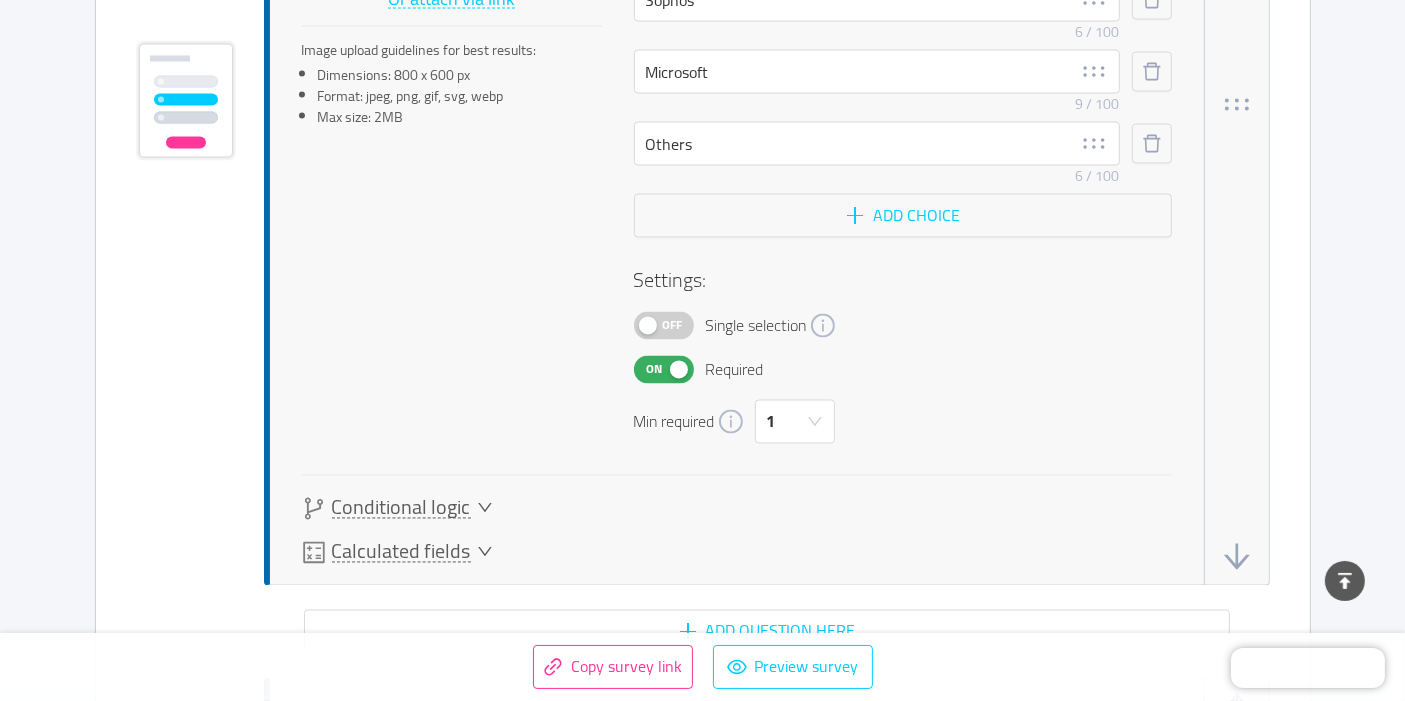 scroll, scrollTop: 3555, scrollLeft: 0, axis: vertical 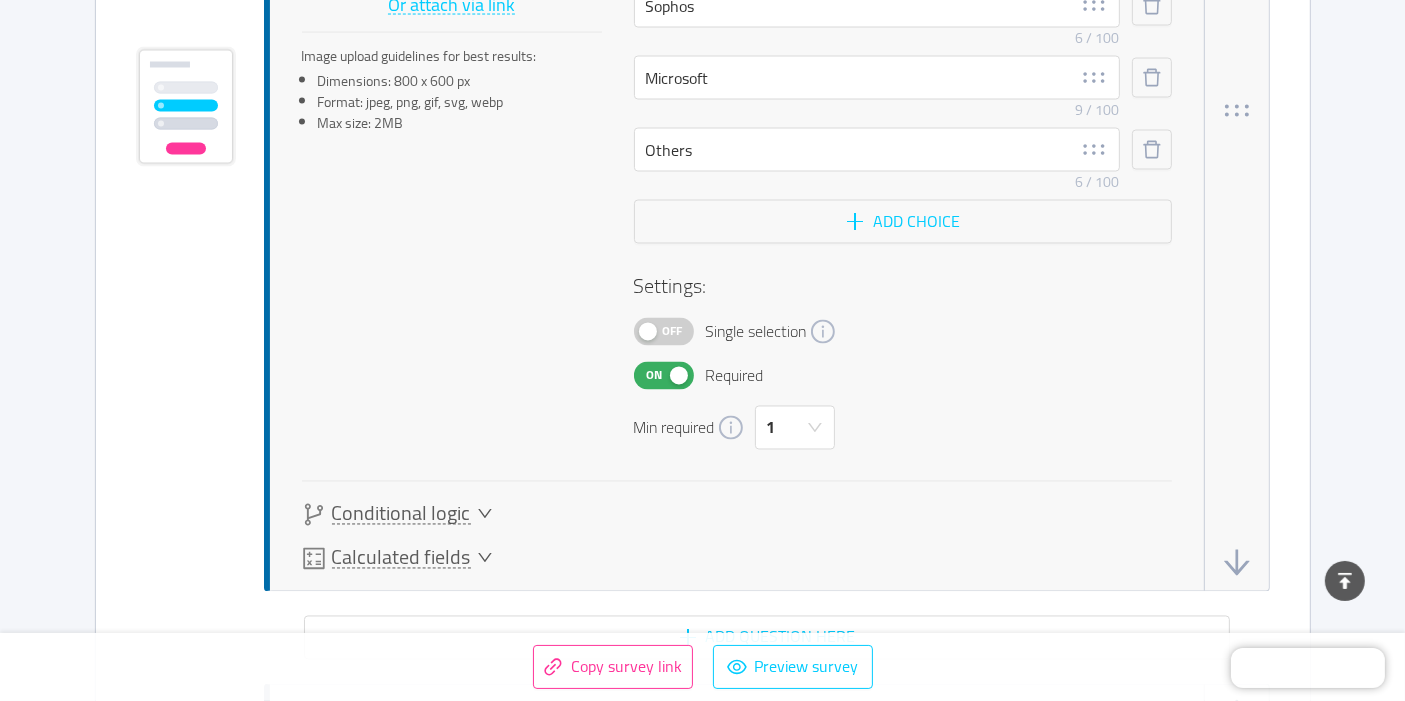 click 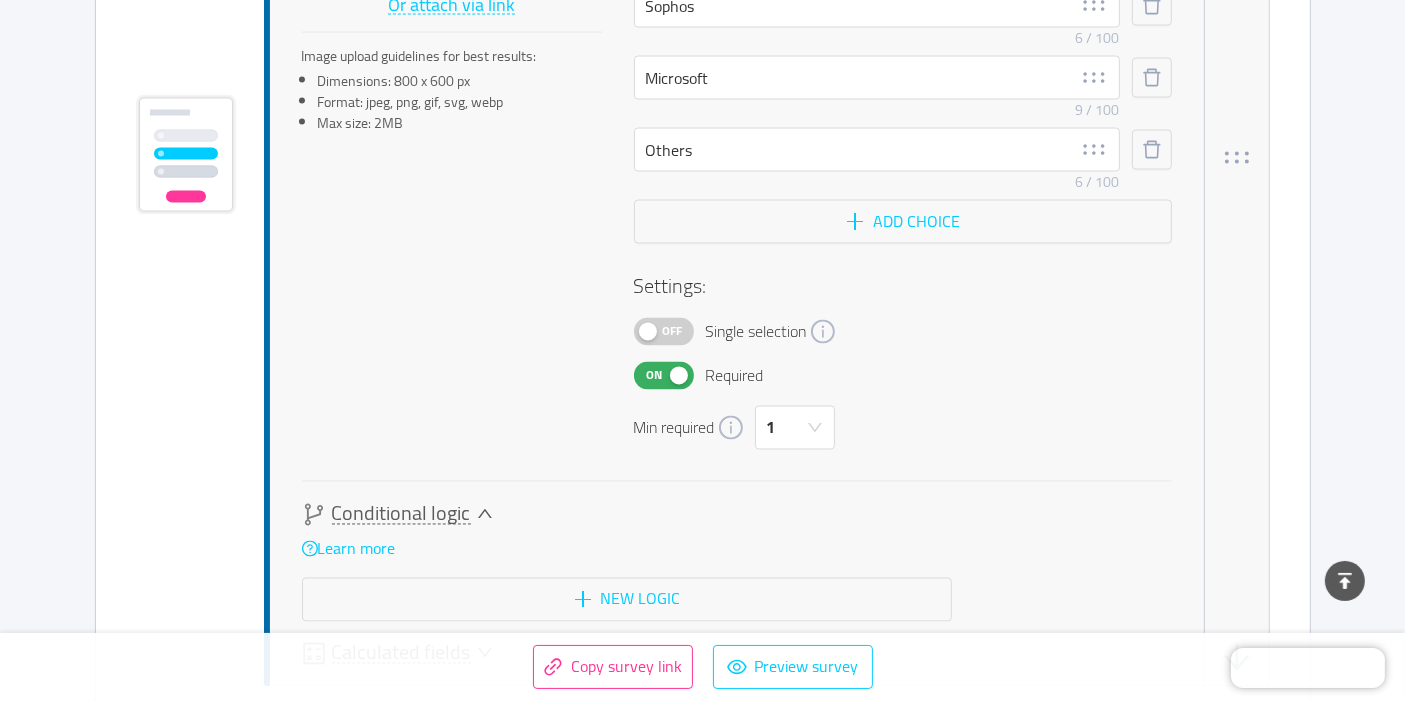 scroll, scrollTop: 3603, scrollLeft: 0, axis: vertical 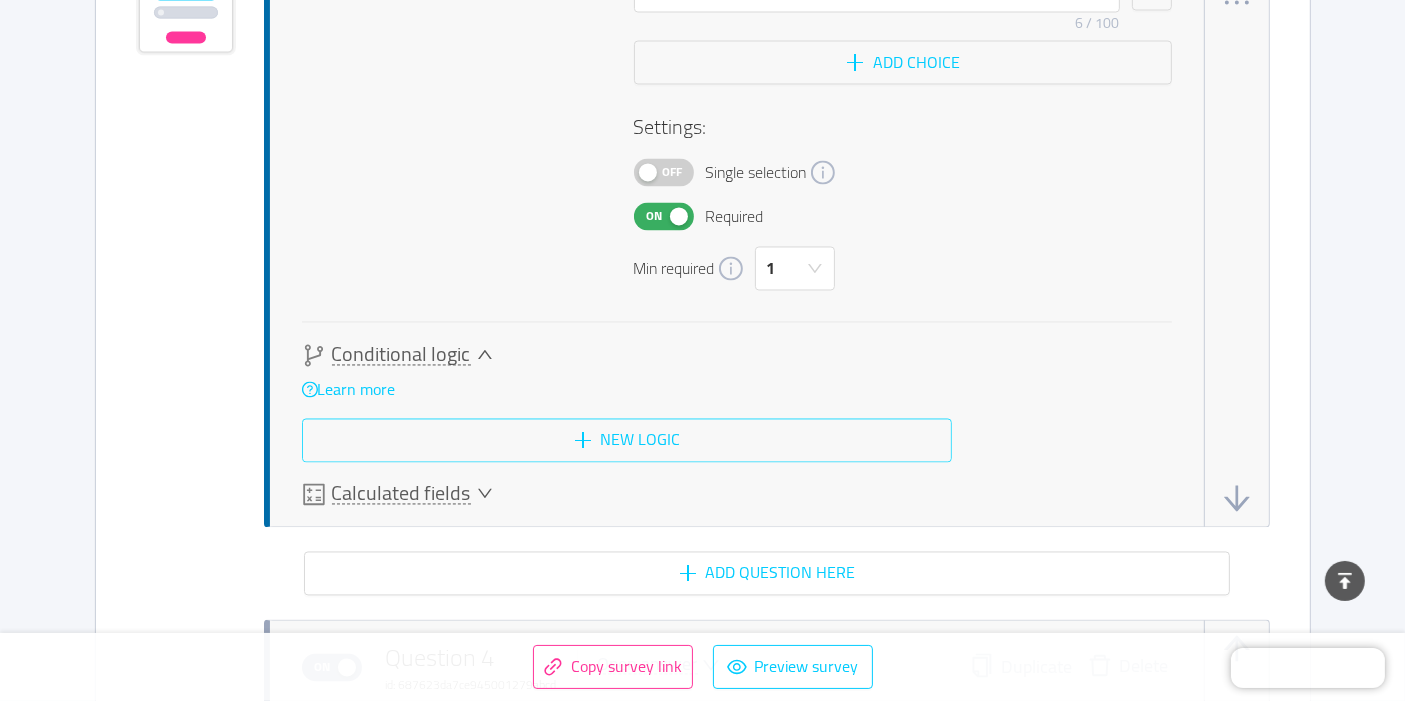 click on "New logic" at bounding box center (627, 441) 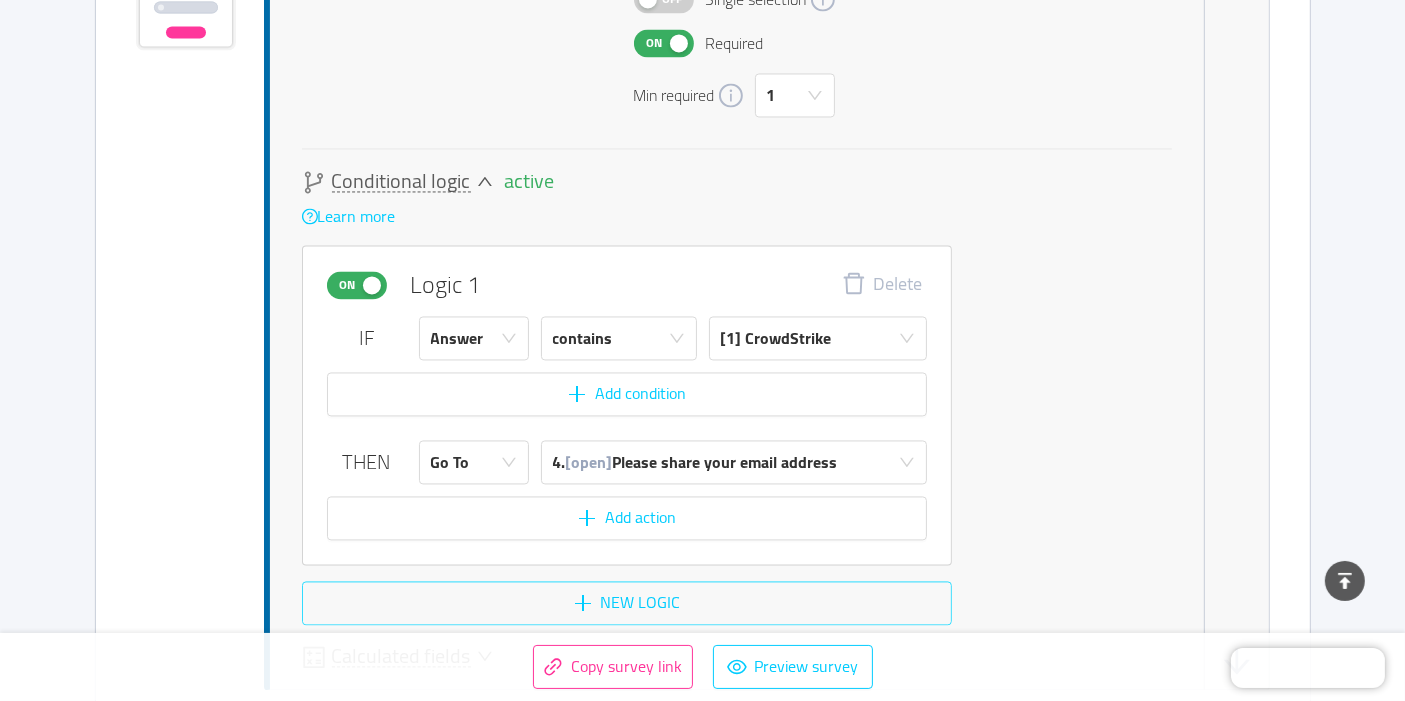 scroll, scrollTop: 3881, scrollLeft: 0, axis: vertical 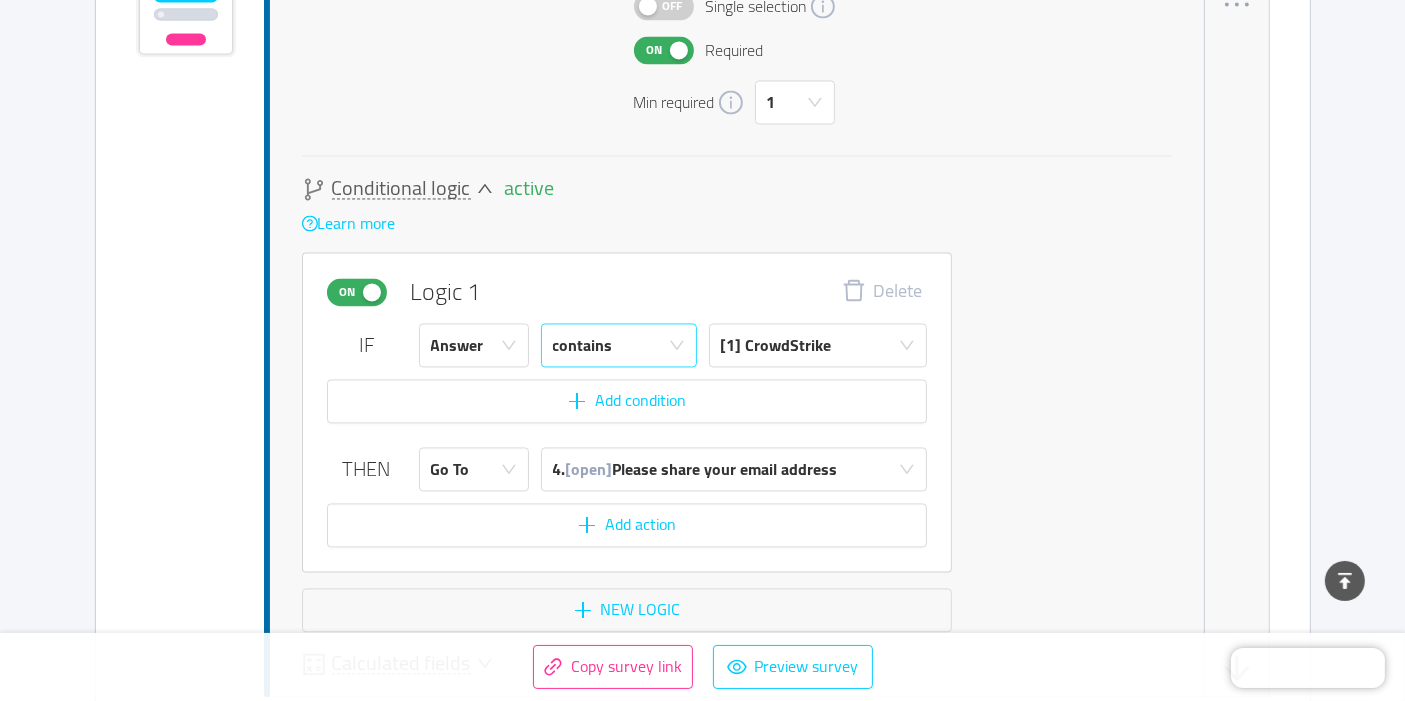 click on "contains" at bounding box center [612, 345] 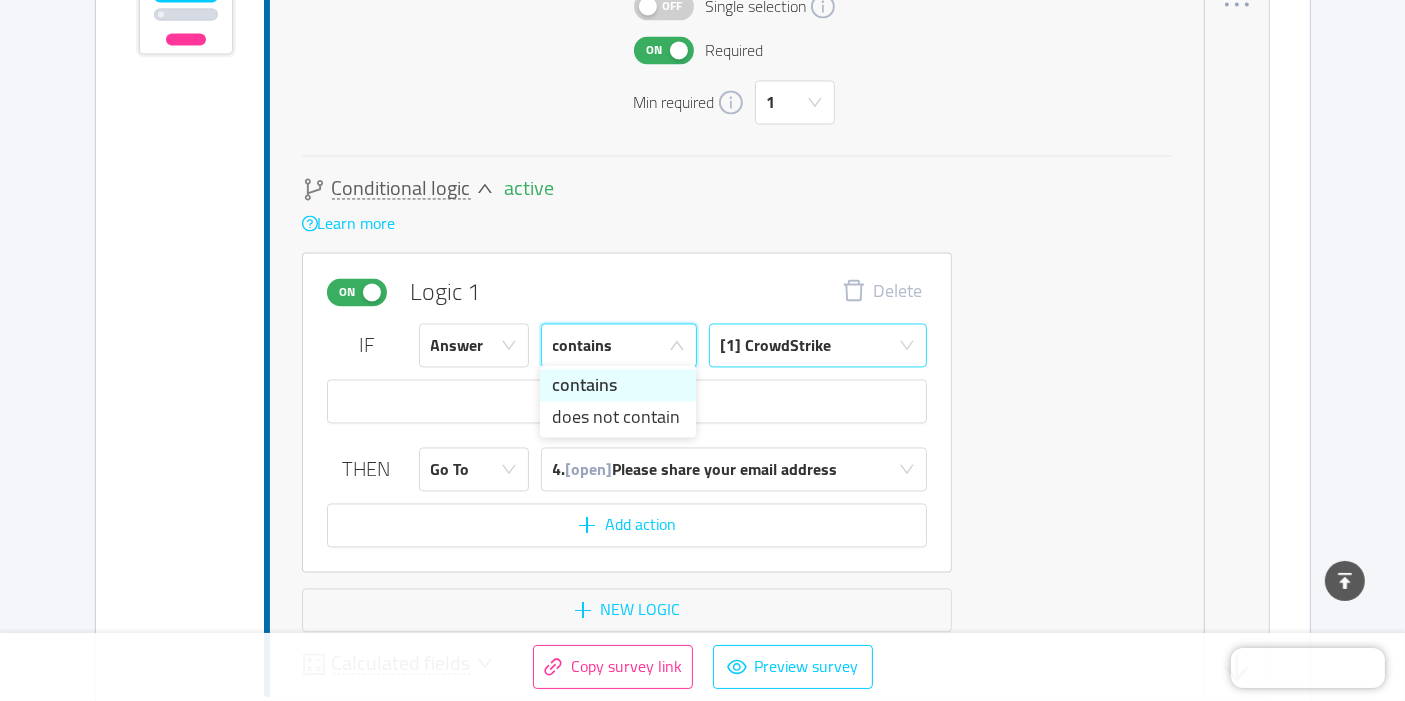 click on "[1] CrowdStrike" at bounding box center [776, 345] 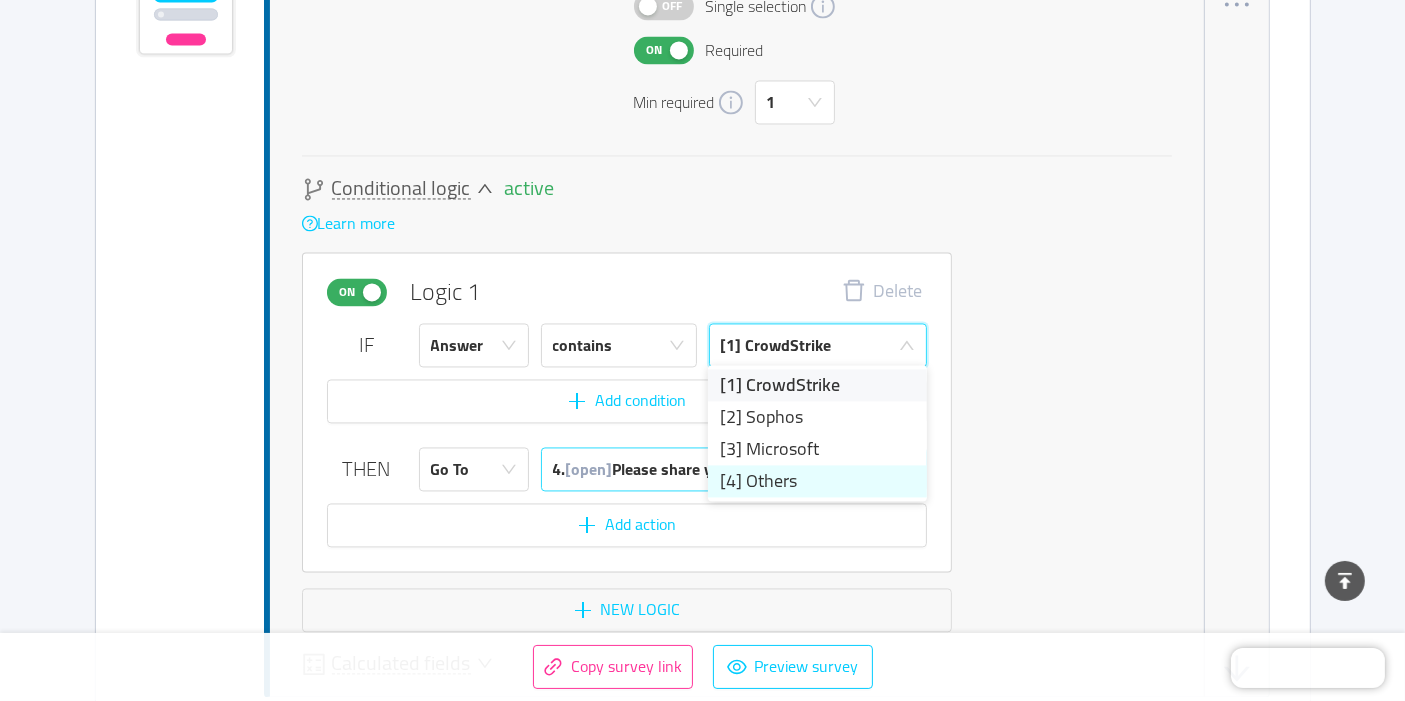 drag, startPoint x: 769, startPoint y: 482, endPoint x: 820, endPoint y: 475, distance: 51.47815 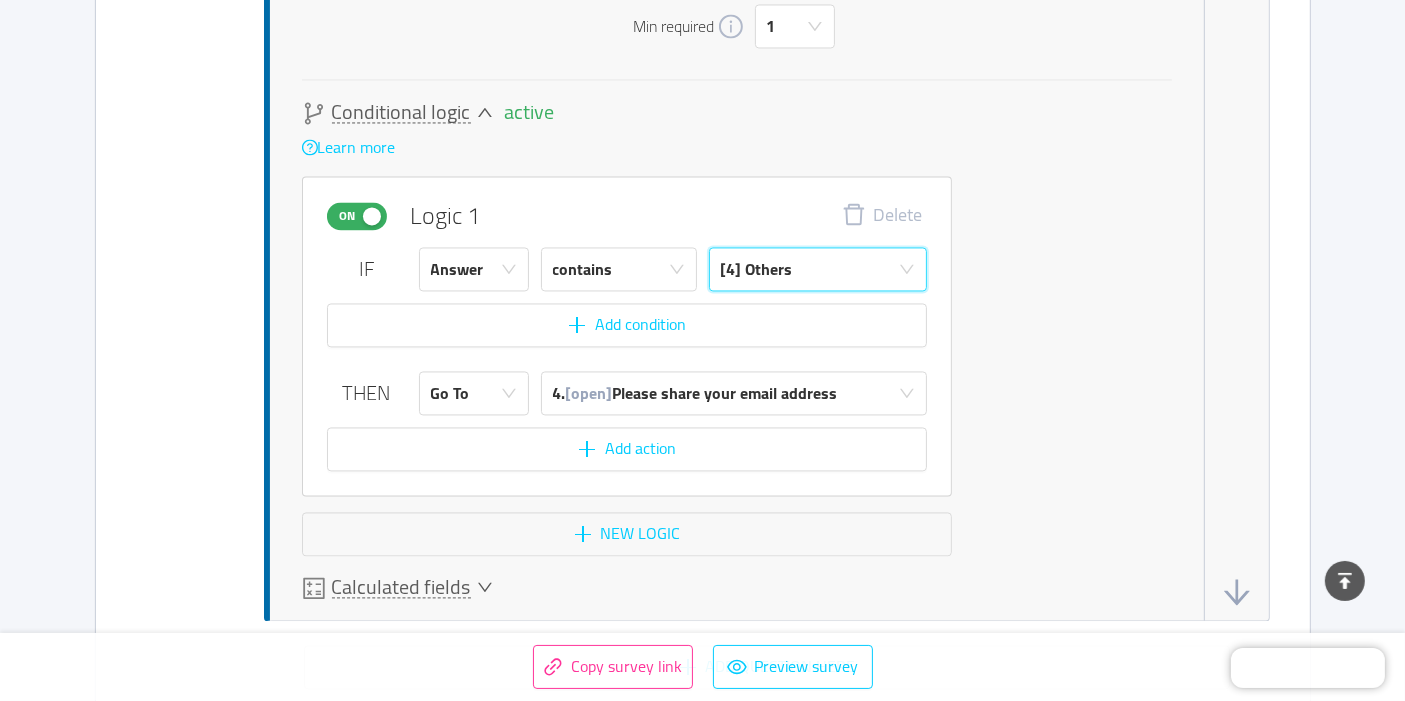 scroll, scrollTop: 3992, scrollLeft: 0, axis: vertical 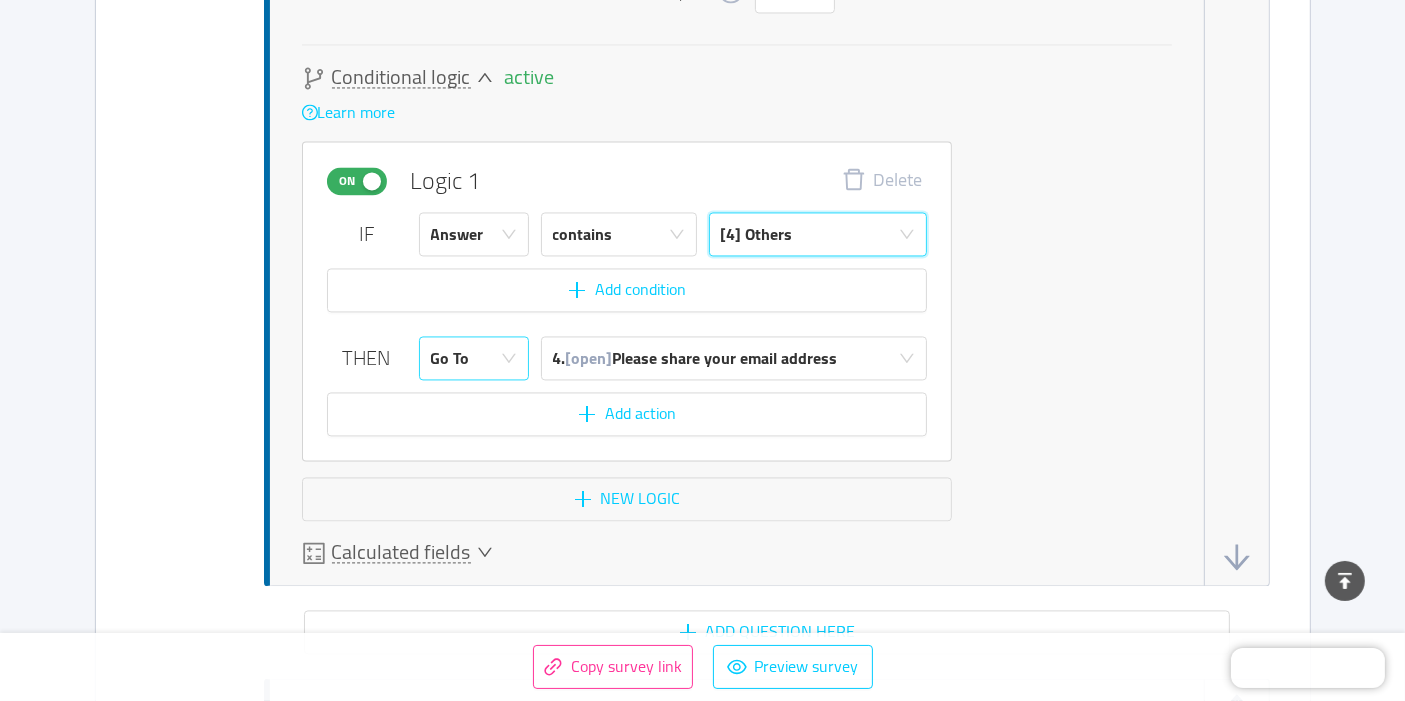 click 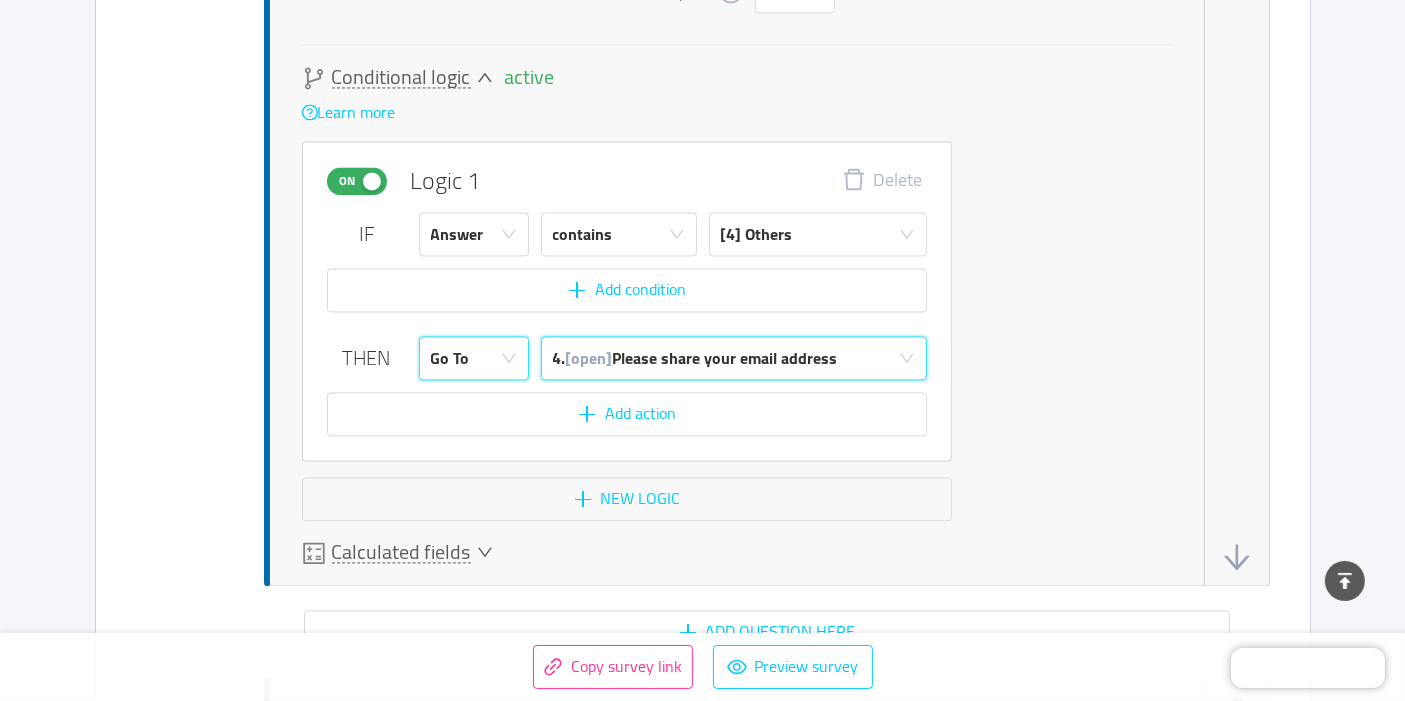 click on "4.  [open]   Please share your email address" at bounding box center (695, 358) 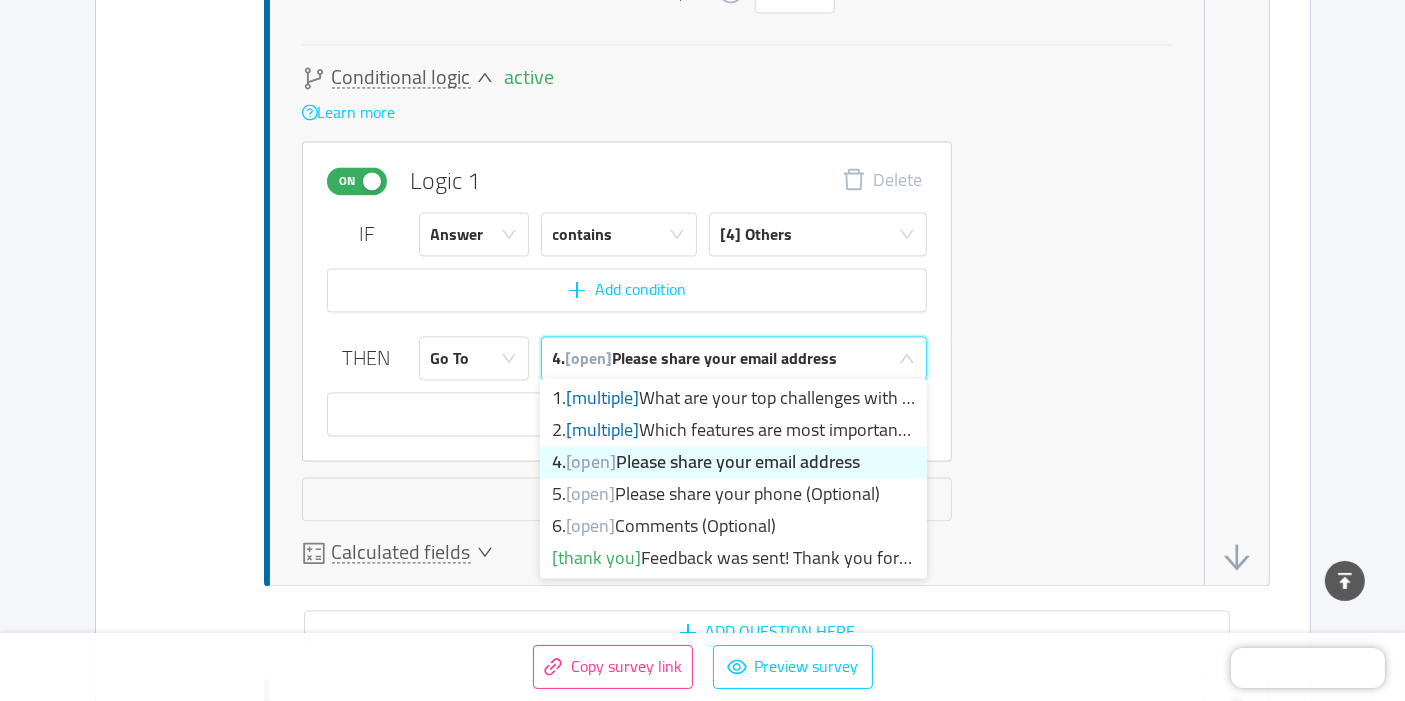 click on "active   Conditional logic   Learn more  On Logic 1 Delete IF  Answer   contains   [4] Others  Add condition  THEN   Go To  4.  [open]   Please share your email address  Add action New logic" at bounding box center [737, 293] 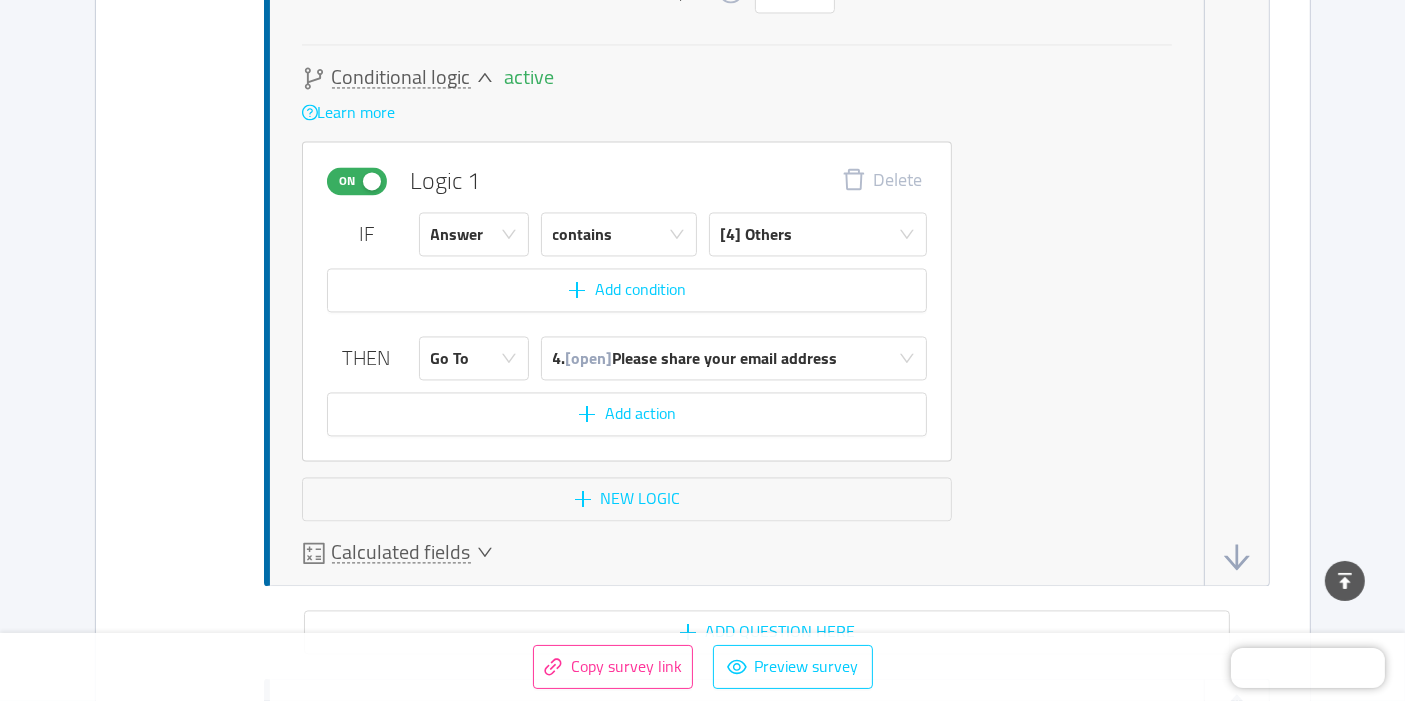 click on "On" at bounding box center [348, 181] 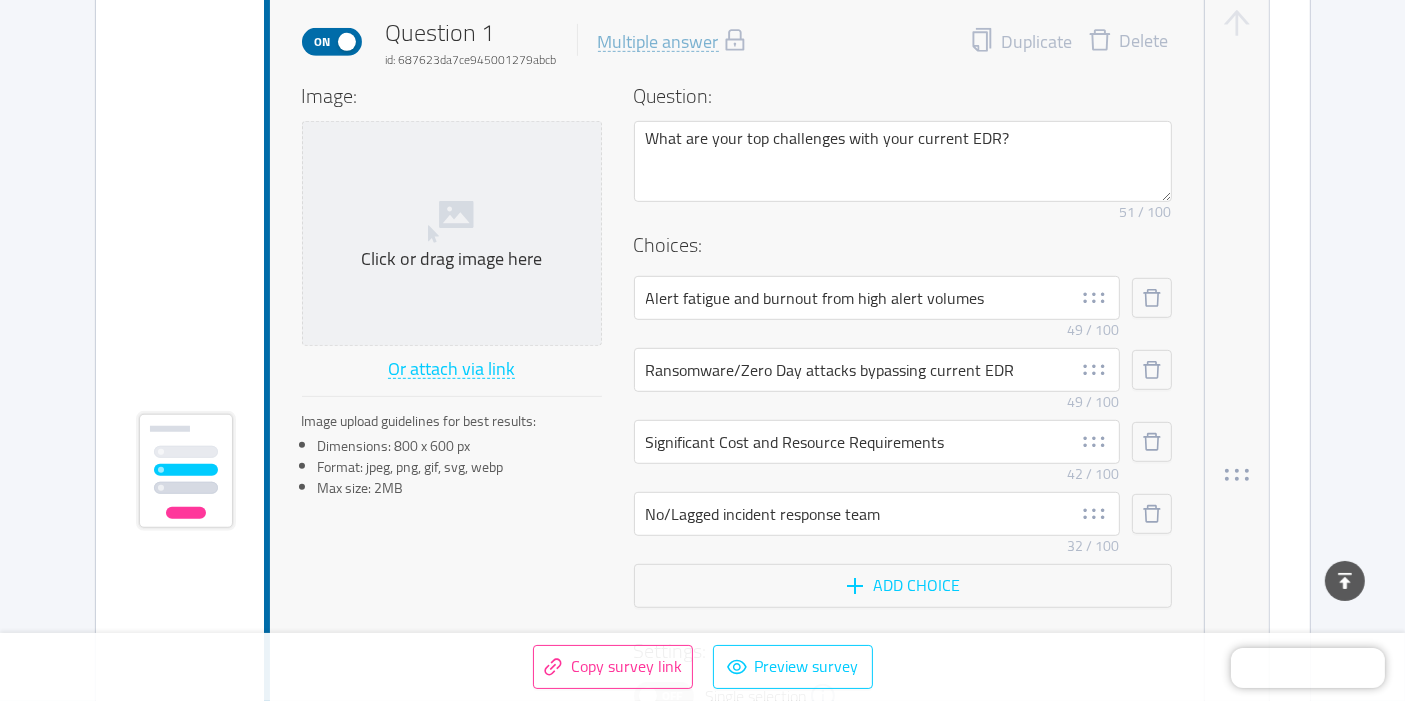 scroll, scrollTop: 1437, scrollLeft: 0, axis: vertical 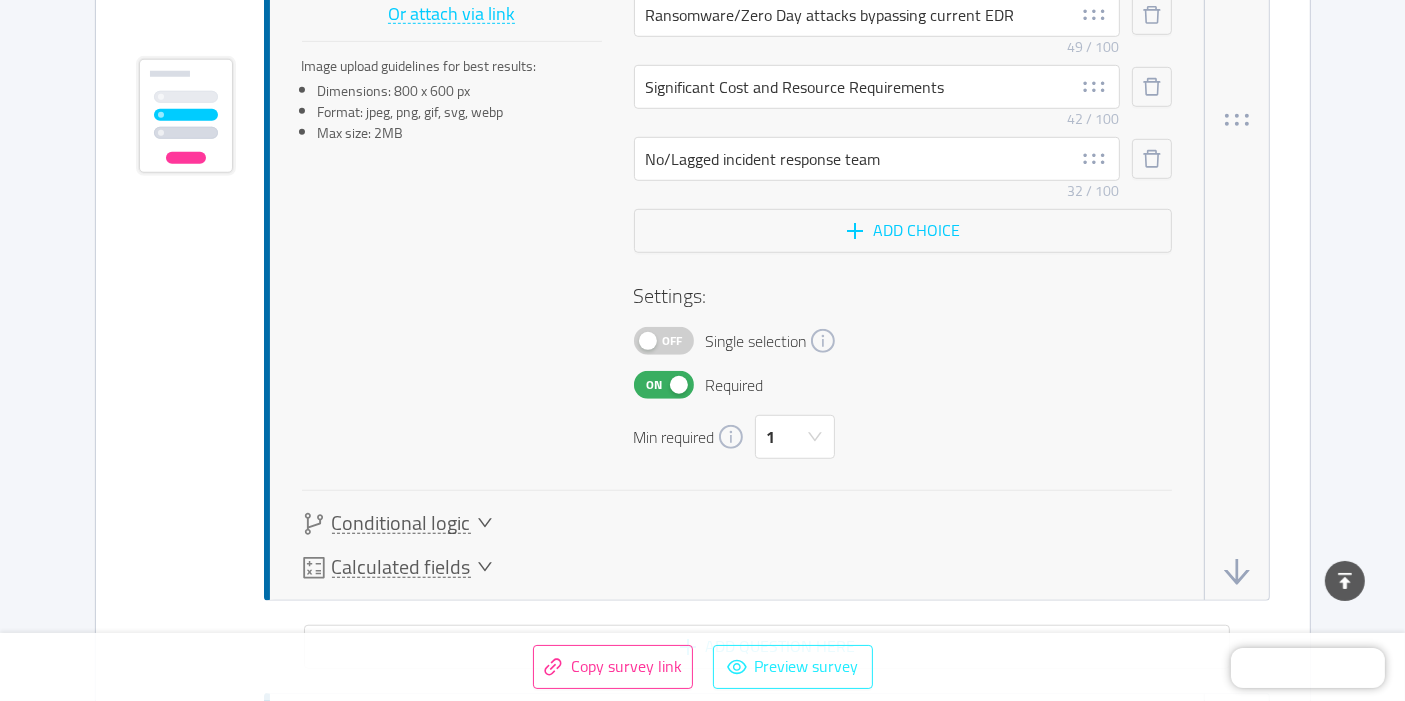 click on "Preview survey" at bounding box center (793, 667) 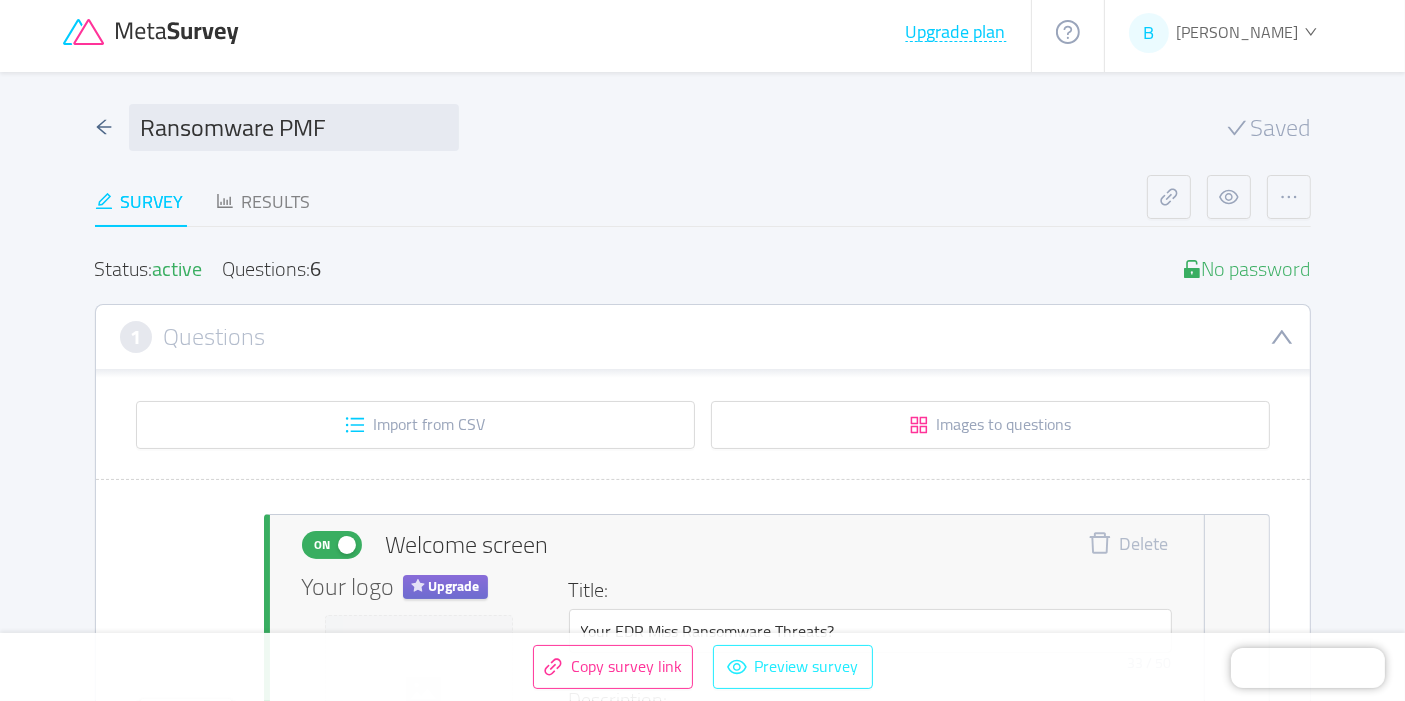 scroll, scrollTop: 0, scrollLeft: 0, axis: both 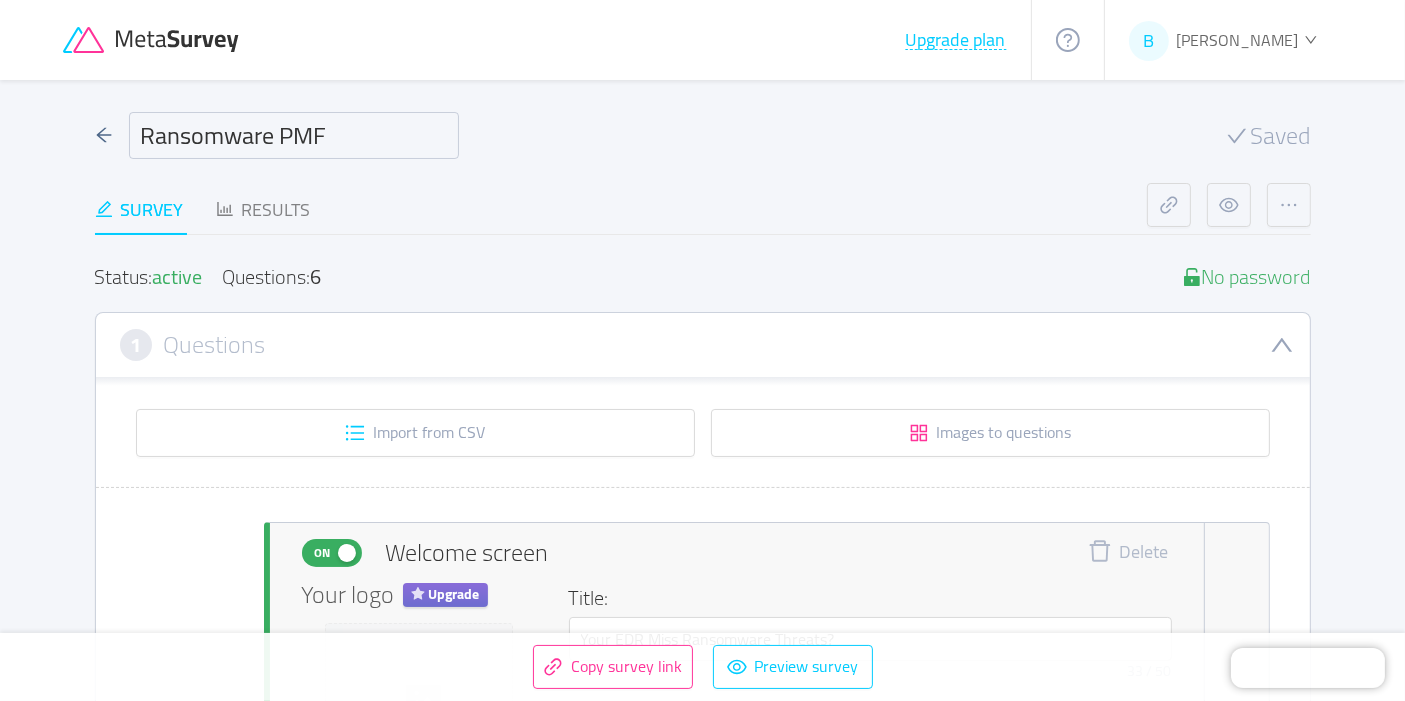 drag, startPoint x: 270, startPoint y: 133, endPoint x: 289, endPoint y: 138, distance: 19.646883 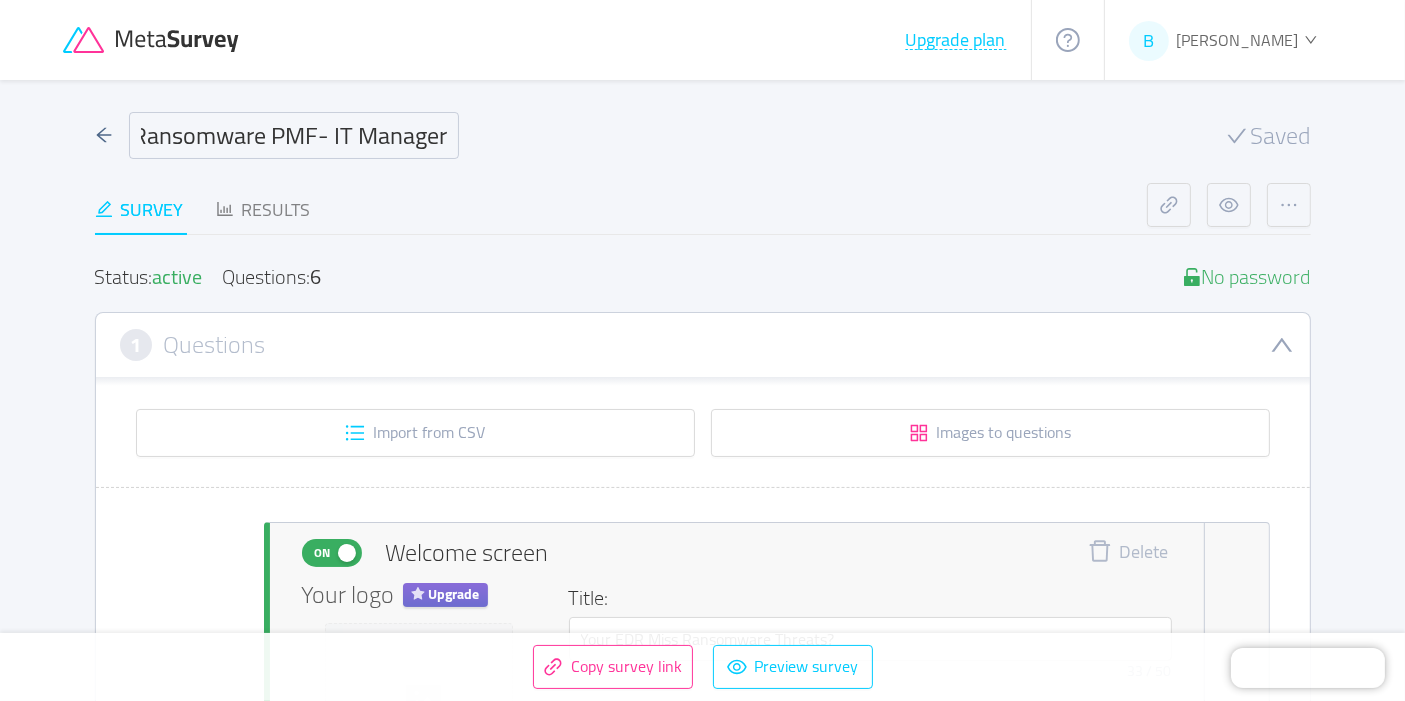 scroll, scrollTop: 0, scrollLeft: 20, axis: horizontal 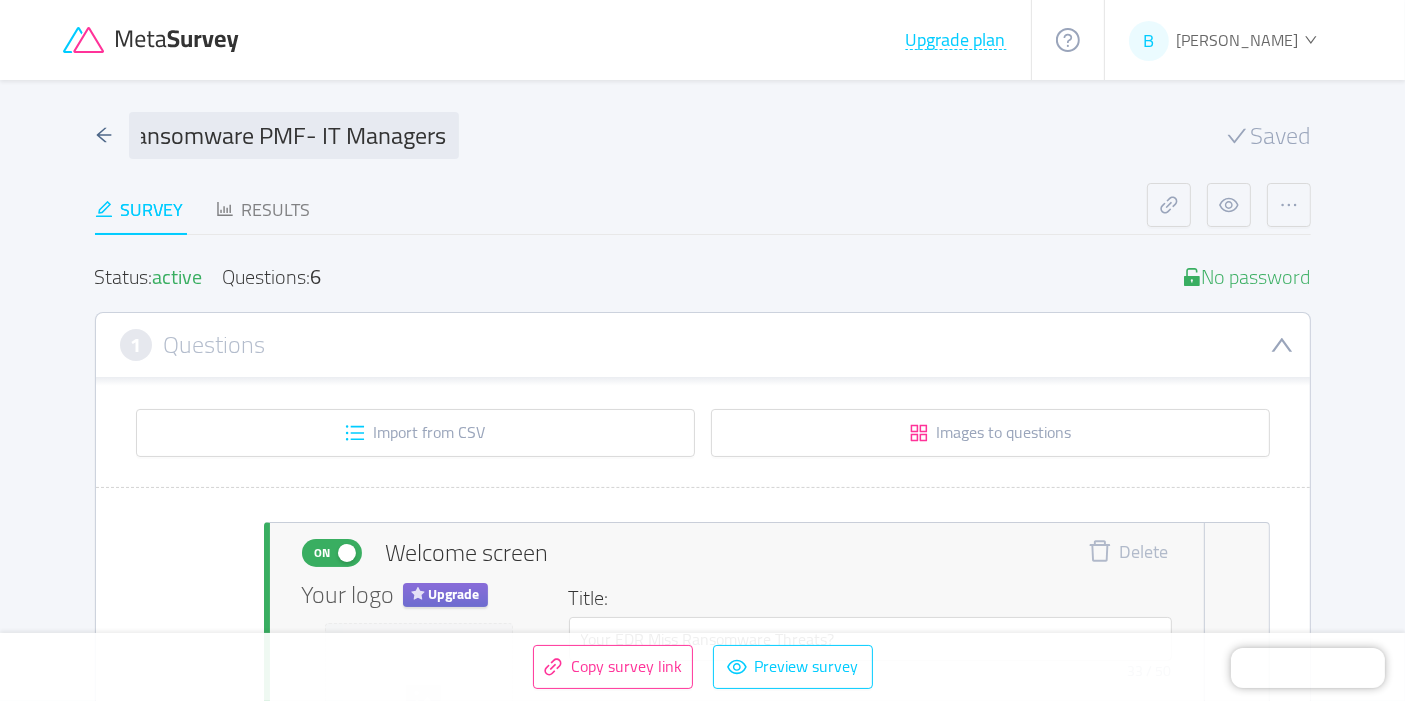 click on "Ransomware PMF- IT Managers Saved  Survey   Results   Status:   active   Questions:   6   No password   1  Questions Import from CSV Images to questions On  Welcome screen  Delete Your logo  Upgrade     Drag logo here  Or attach via link Image upload guidelines for best results: Dimensions: 100 x 100 px Format: jpeg, png, gif, svg, webp Max size: 2MB Title: Your EDR Miss Ransomware Threats?  33 / 50  Description: We’re building a cloud-native ransomware protection platform which stops data extortion by stopping encryption. Your feedback as an IT manager help us create a solution that truly fits your needs.  Remove character limit   196 / 200  Button label: Time (⏱1 min)  13 / 20    On  Question 1  id: 687623da7ce945001279abcb  Multiple answer  Duplicate Delete Image:    Click or drag image here  Or attach via link Image upload guidelines for best results: Dimensions: 800 x 600 px Format: jpeg, png, gif, svg, webp Max size: 2MB Question: What are your top challenges with your current EDR?  51 / 100" at bounding box center [703, 4227] 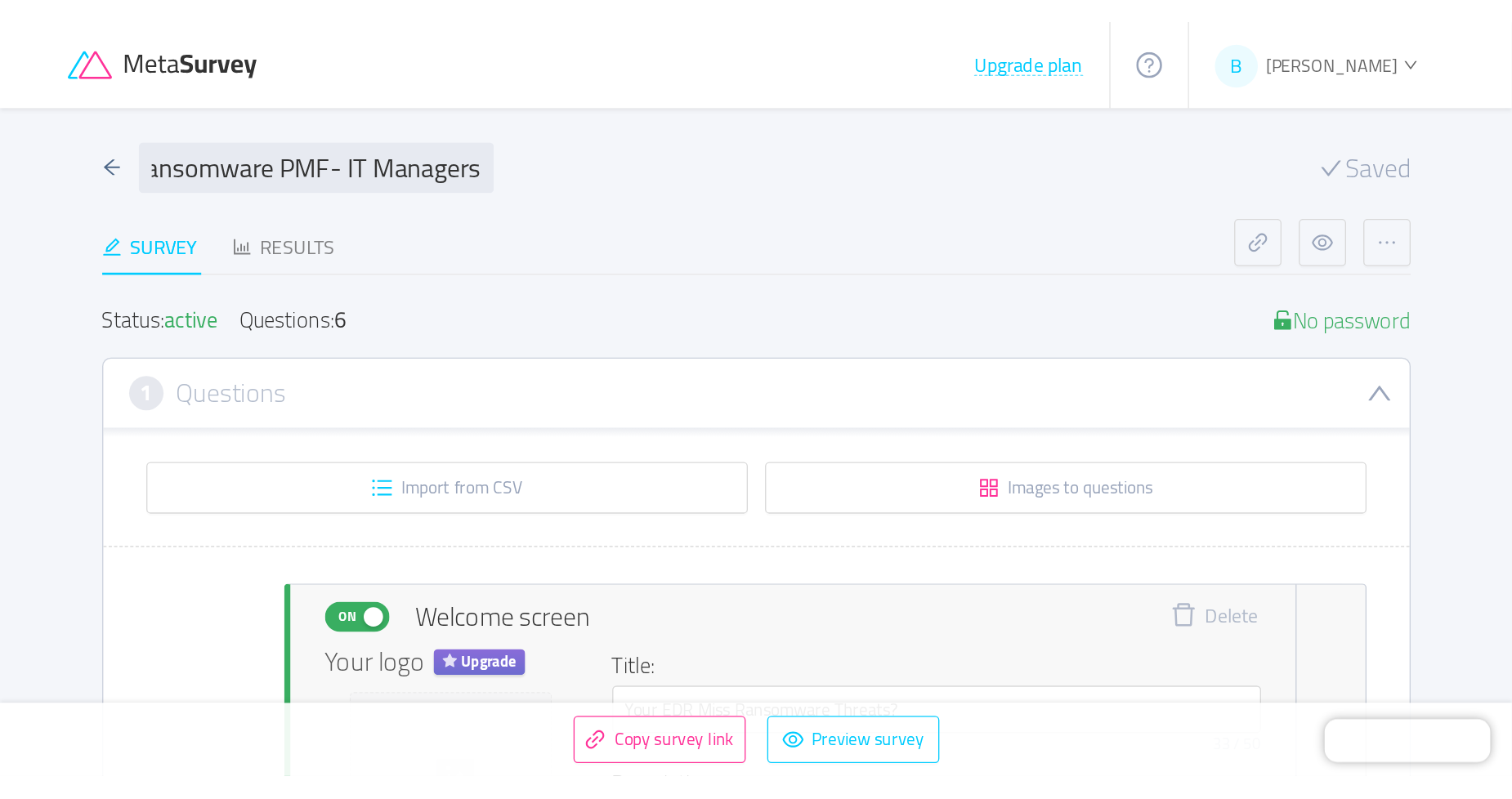 scroll, scrollTop: 0, scrollLeft: 0, axis: both 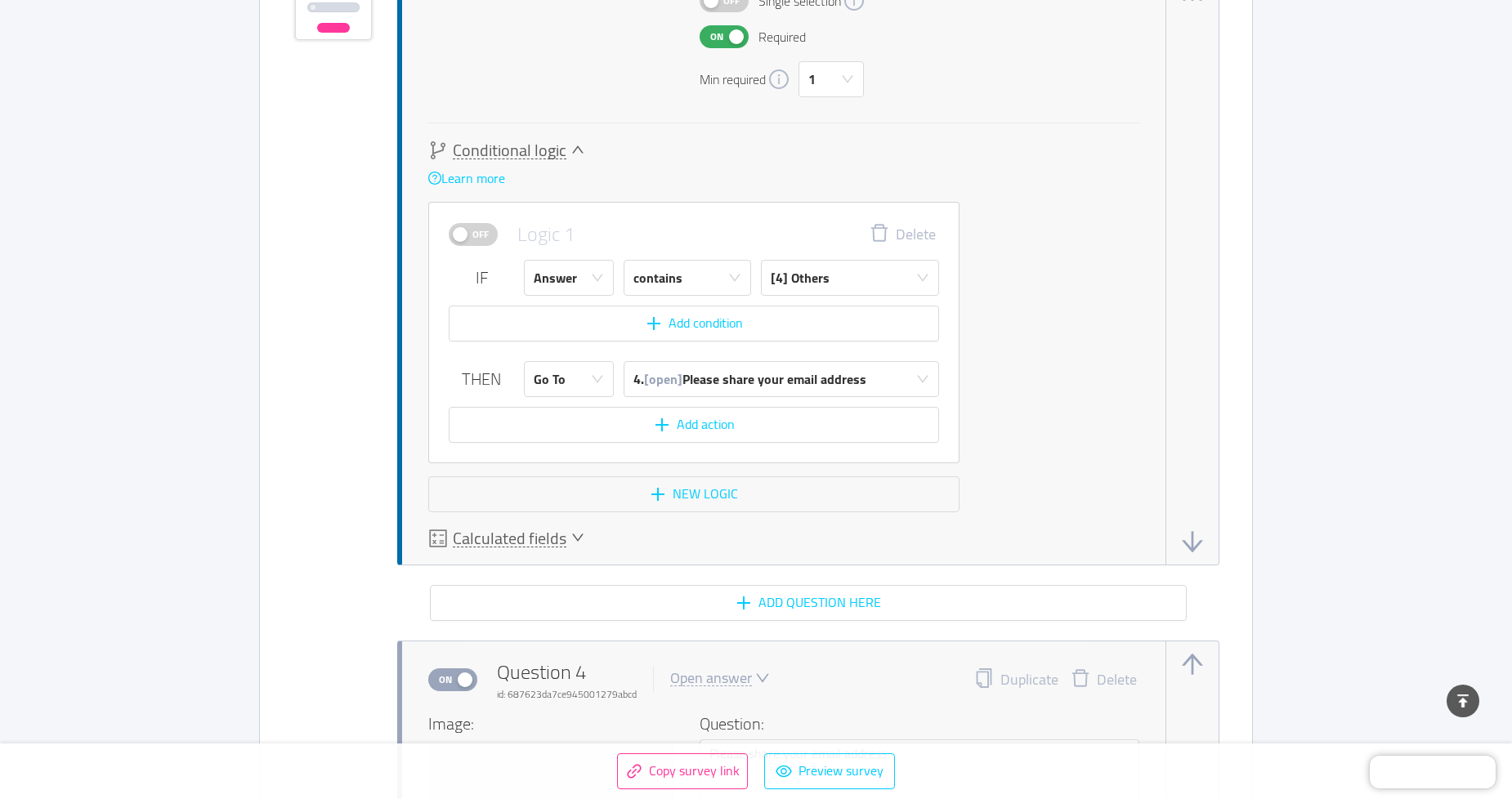 click 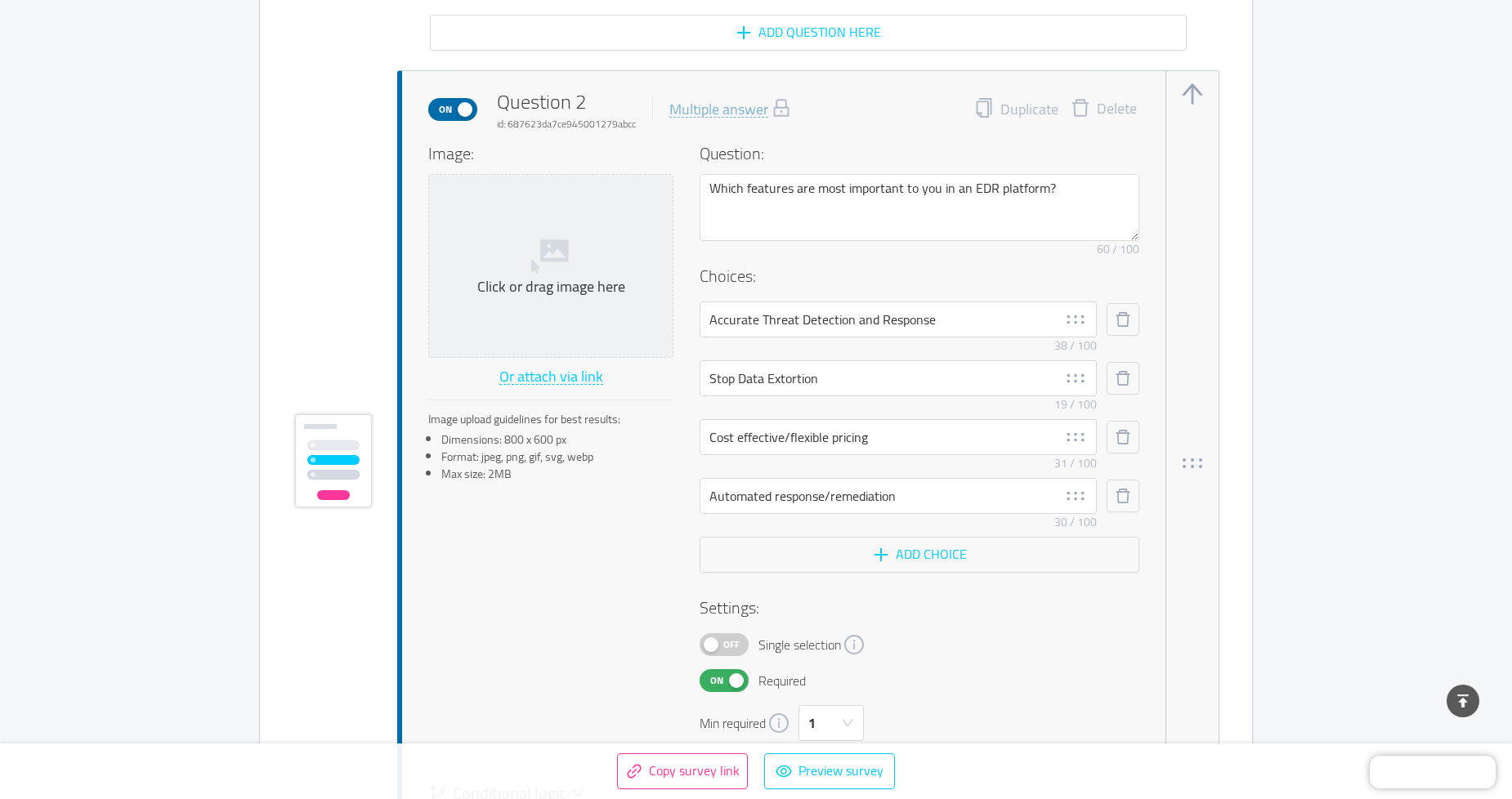 scroll, scrollTop: 1639, scrollLeft: 0, axis: vertical 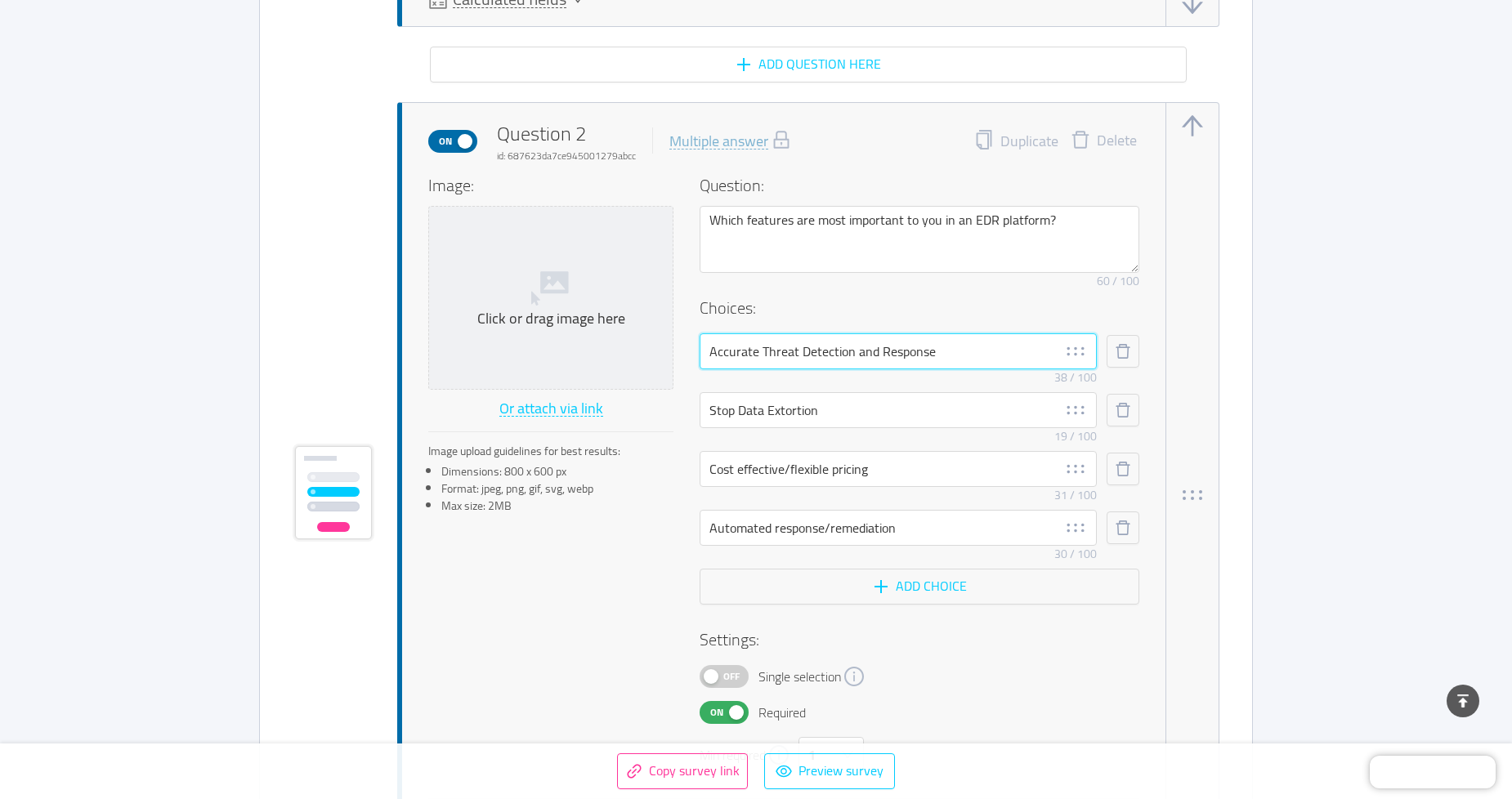 drag, startPoint x: 945, startPoint y: 353, endPoint x: 701, endPoint y: 346, distance: 244.10039 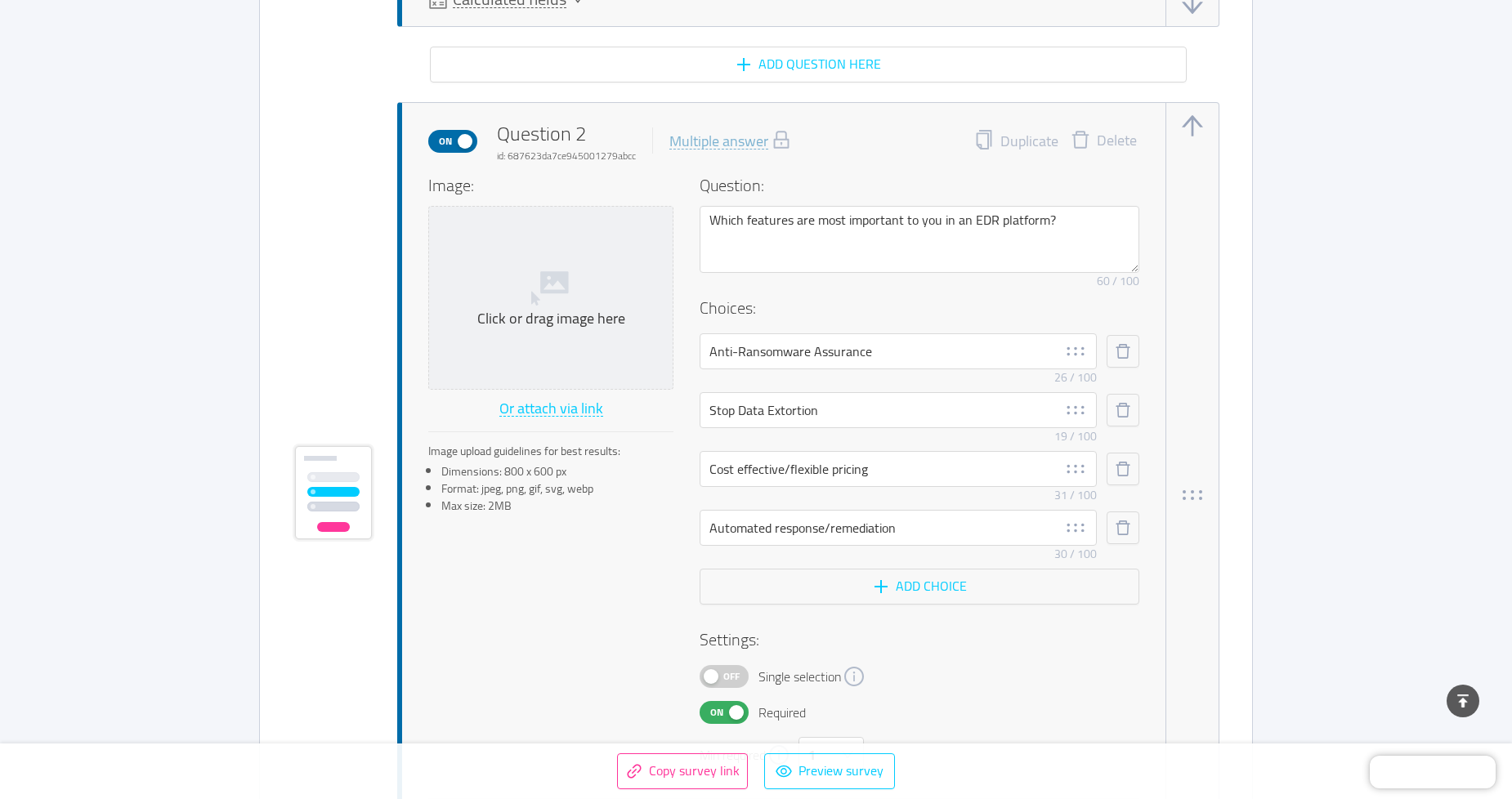 click on "Image:    Click or drag image here  Or attach via link Image upload guidelines for best results: Dimensions: 800 x 600 px Format: jpeg, png, gif, svg, webp Max size: 2MB Question: Which features are most important to you in an EDR platform?  Remove character limit   60 / 100  Choices: Anti-Ransomware Assurance    Remove character limit   26 / 100  Stop Data Extortion    Remove character limit   19 / 100  Cost effective/flexible pricing    Remove character limit   31 / 100  Automated response/remediation    Remove character limit   30 / 100  Add choice Settings: Off Single selection On Required Min required  1" at bounding box center [784, 473] 